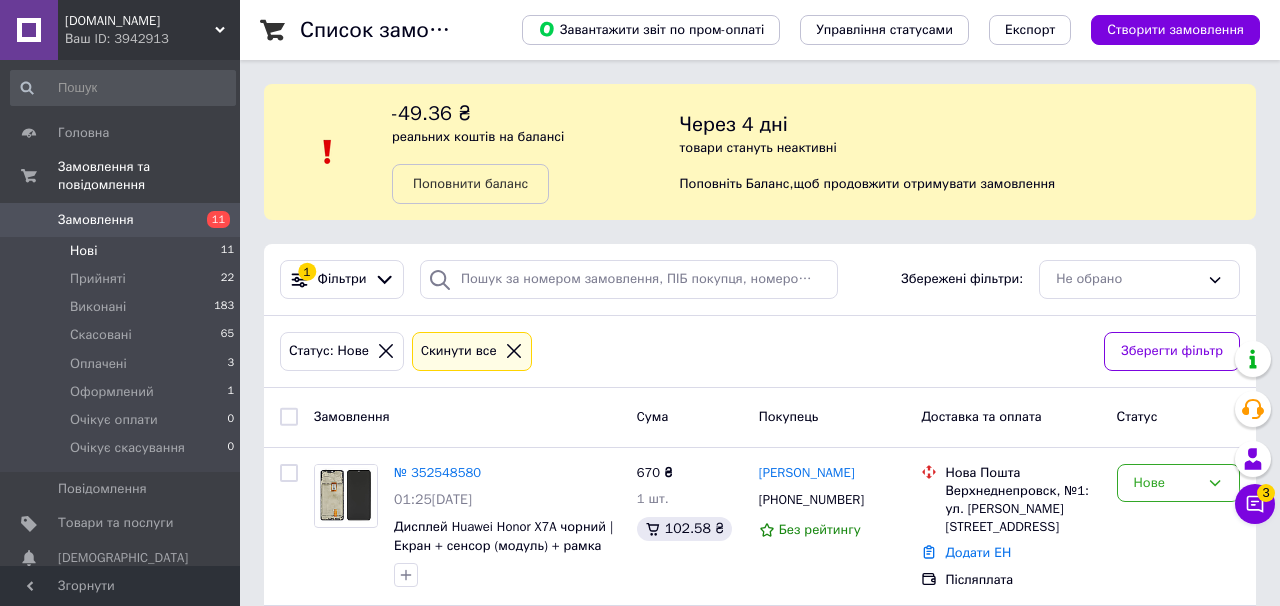 scroll, scrollTop: 0, scrollLeft: 0, axis: both 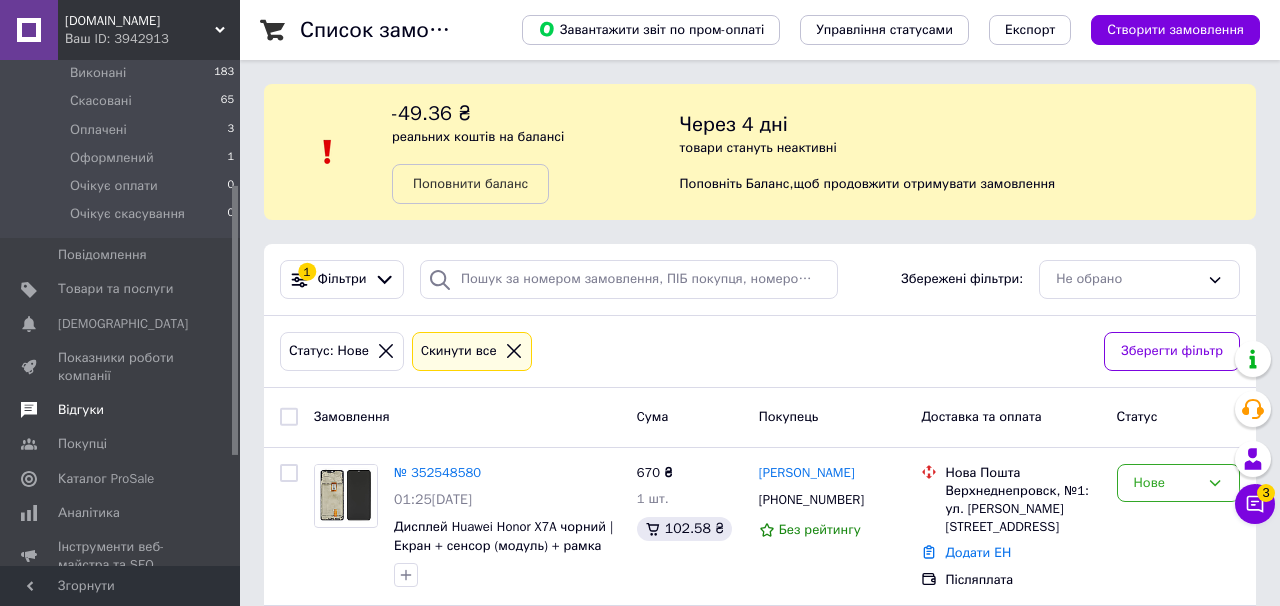click on "Відгуки" at bounding box center [121, 410] 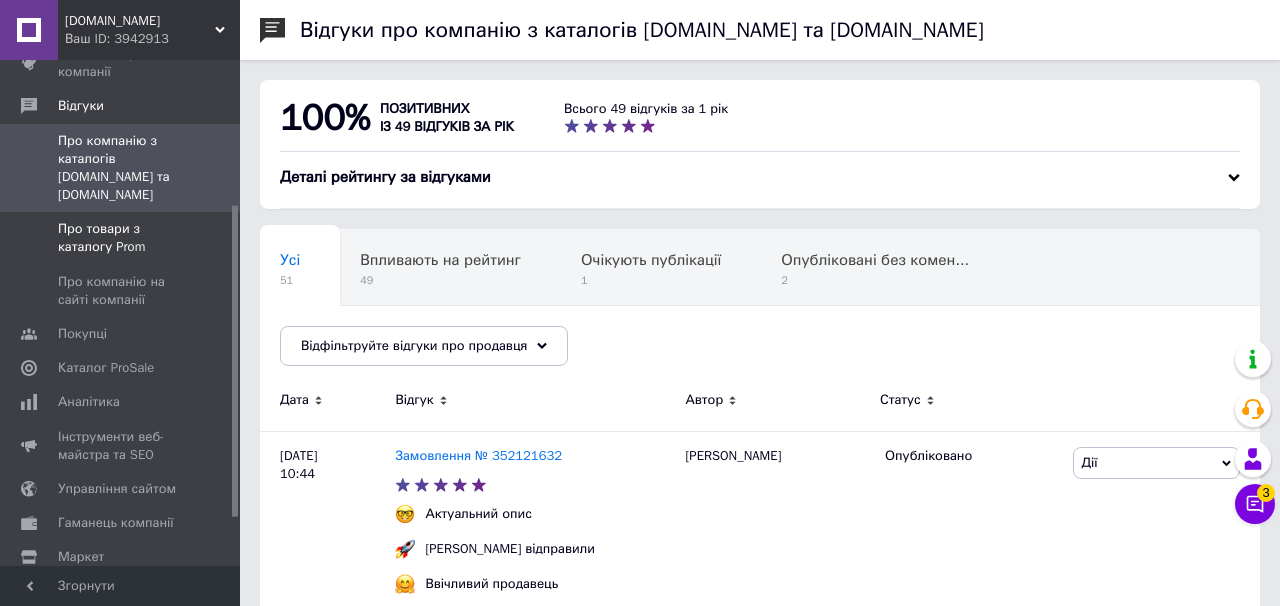 scroll, scrollTop: 0, scrollLeft: 0, axis: both 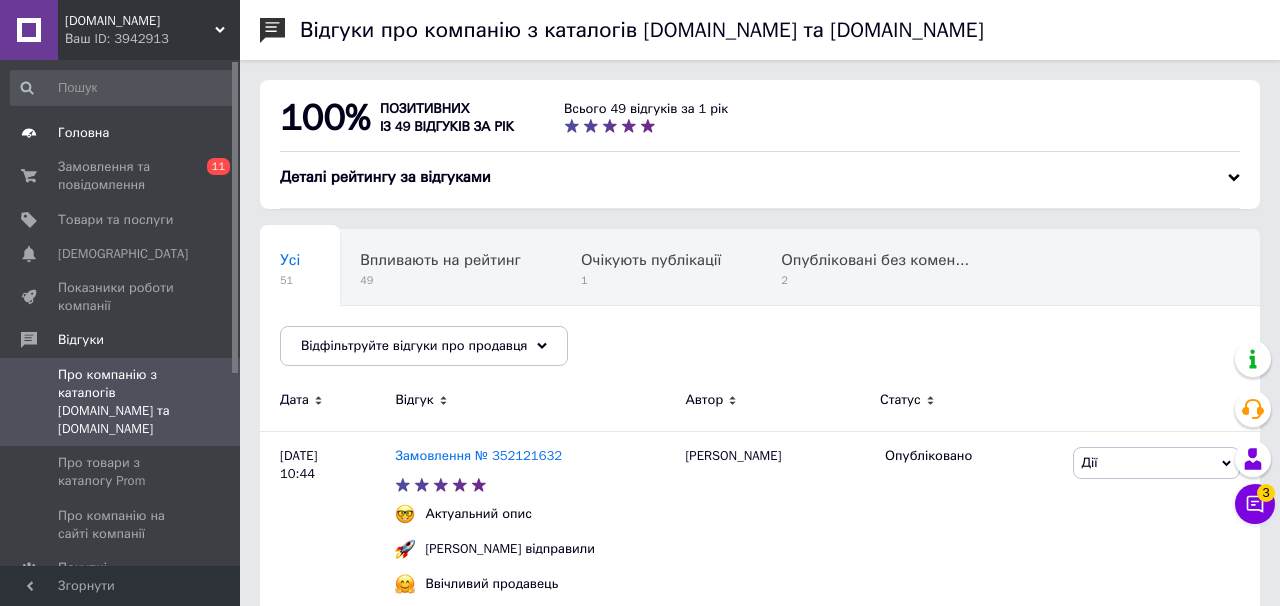 click on "Головна" at bounding box center [121, 133] 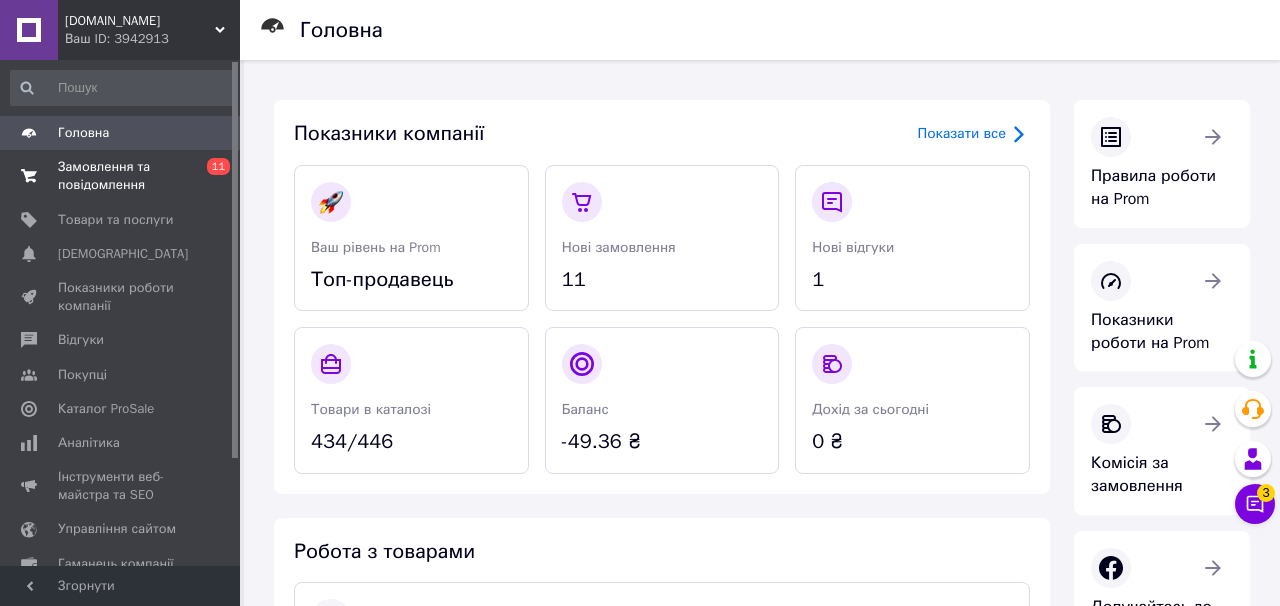 click on "Замовлення та повідомлення" at bounding box center (121, 176) 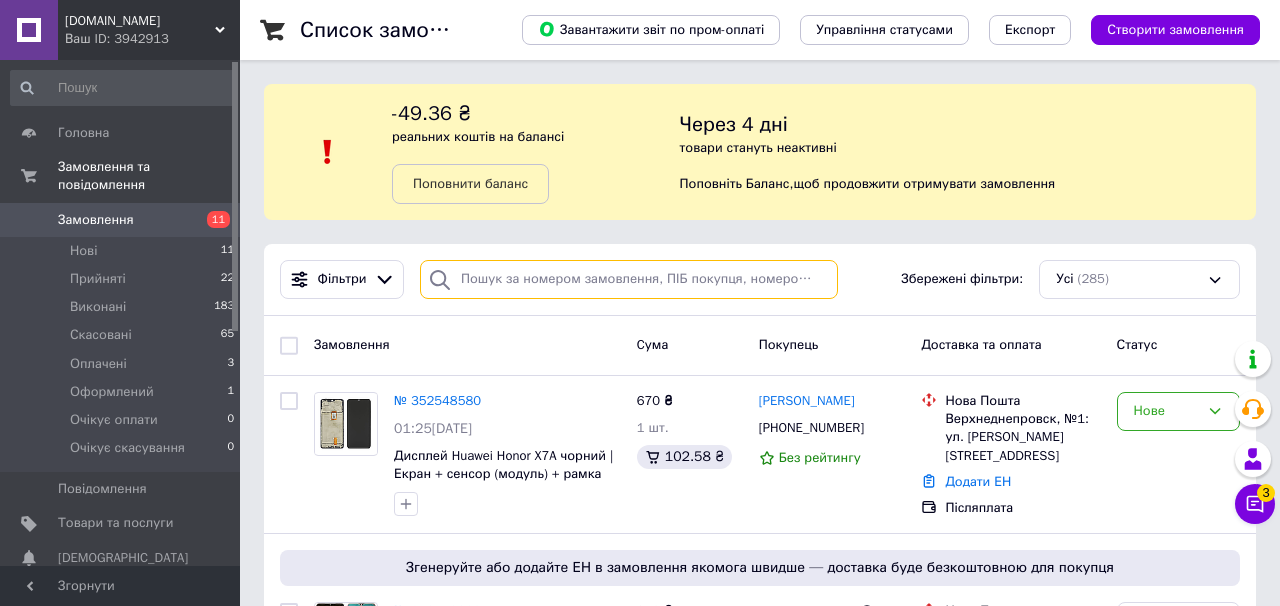 click at bounding box center (629, 279) 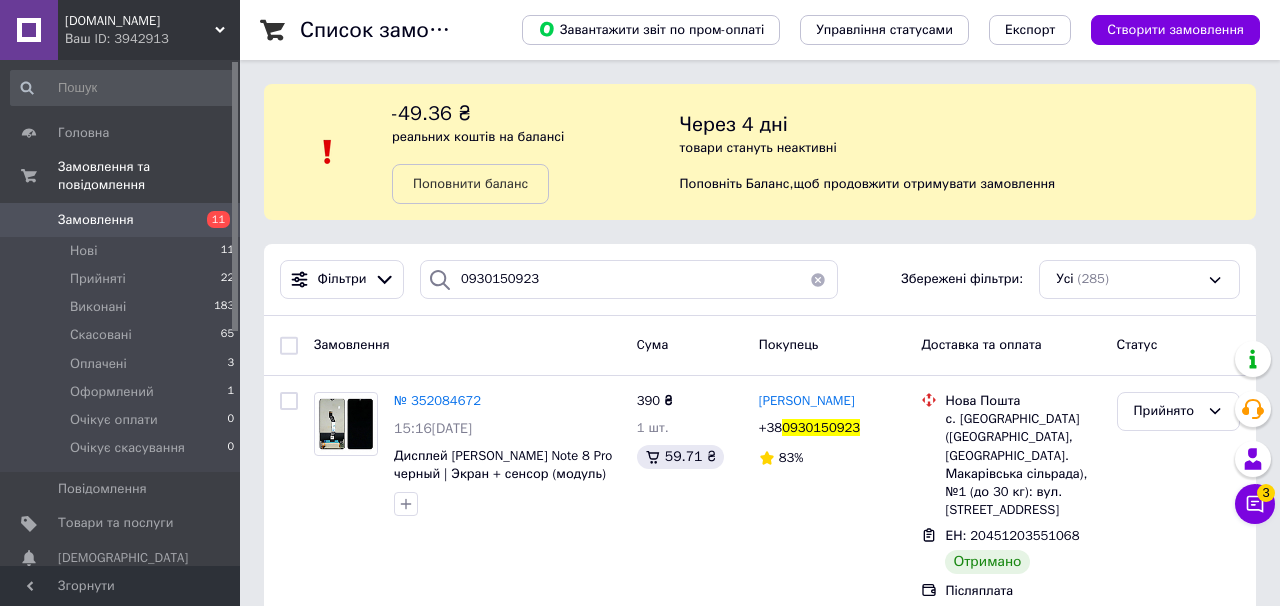 click on "11" at bounding box center [218, 219] 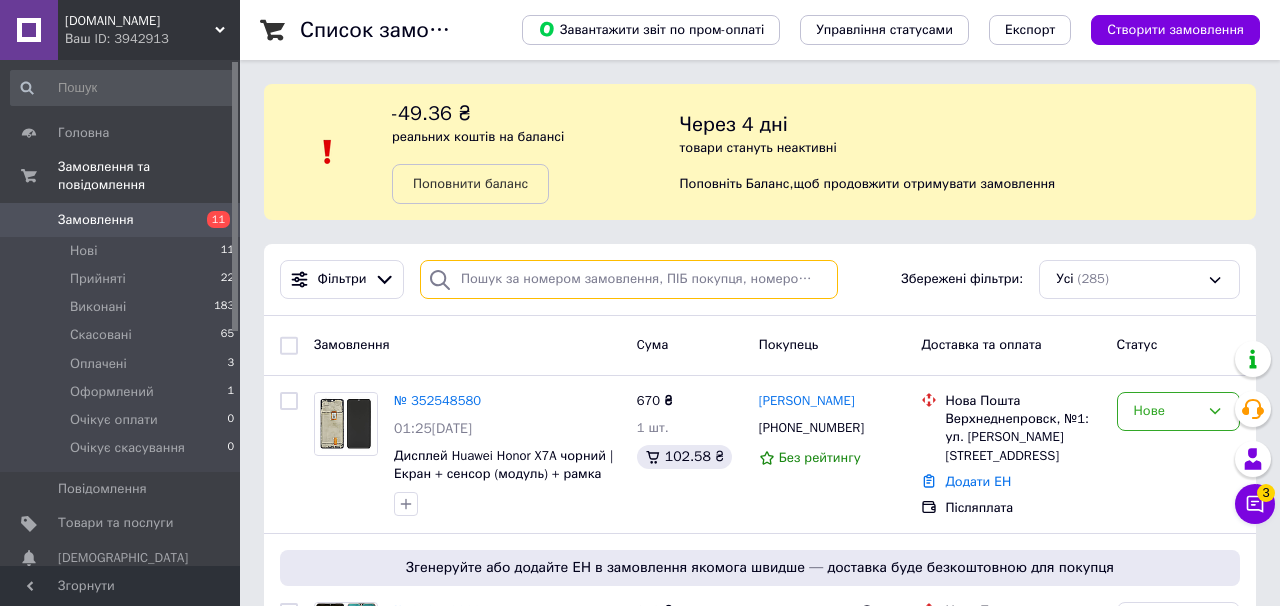 click at bounding box center [629, 279] 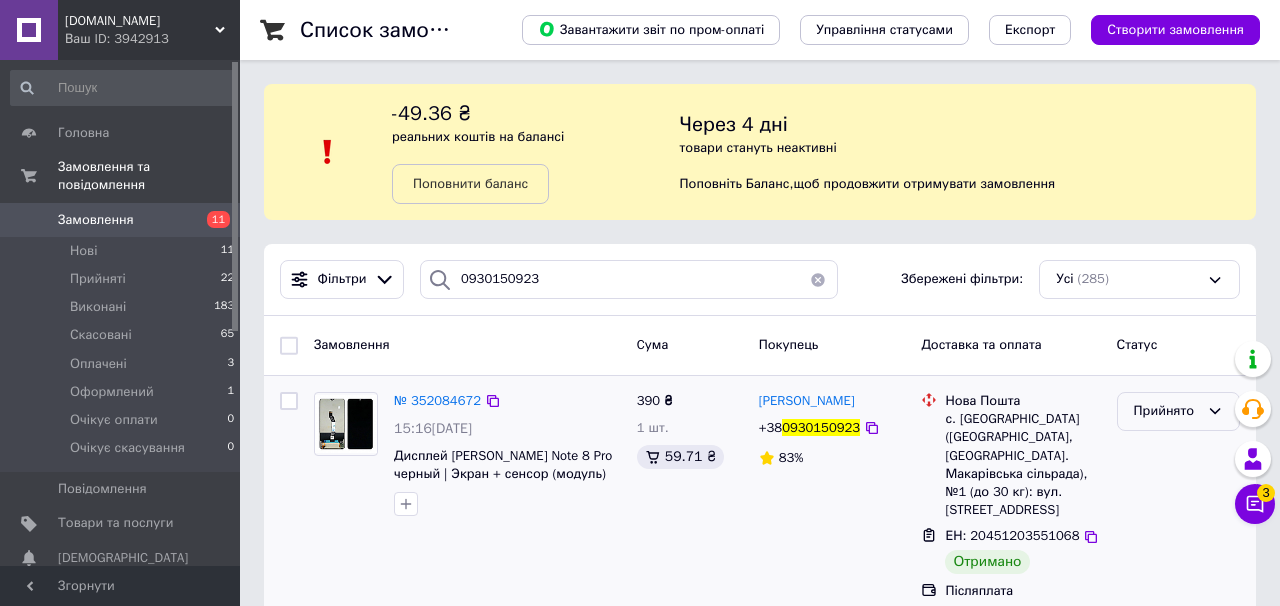click on "Прийнято" at bounding box center [1166, 411] 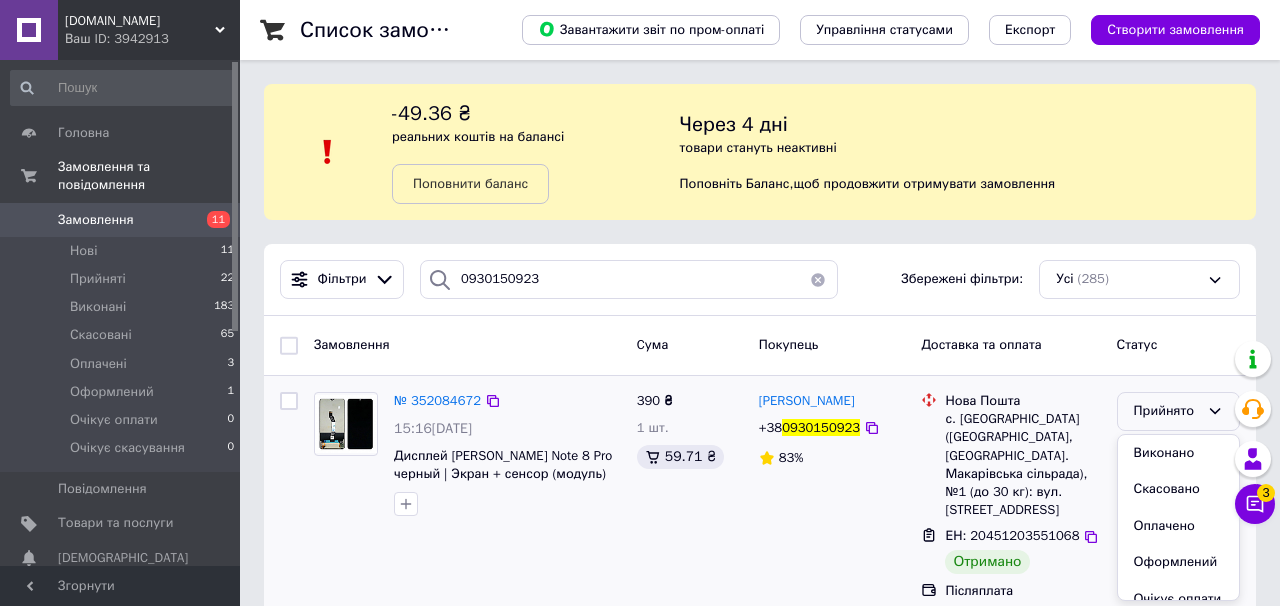 click on "Виконано" at bounding box center [1178, 453] 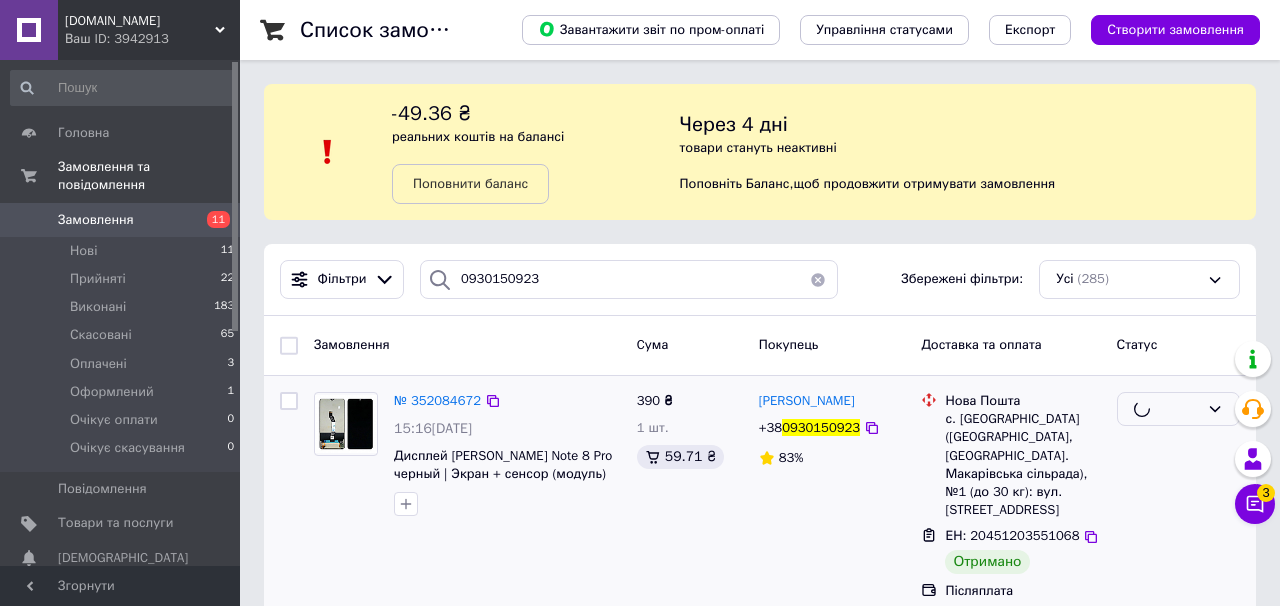 scroll, scrollTop: 16, scrollLeft: 0, axis: vertical 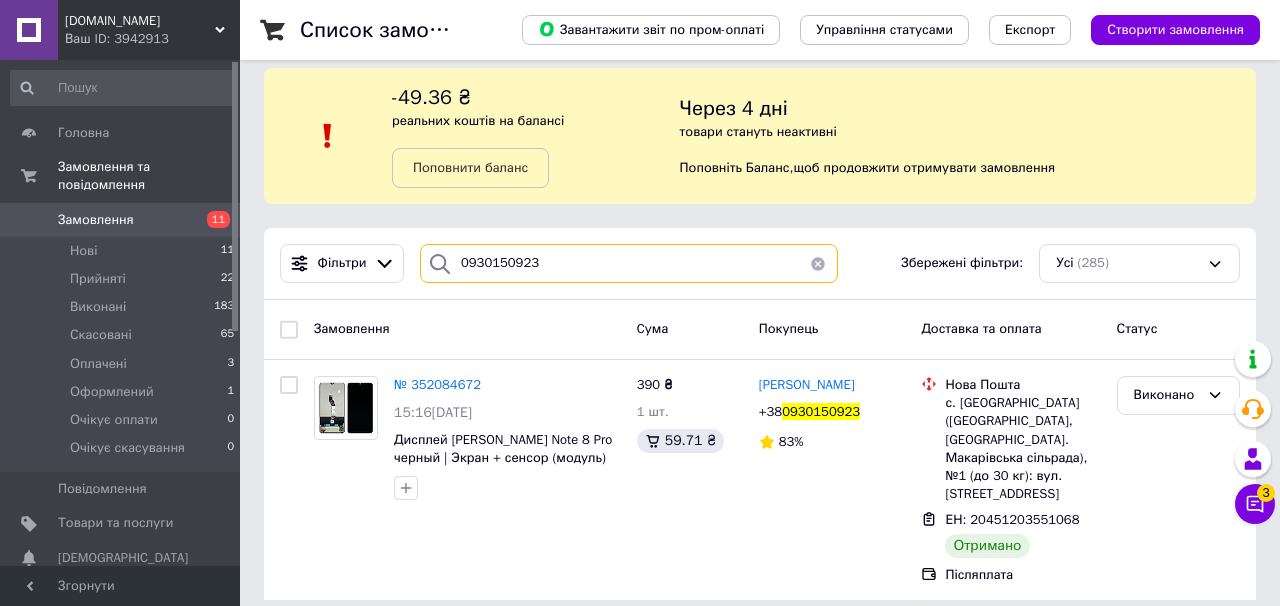 click on "0930150923" at bounding box center (629, 263) 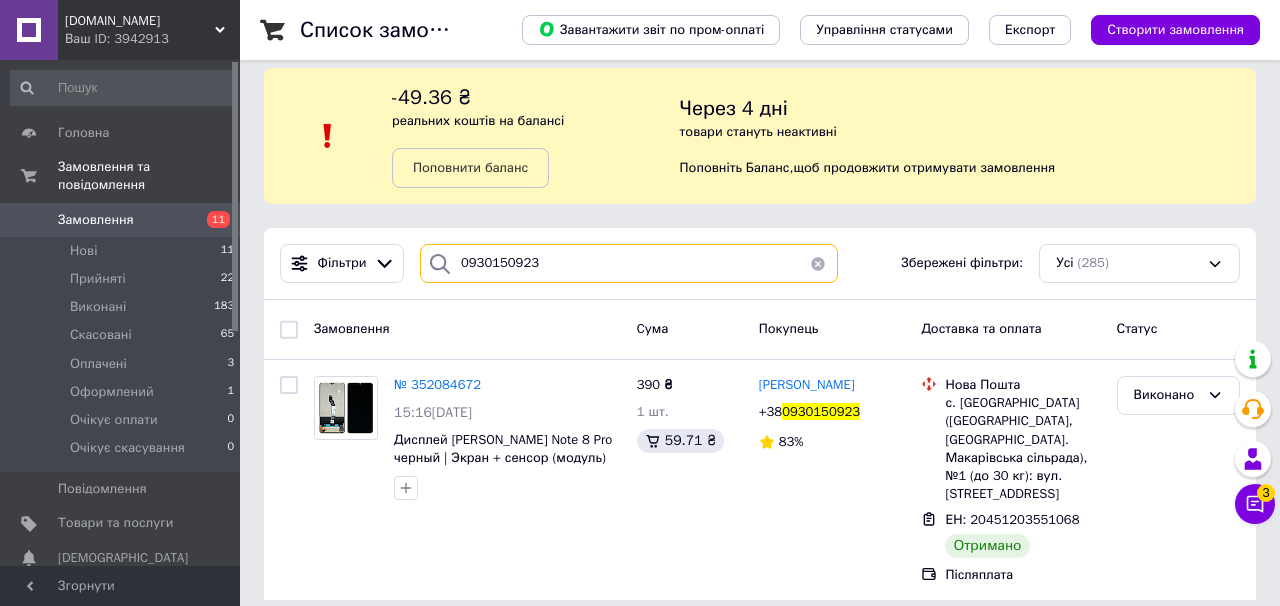 click on "0930150923" at bounding box center [629, 263] 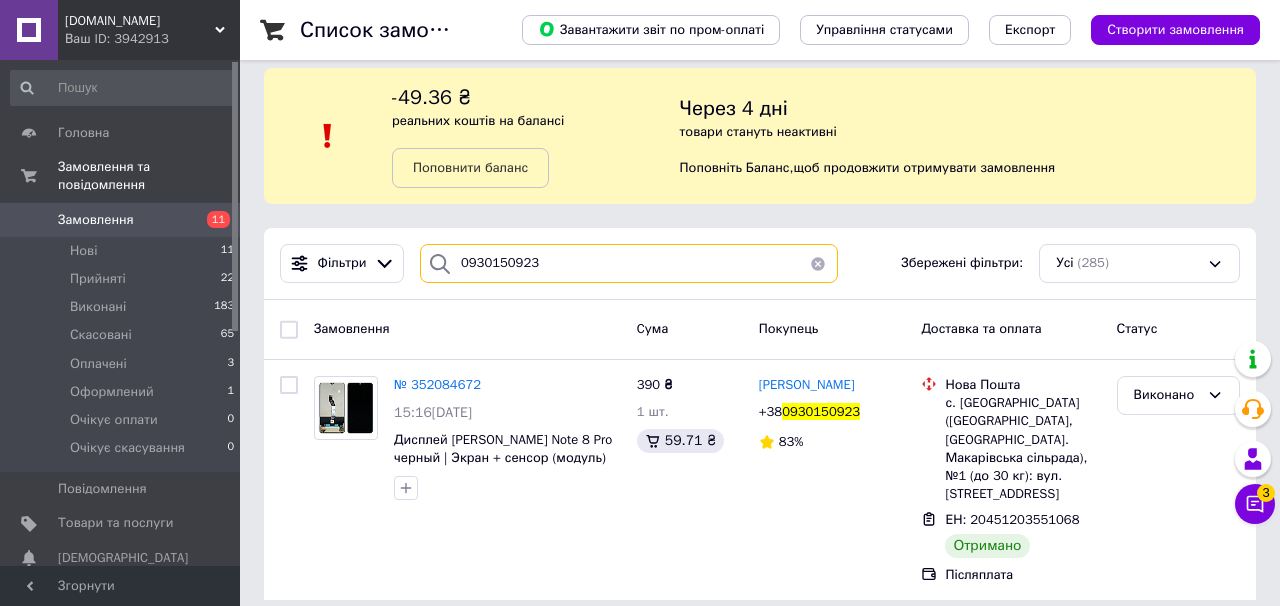 click on "0930150923" at bounding box center [629, 263] 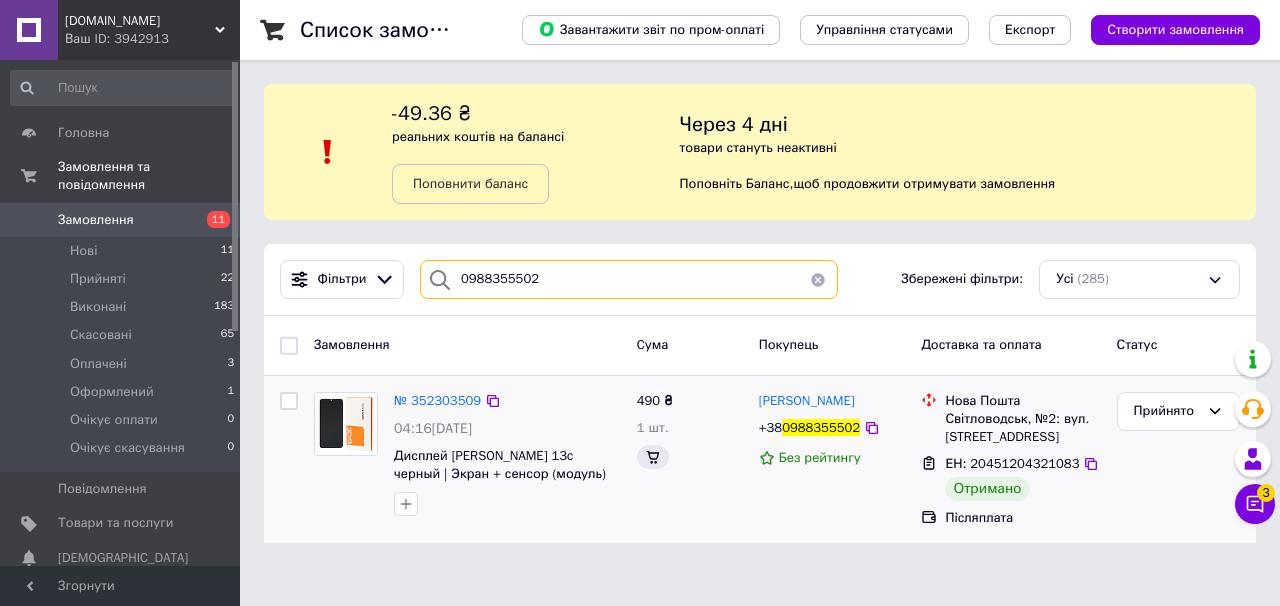 scroll, scrollTop: 0, scrollLeft: 0, axis: both 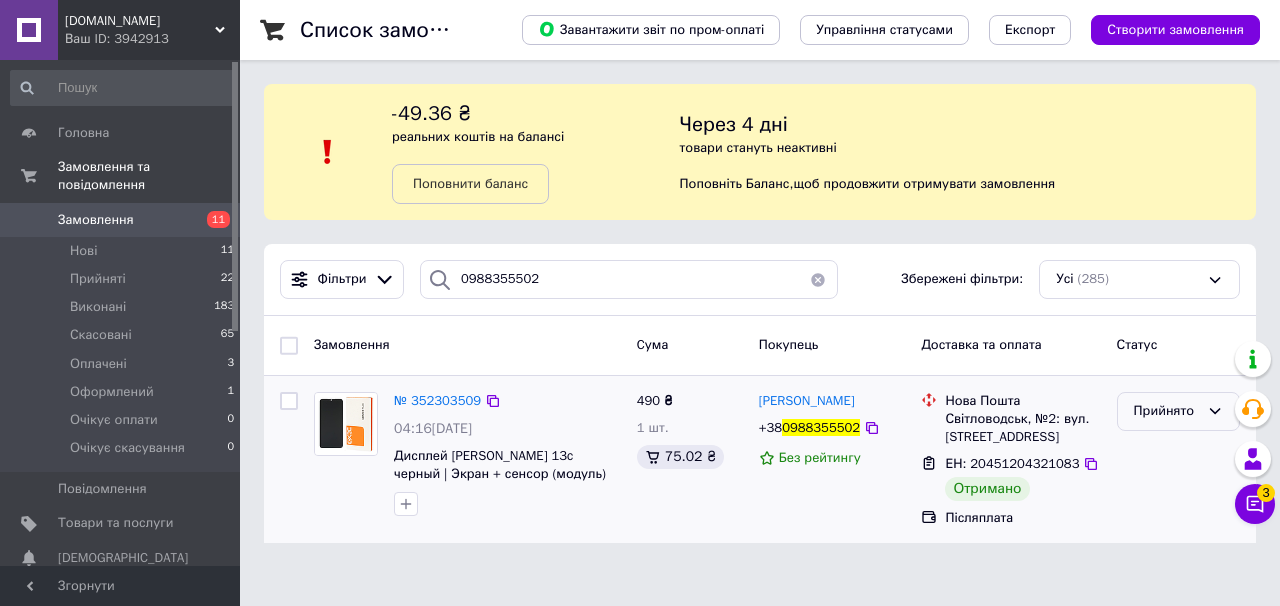 click on "Прийнято" at bounding box center (1178, 411) 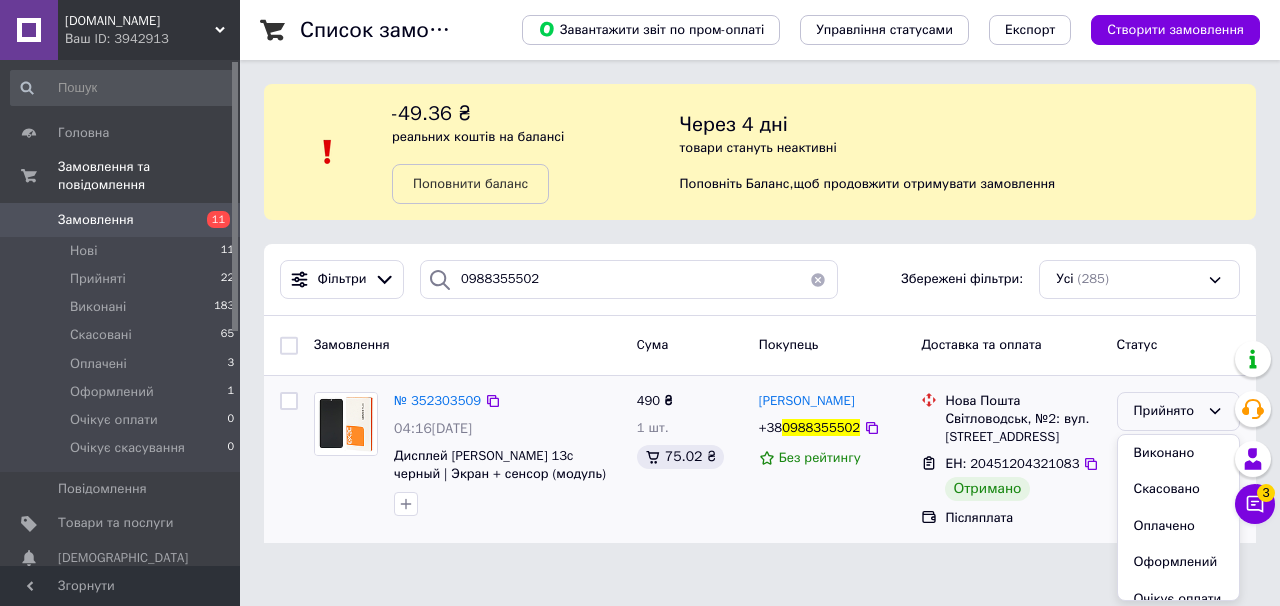 click on "Виконано" at bounding box center (1178, 453) 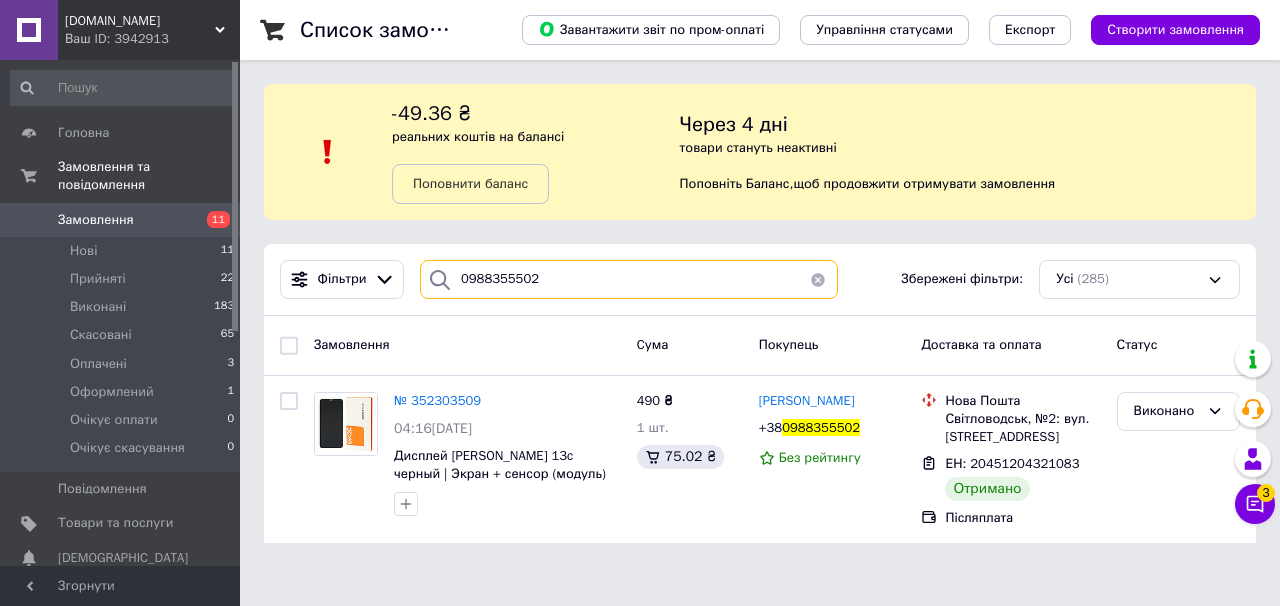 click on "0988355502" at bounding box center [629, 279] 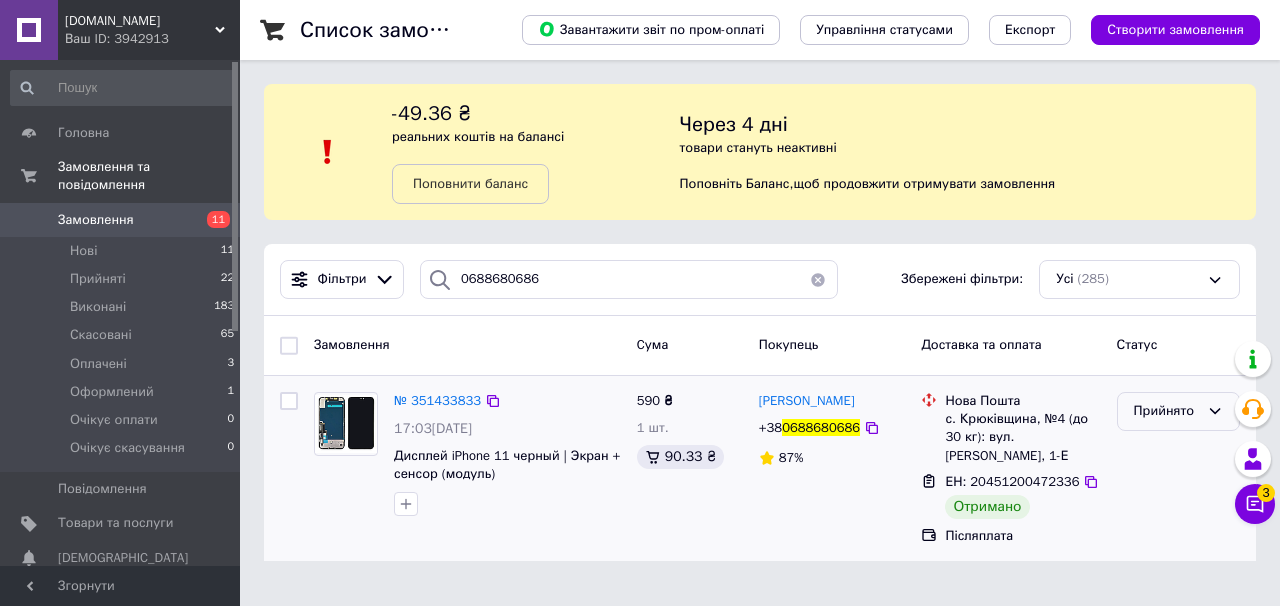 click on "Прийнято" at bounding box center (1166, 411) 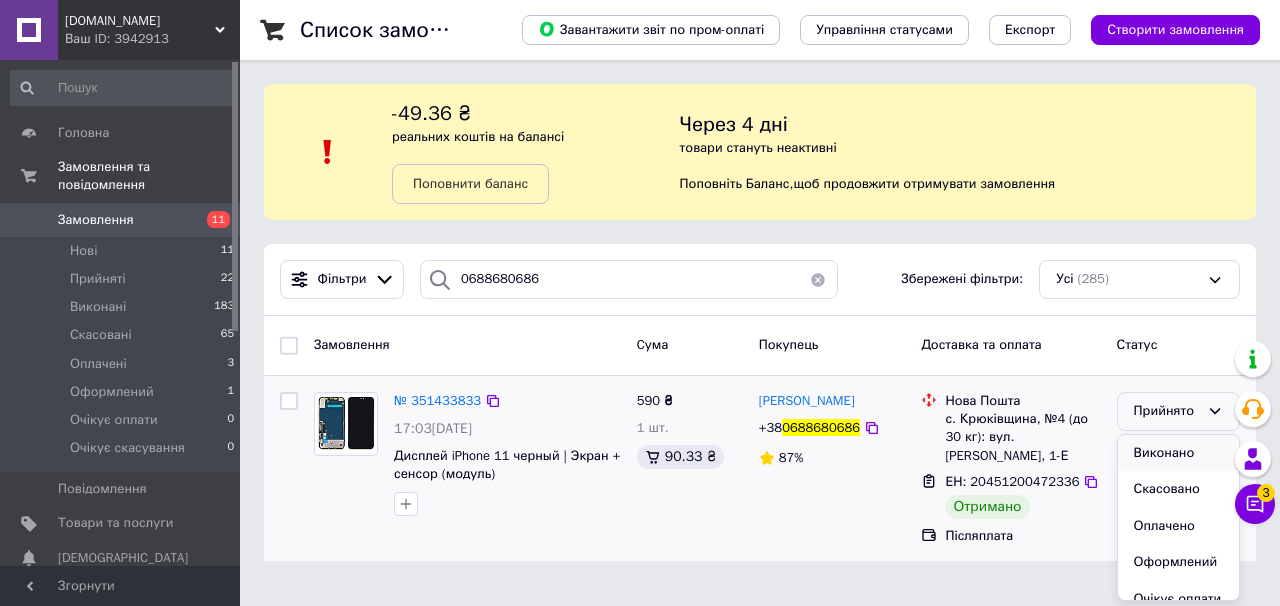 click on "Виконано" at bounding box center [1178, 453] 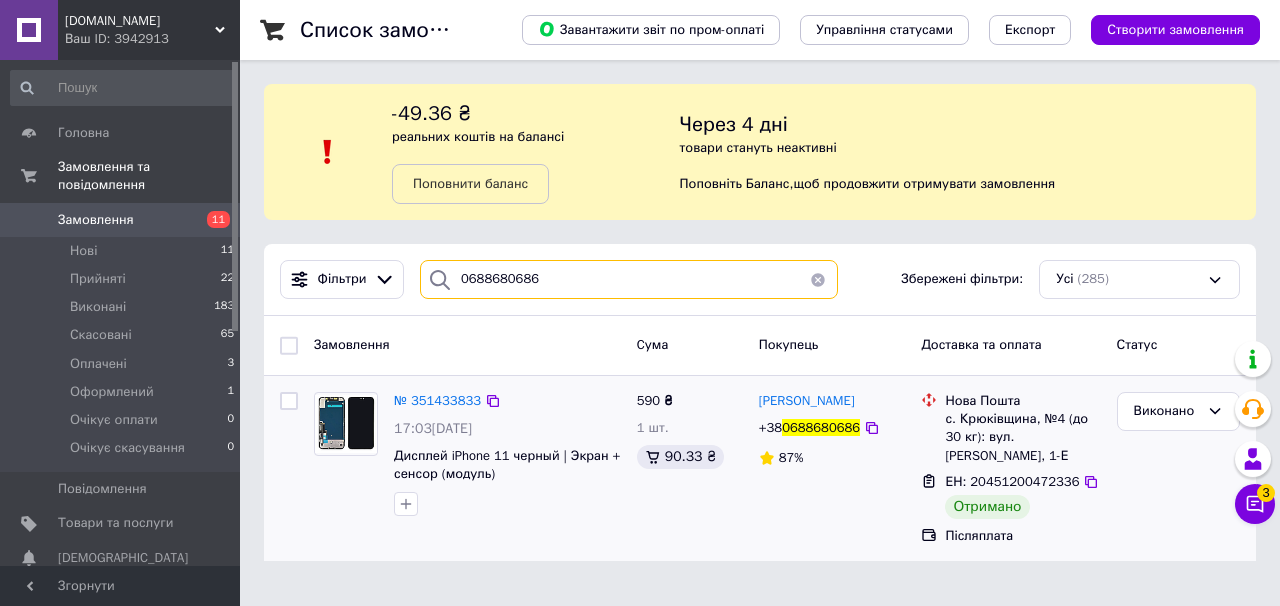 click on "0688680686" at bounding box center [629, 279] 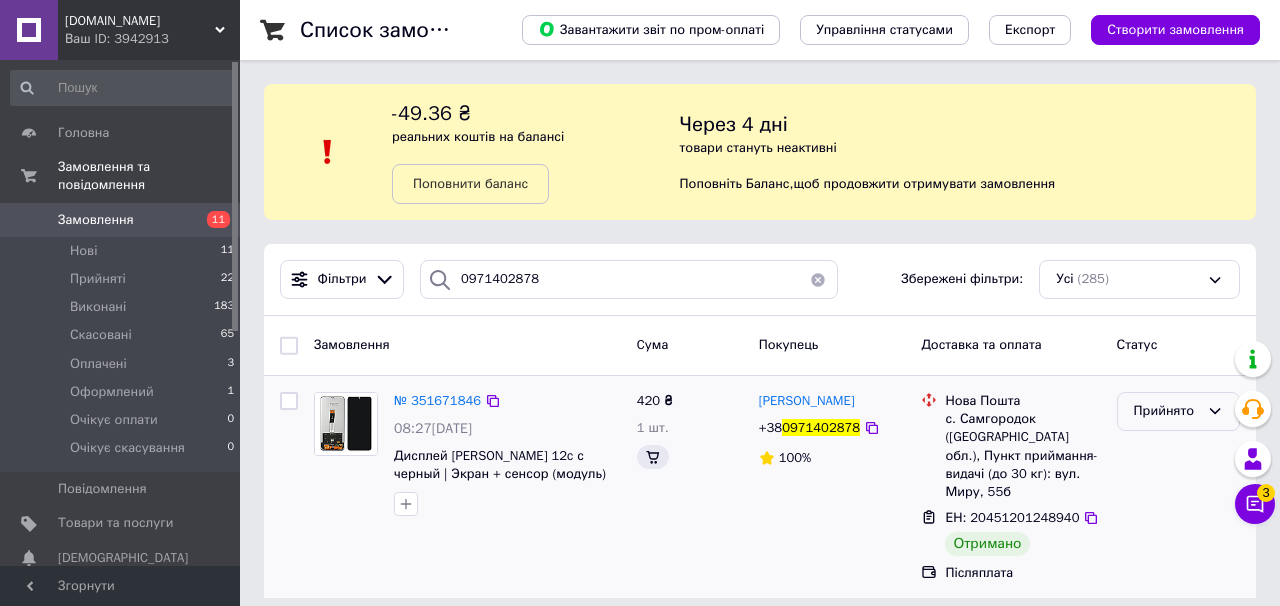 click on "Прийнято" at bounding box center (1178, 411) 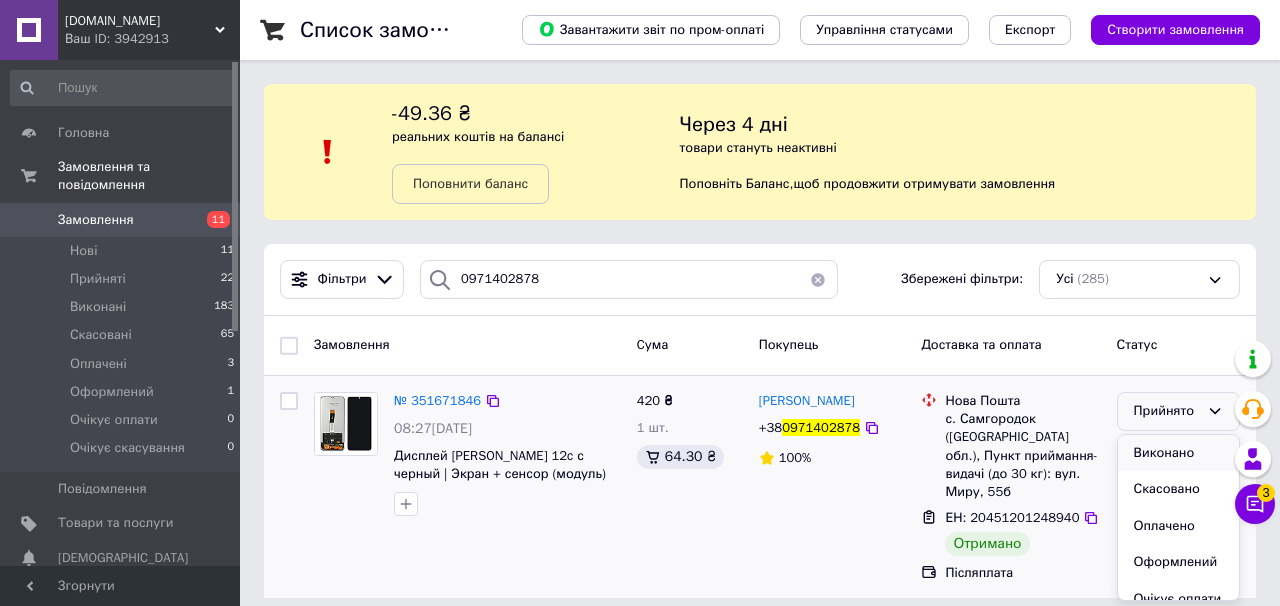 click on "Виконано" at bounding box center (1178, 453) 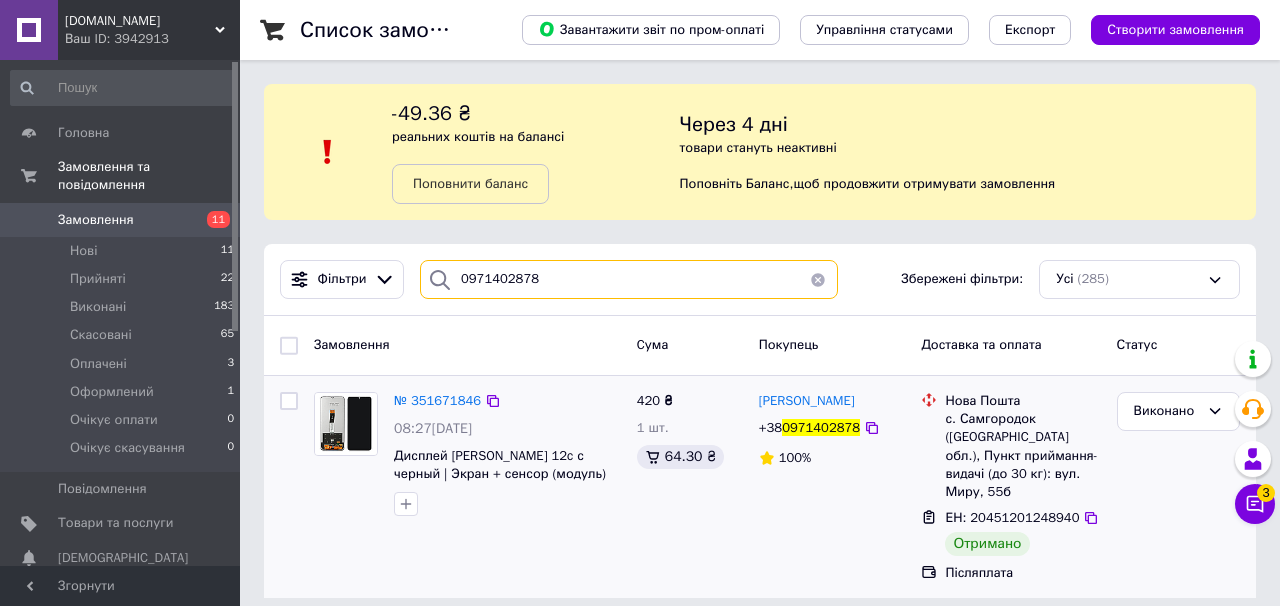 click on "0971402878" at bounding box center [629, 279] 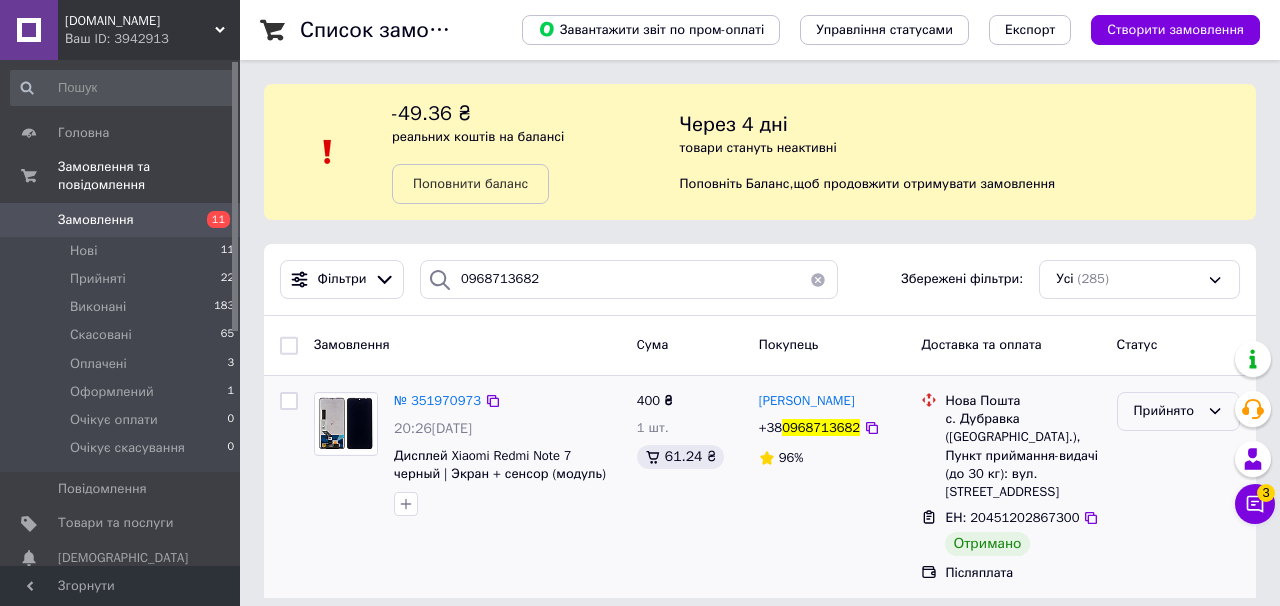 click on "Прийнято" at bounding box center (1166, 411) 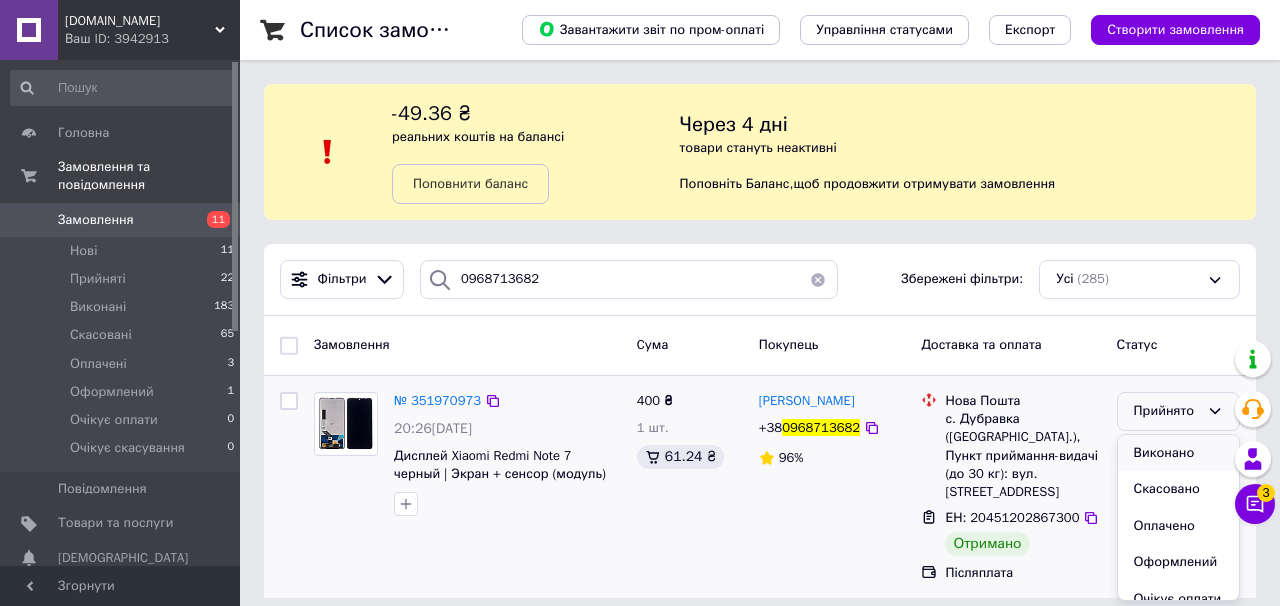 click on "Виконано" at bounding box center (1178, 453) 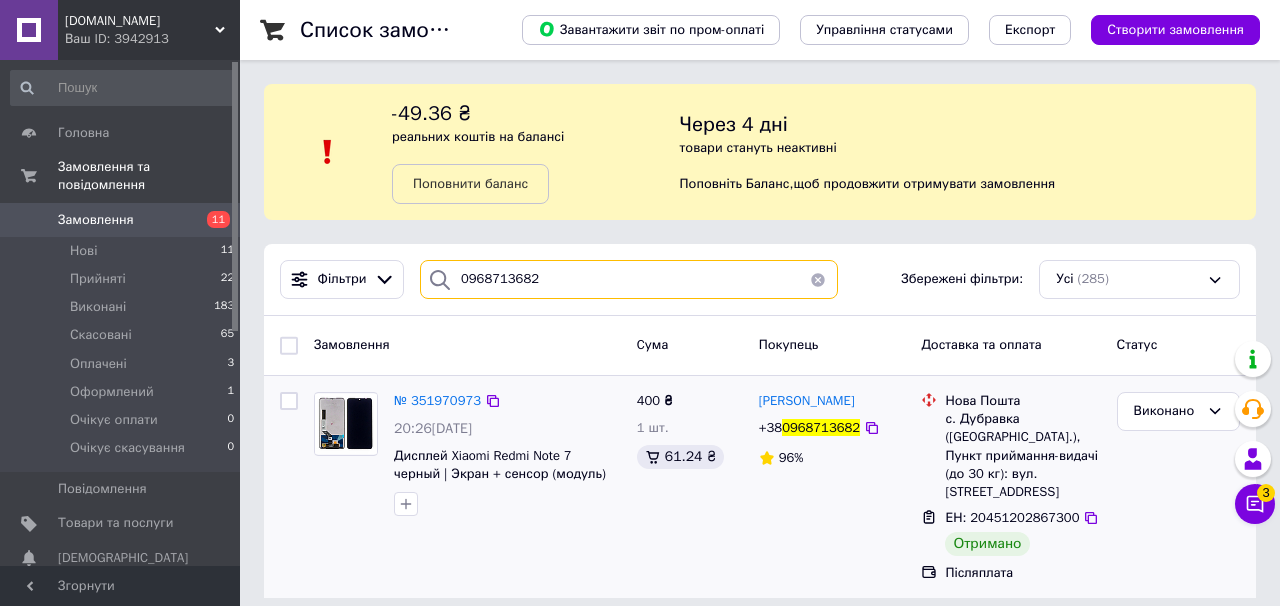click on "0968713682" at bounding box center [629, 279] 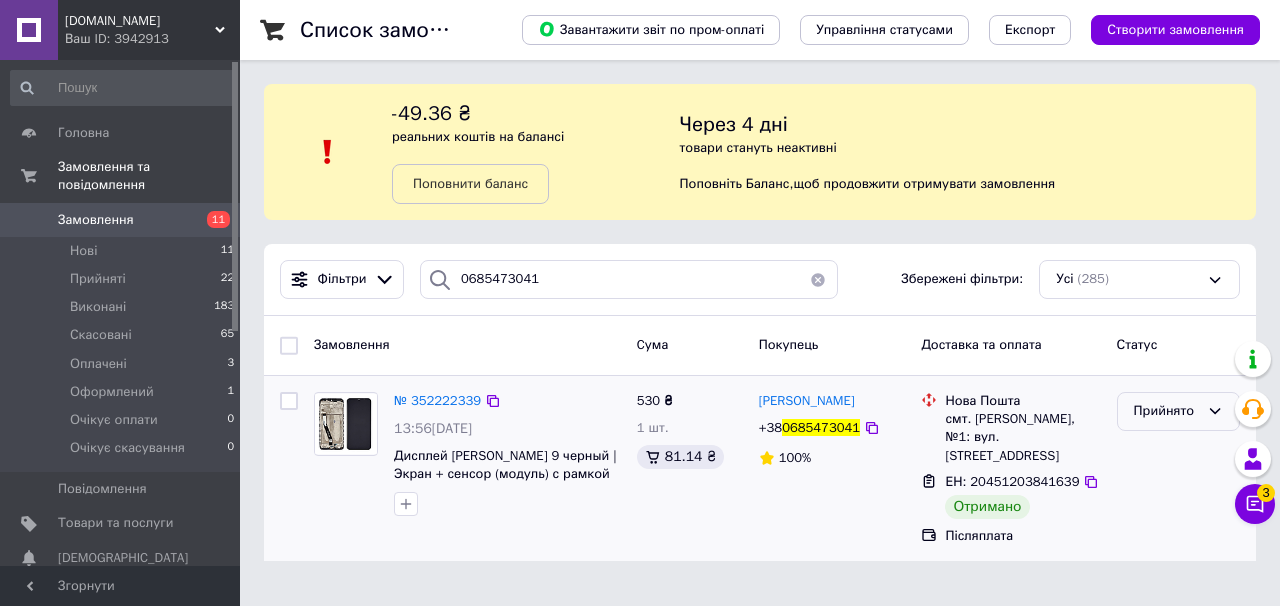 click on "Прийнято" at bounding box center [1166, 411] 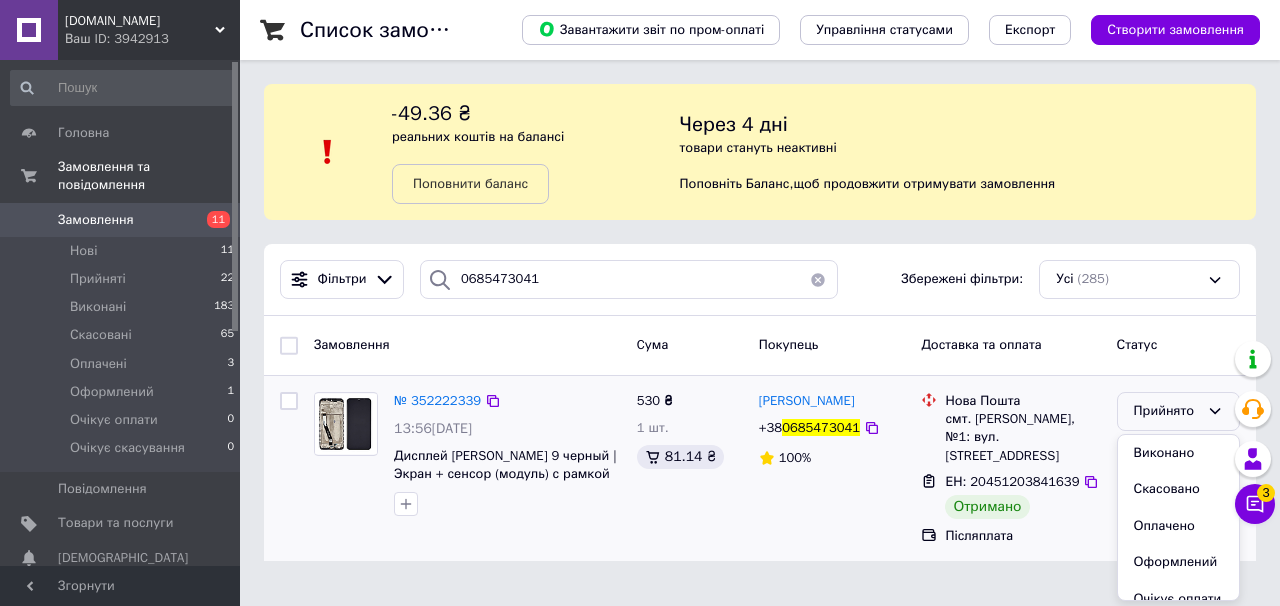 click on "Виконано" at bounding box center [1178, 453] 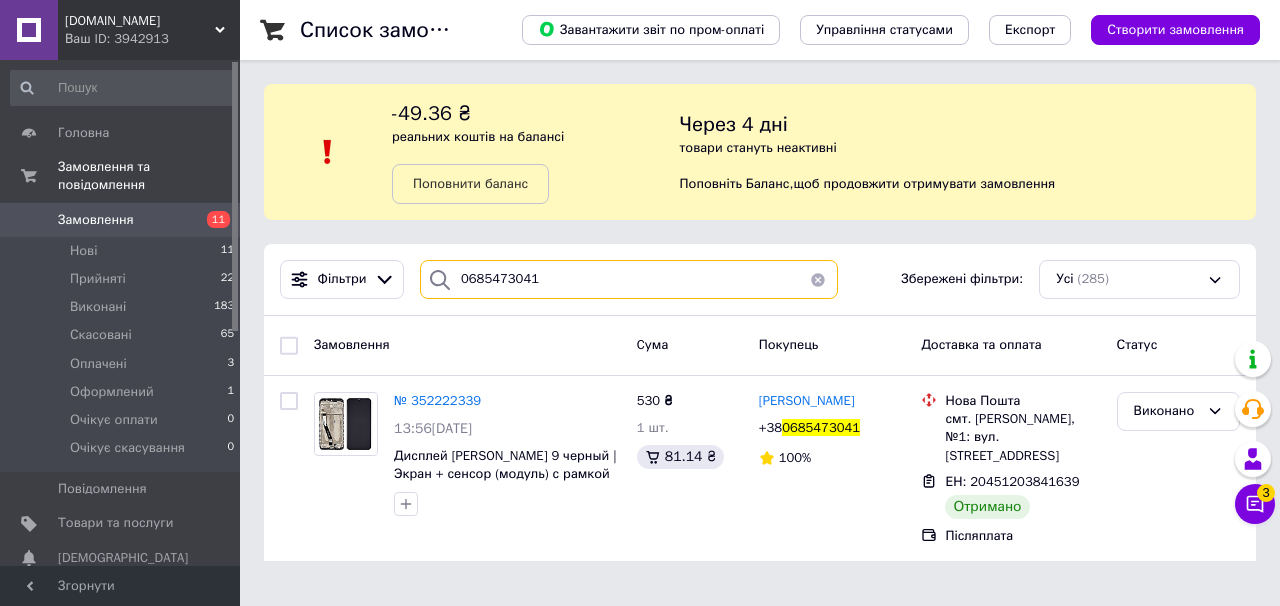 click on "0685473041" at bounding box center (629, 279) 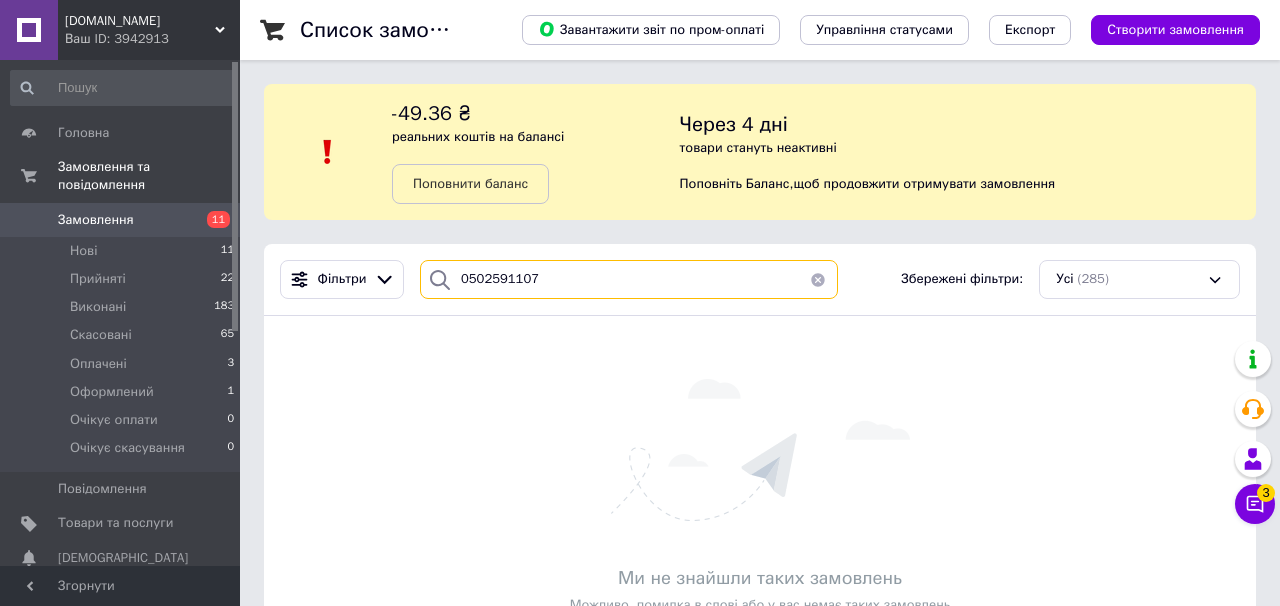click on "0502591107" at bounding box center (629, 279) 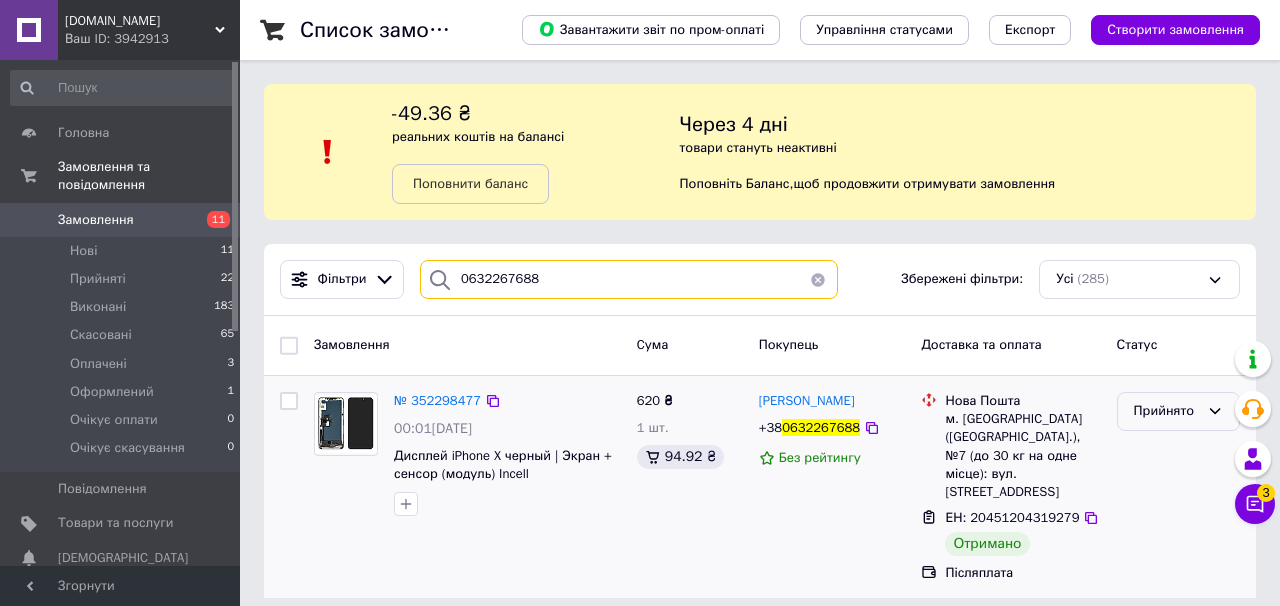 type on "0632267688" 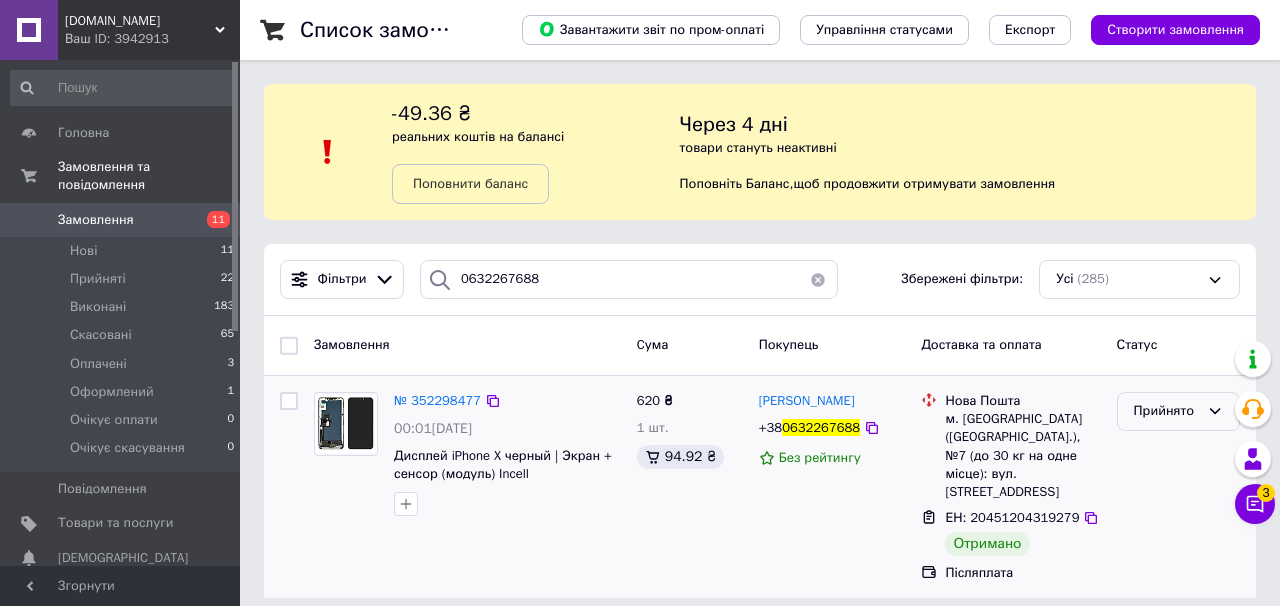click on "Прийнято" at bounding box center [1166, 411] 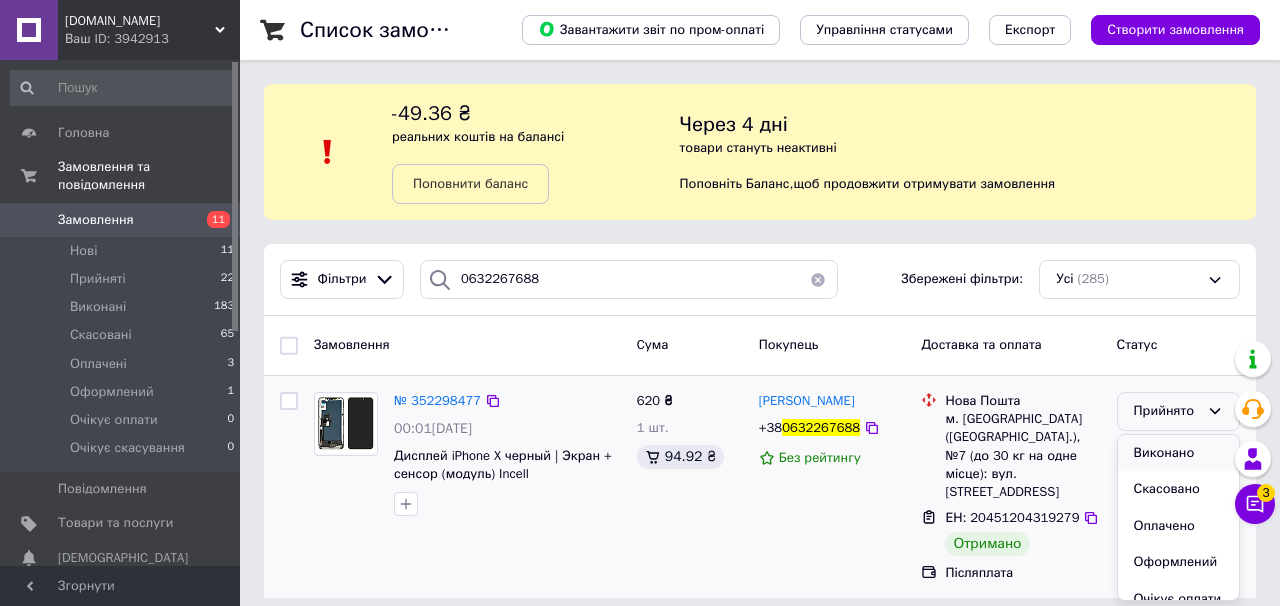 click on "Виконано" at bounding box center (1178, 453) 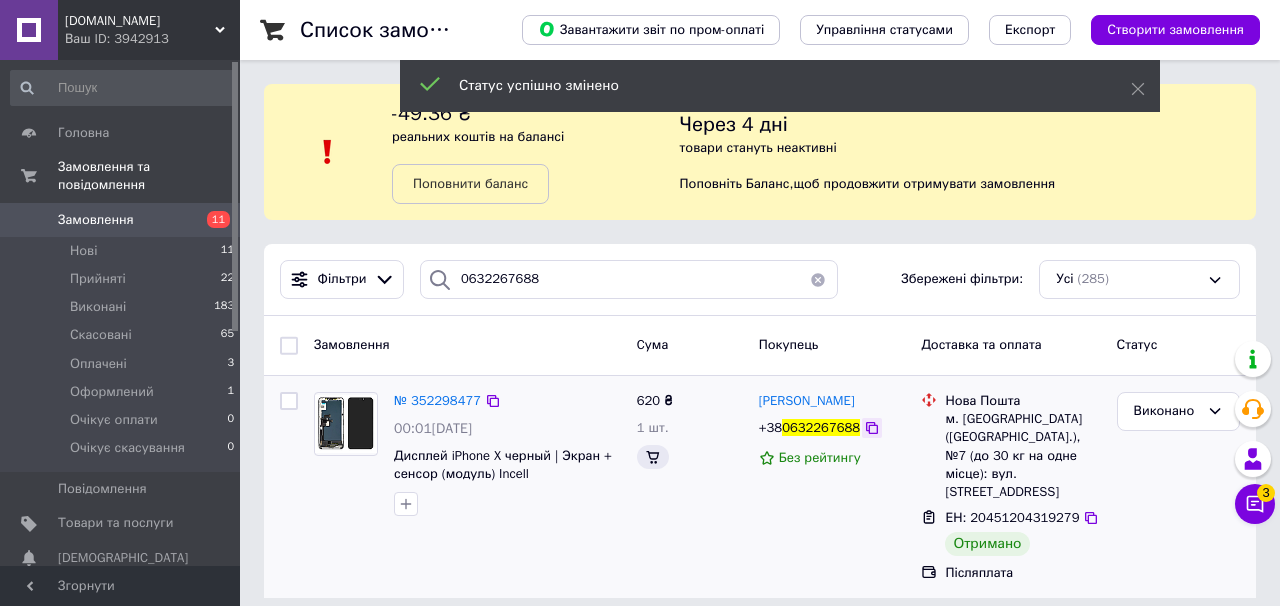 scroll, scrollTop: 16, scrollLeft: 0, axis: vertical 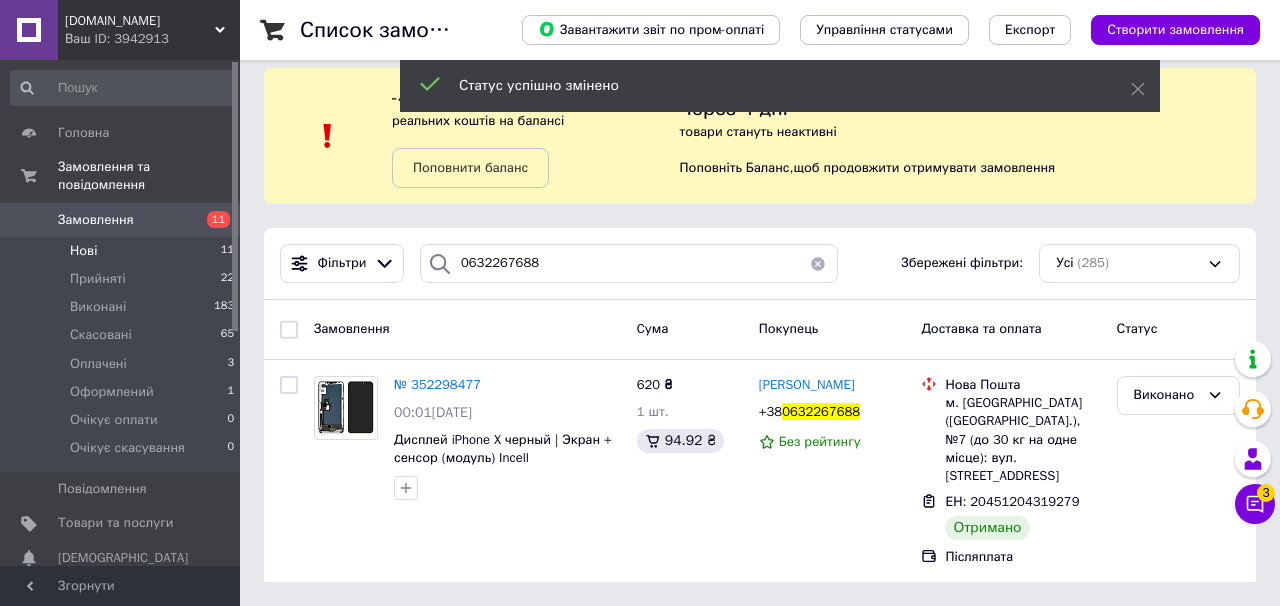 click on "Нові" at bounding box center [83, 251] 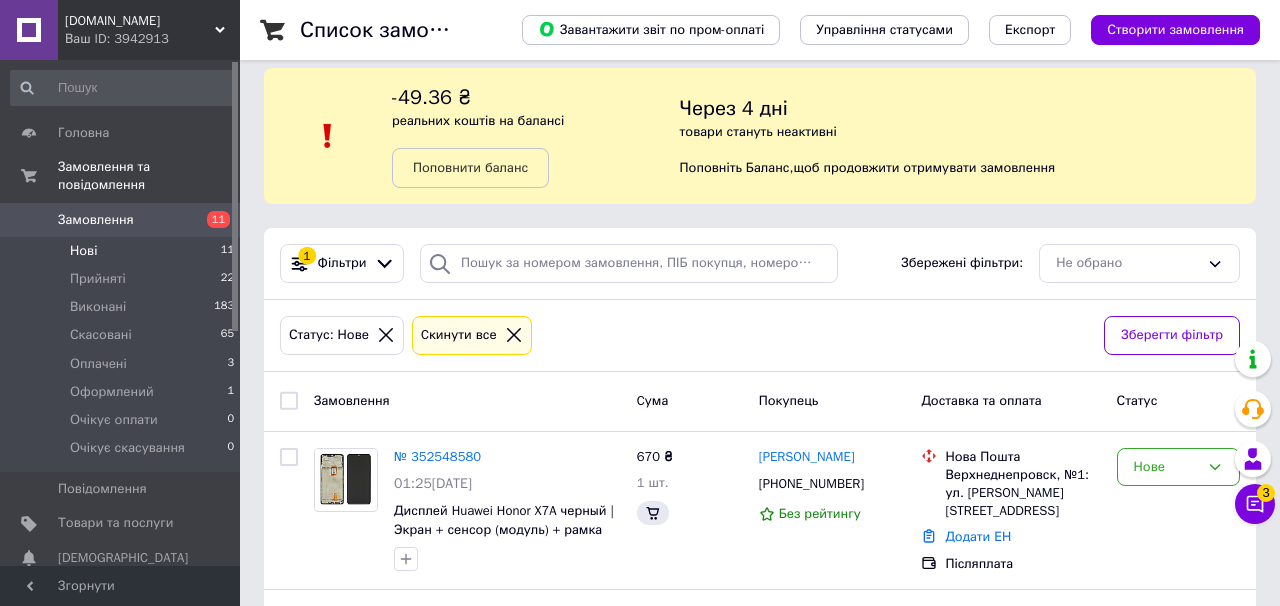 scroll, scrollTop: 0, scrollLeft: 0, axis: both 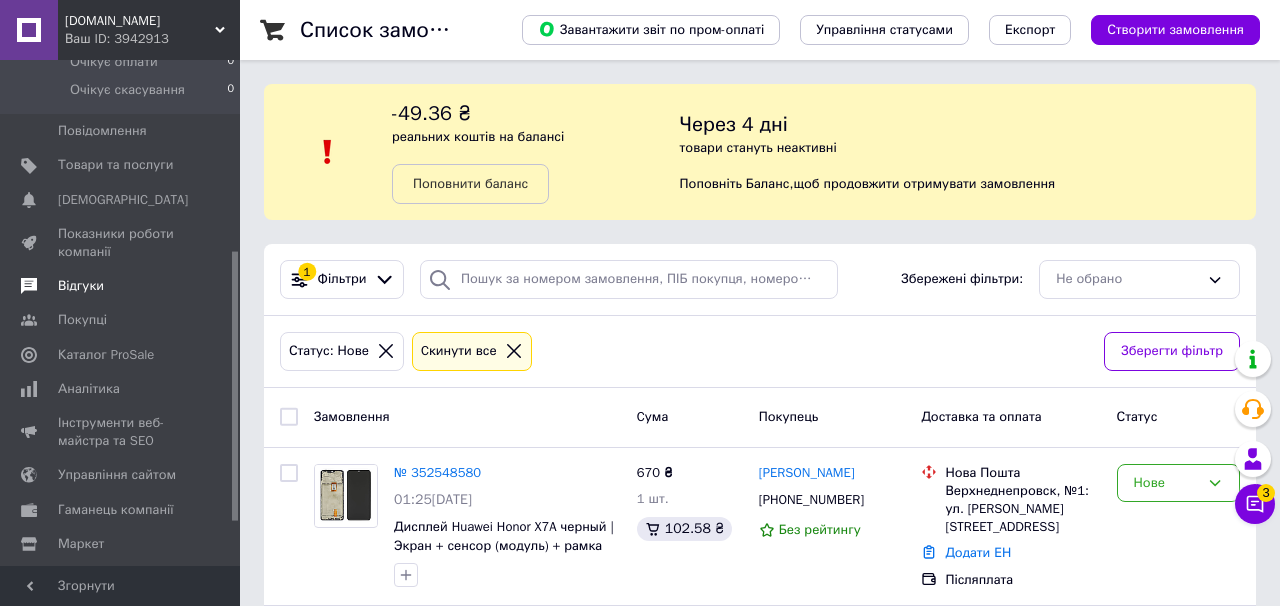 click on "Відгуки" at bounding box center [123, 286] 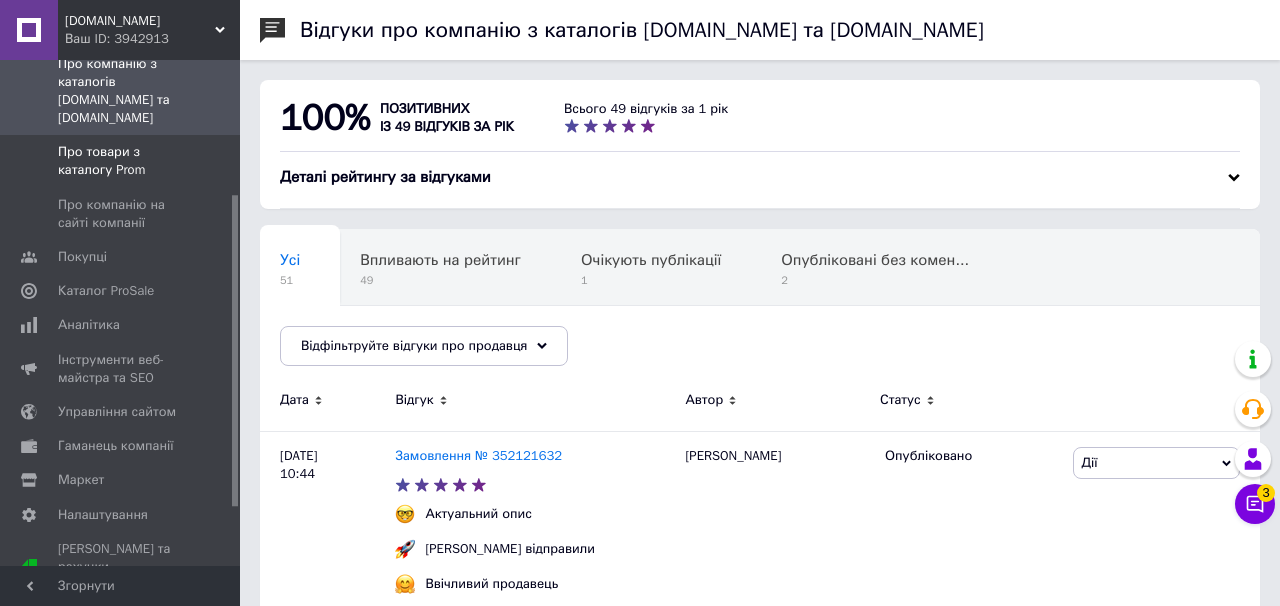 scroll, scrollTop: 0, scrollLeft: 0, axis: both 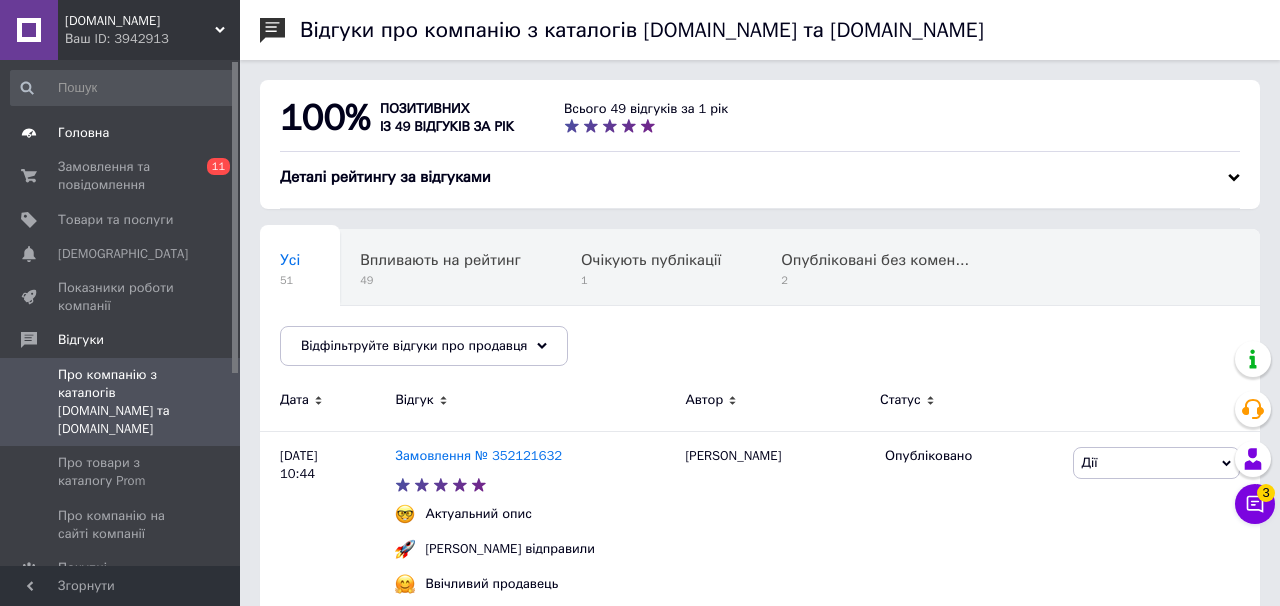 click on "Головна" at bounding box center [83, 133] 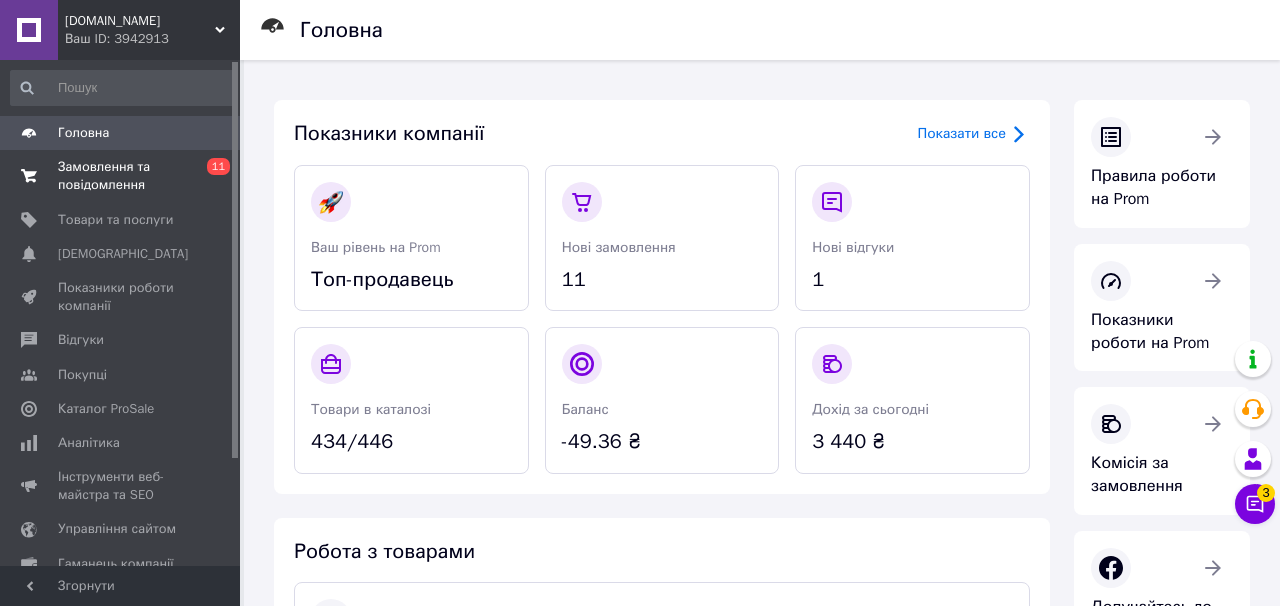 click on "Замовлення та повідомлення" at bounding box center [121, 176] 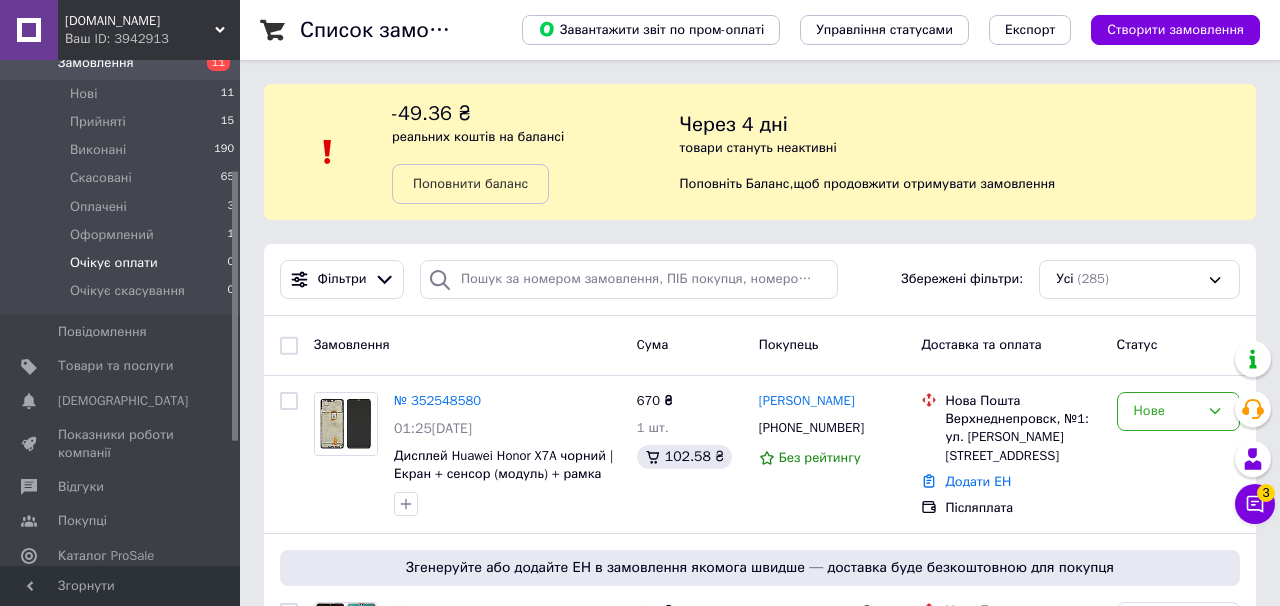 scroll, scrollTop: 246, scrollLeft: 0, axis: vertical 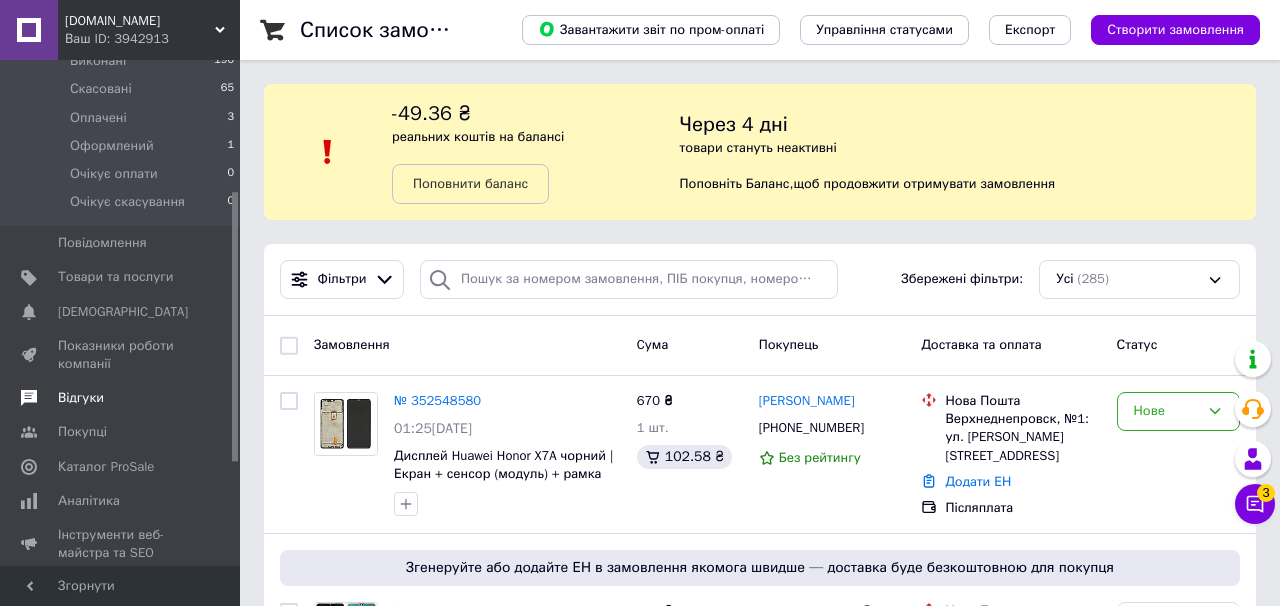 click on "Відгуки" at bounding box center (121, 398) 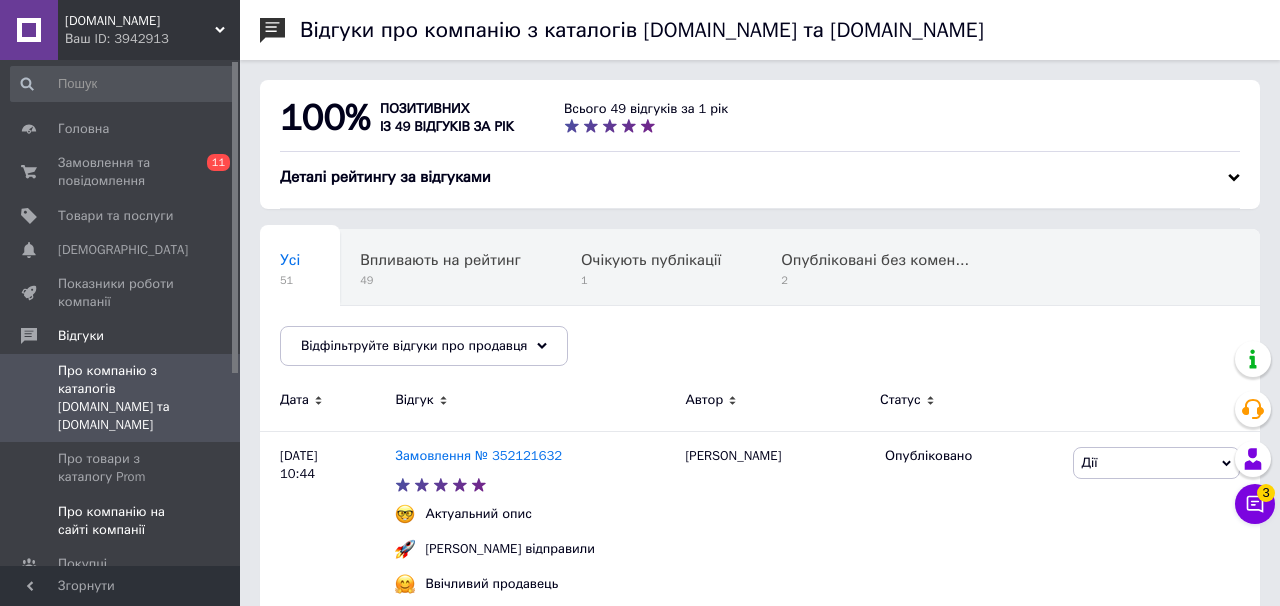 scroll, scrollTop: 0, scrollLeft: 0, axis: both 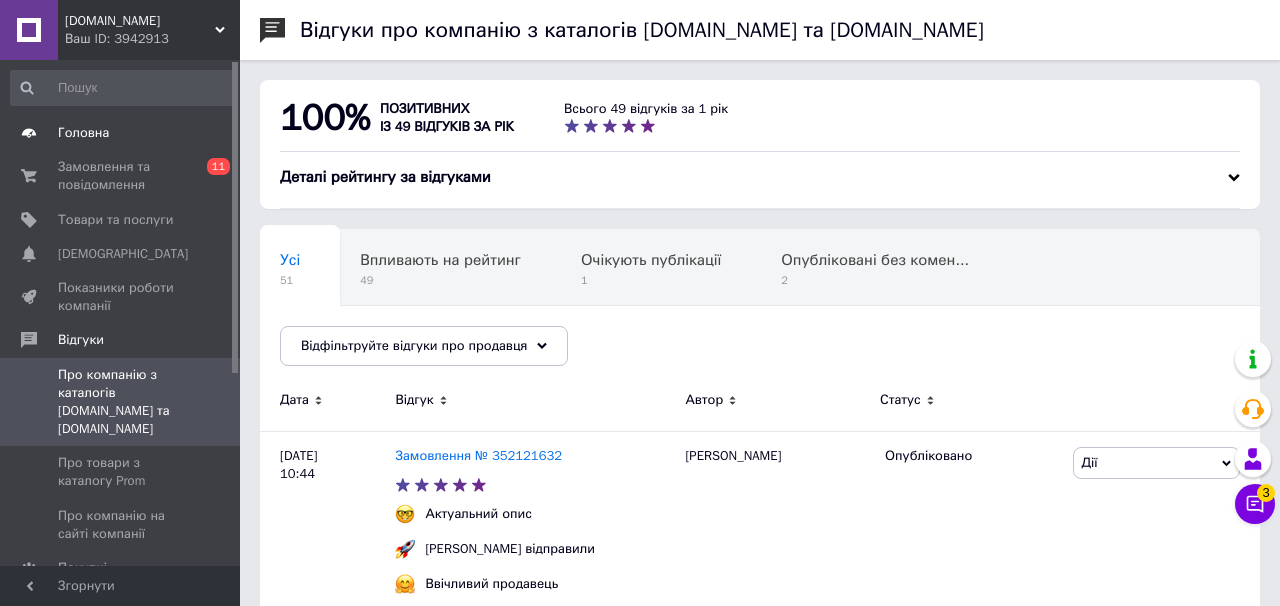 click on "Головна" at bounding box center [121, 133] 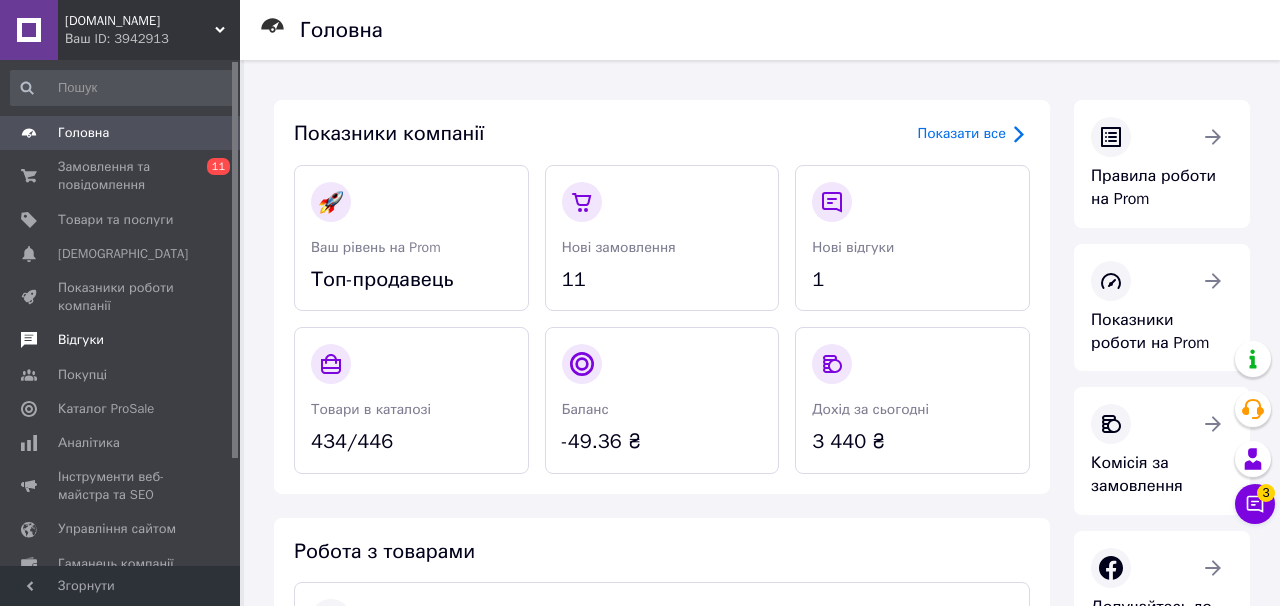 click on "Відгуки" at bounding box center (123, 340) 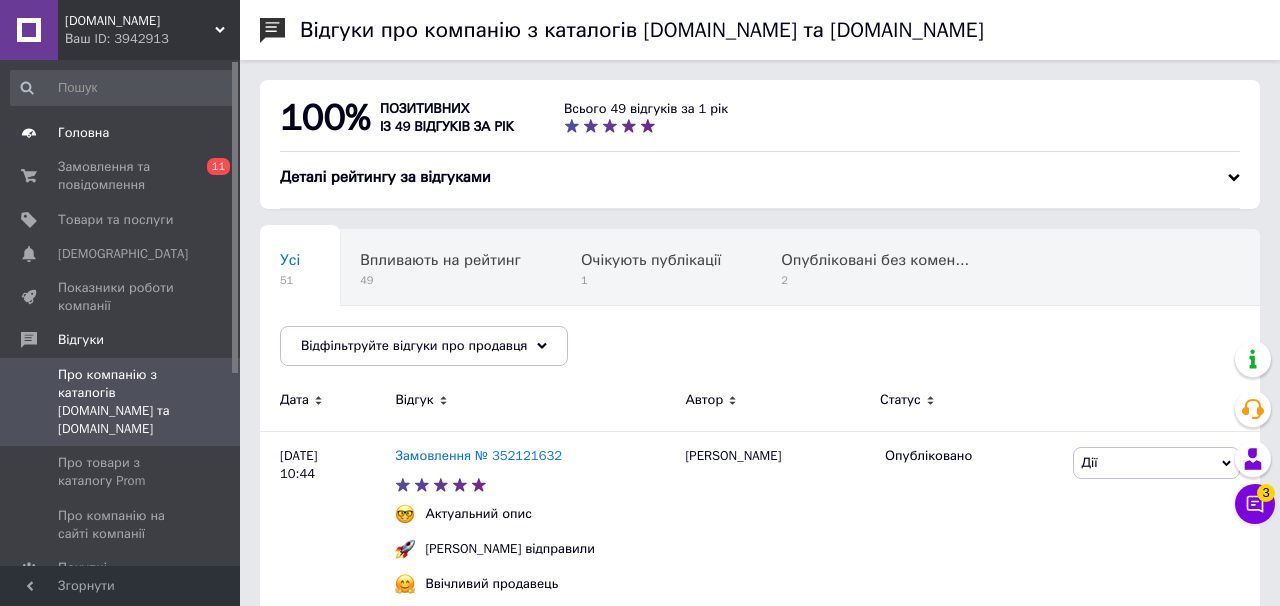 click on "Головна" at bounding box center [123, 133] 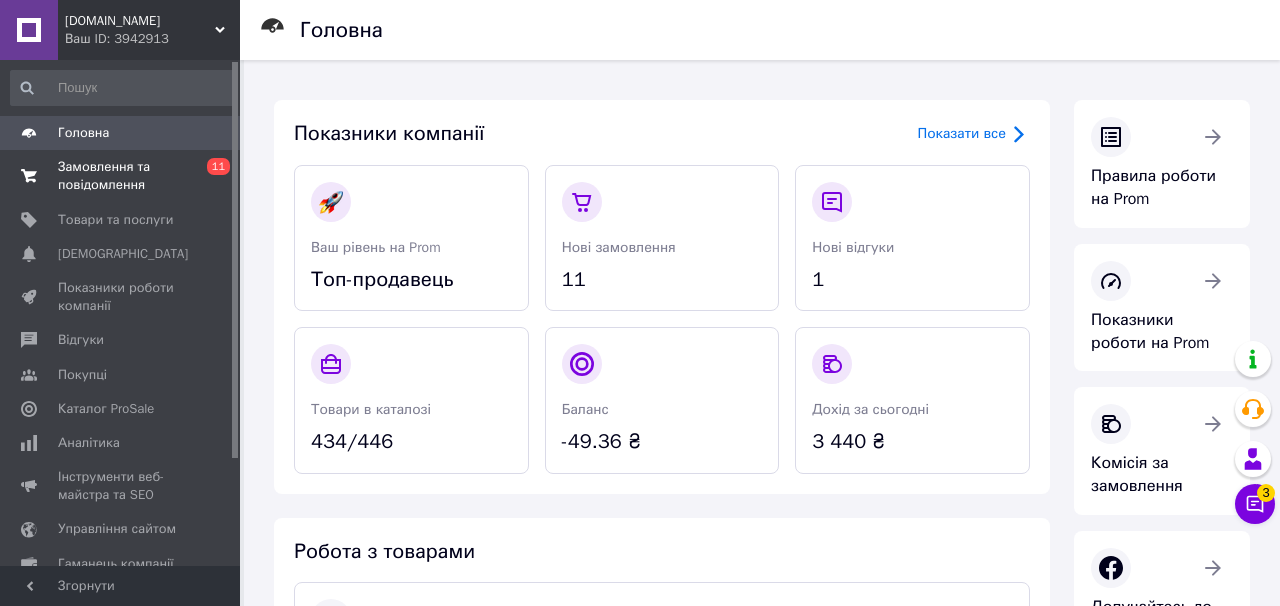 click on "Замовлення та повідомлення" at bounding box center (121, 176) 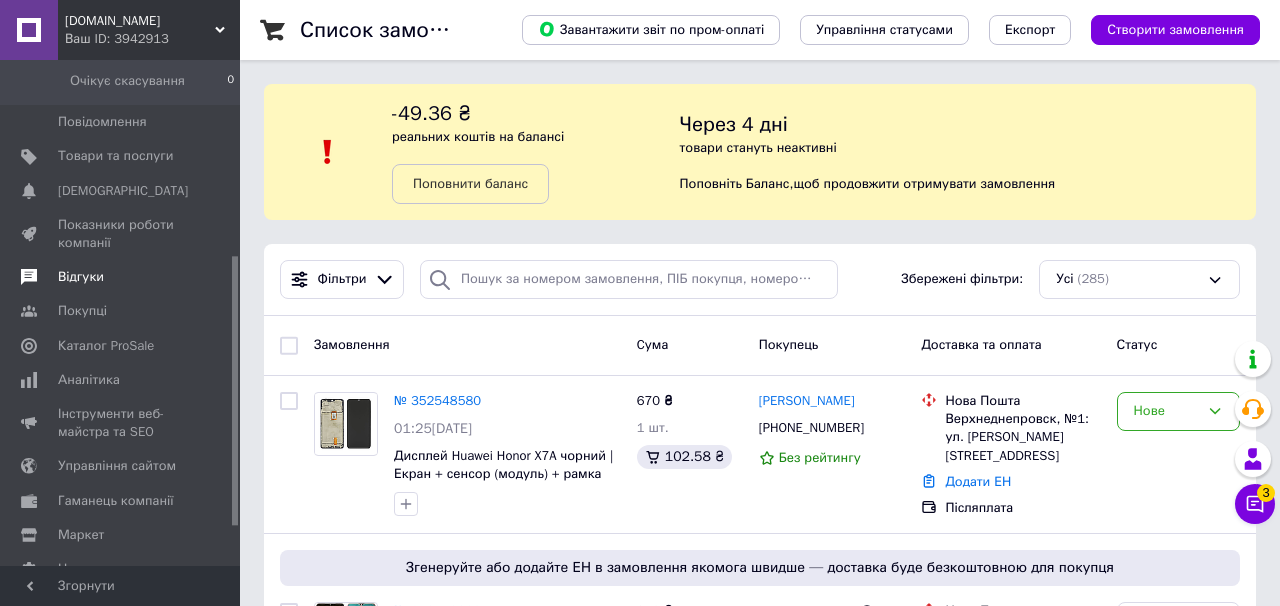 click on "Відгуки" at bounding box center [121, 277] 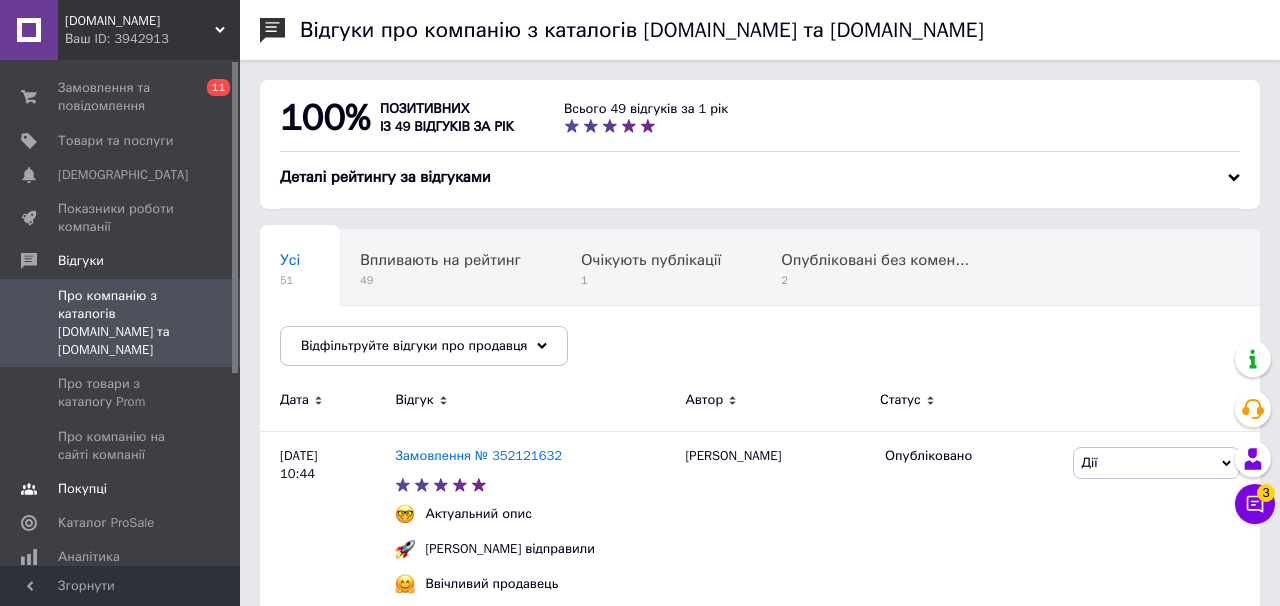 scroll, scrollTop: 0, scrollLeft: 0, axis: both 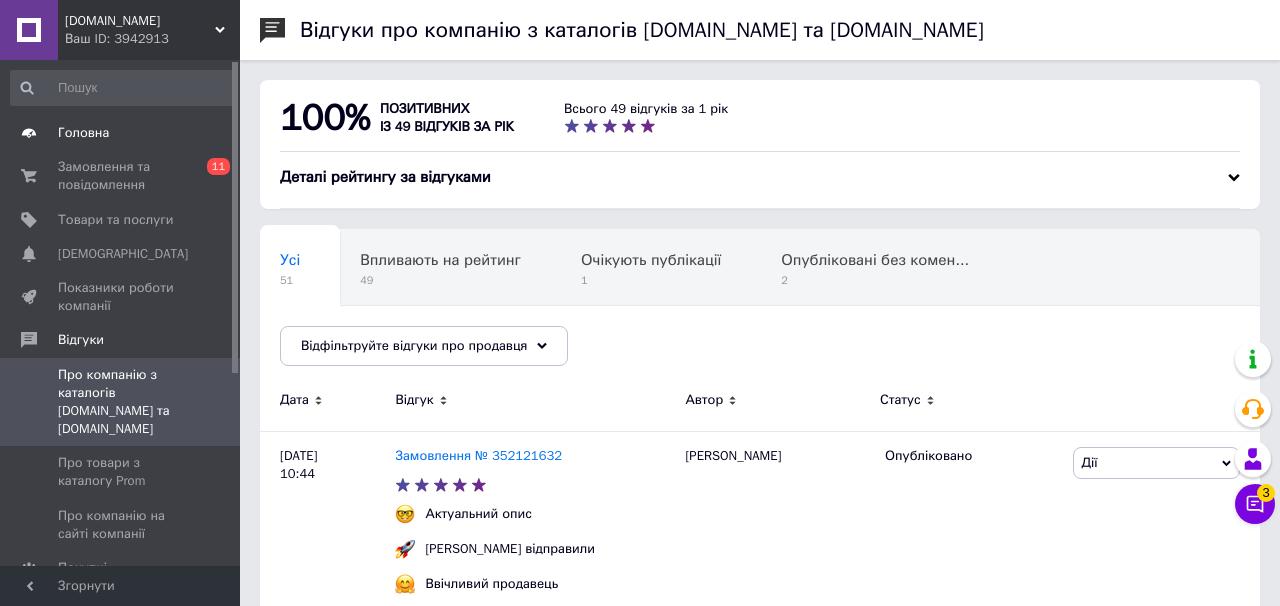 click on "Головна" at bounding box center (83, 133) 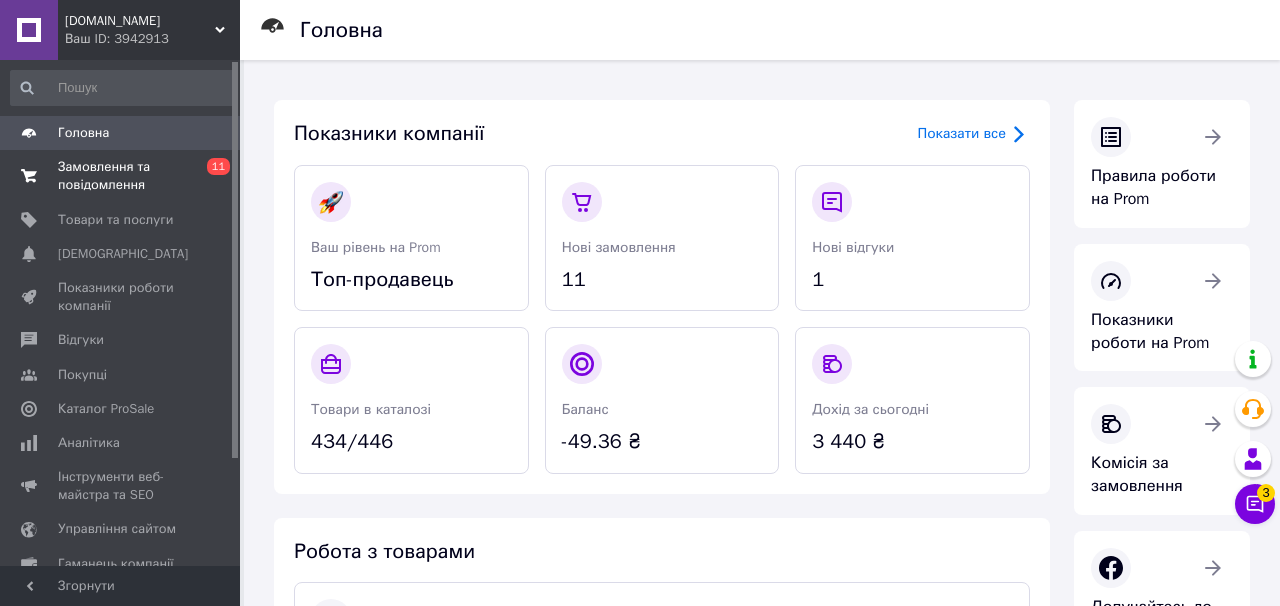 click on "Замовлення та повідомлення" at bounding box center [121, 176] 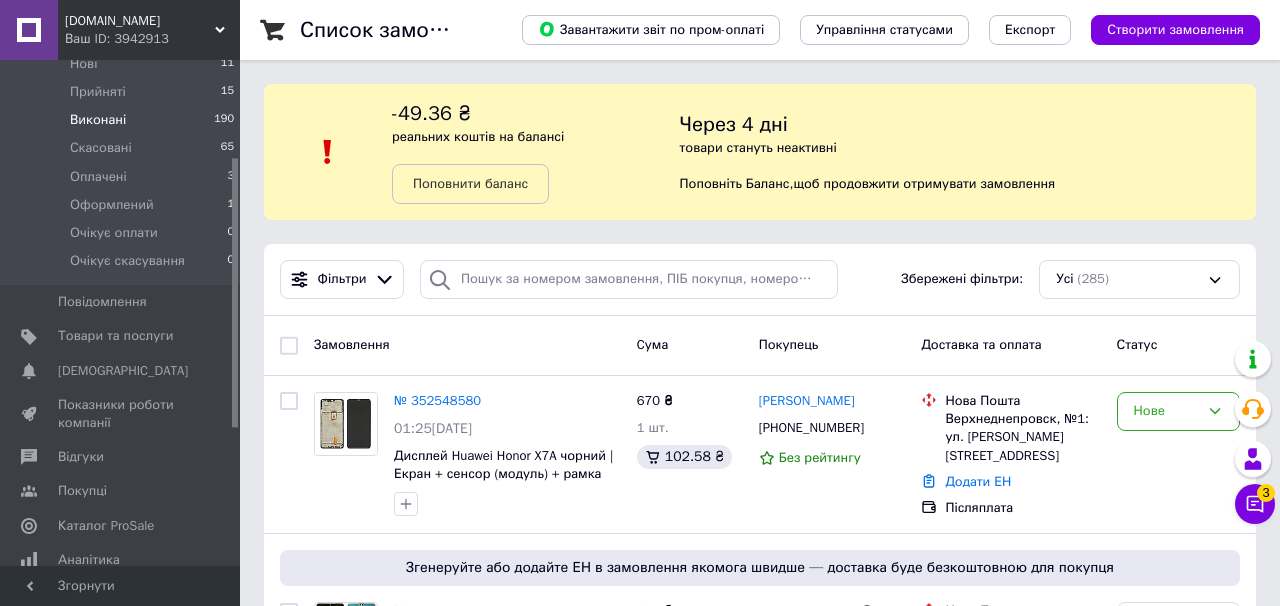 scroll, scrollTop: 189, scrollLeft: 0, axis: vertical 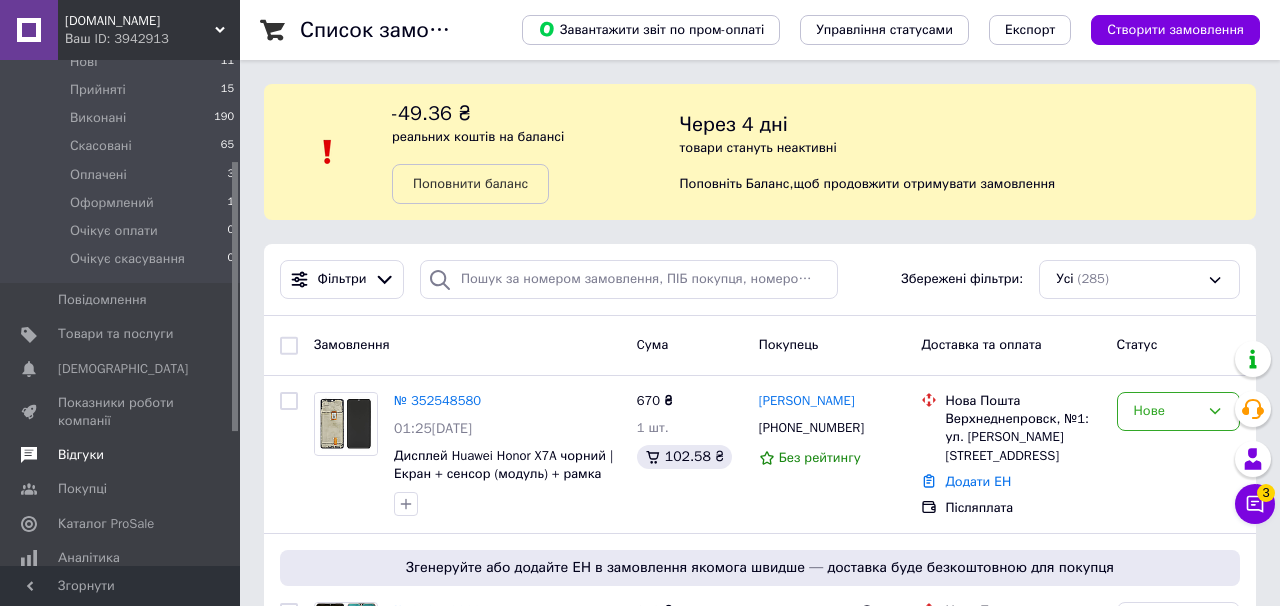 click on "Відгуки" at bounding box center [81, 455] 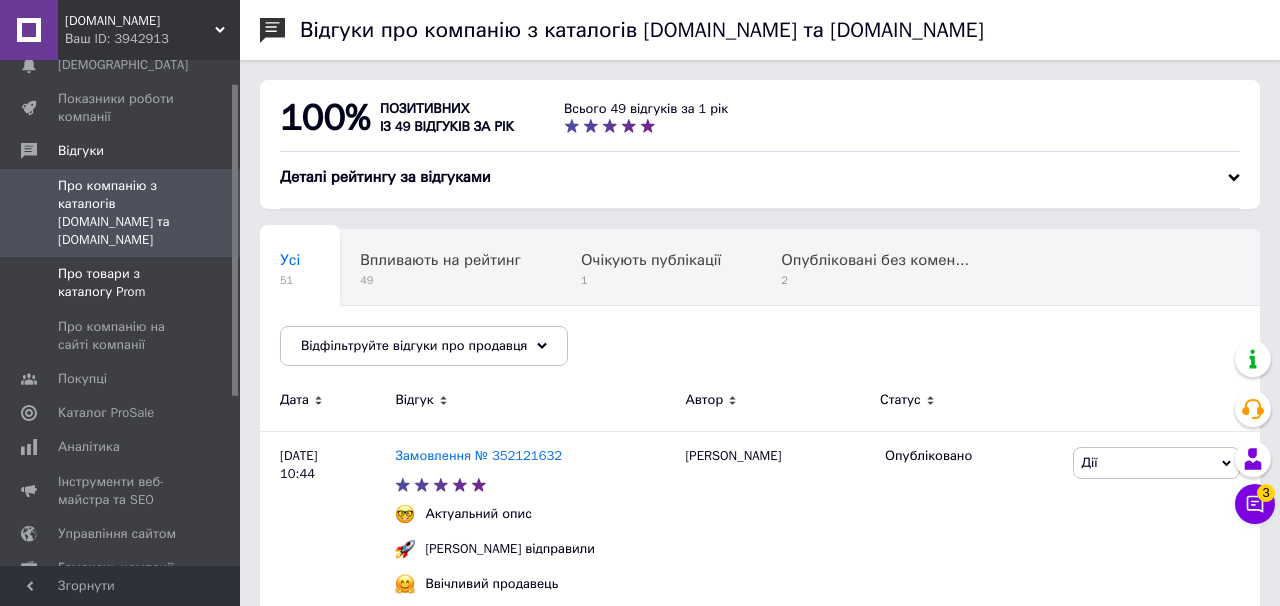 scroll, scrollTop: 0, scrollLeft: 0, axis: both 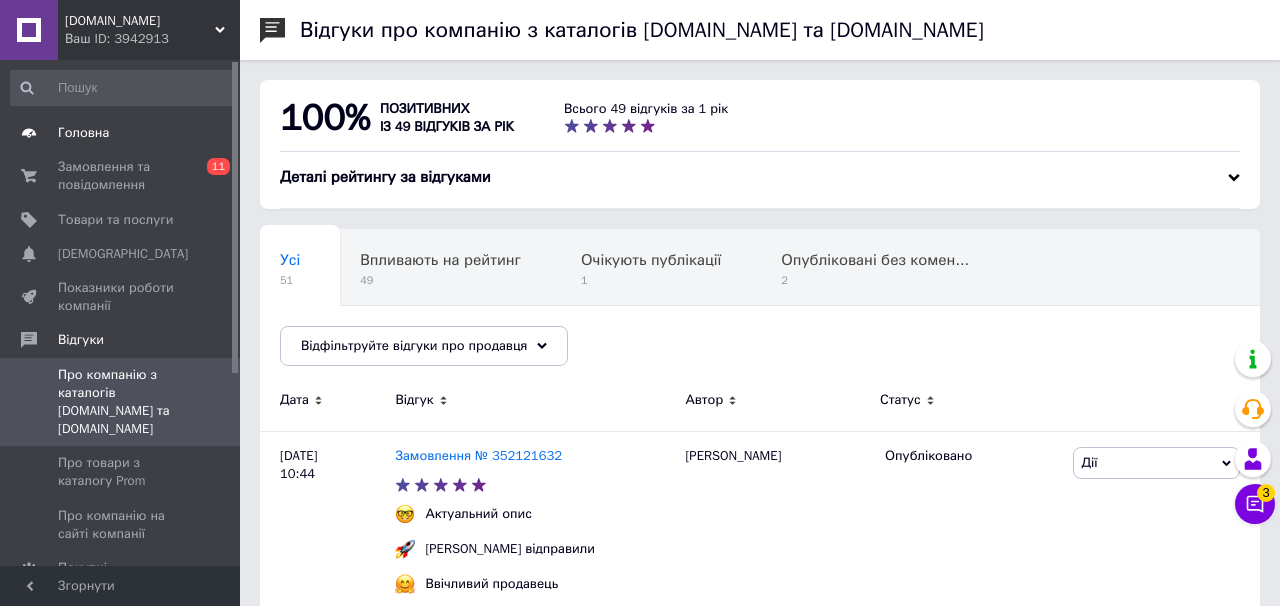 click on "Головна" at bounding box center (123, 133) 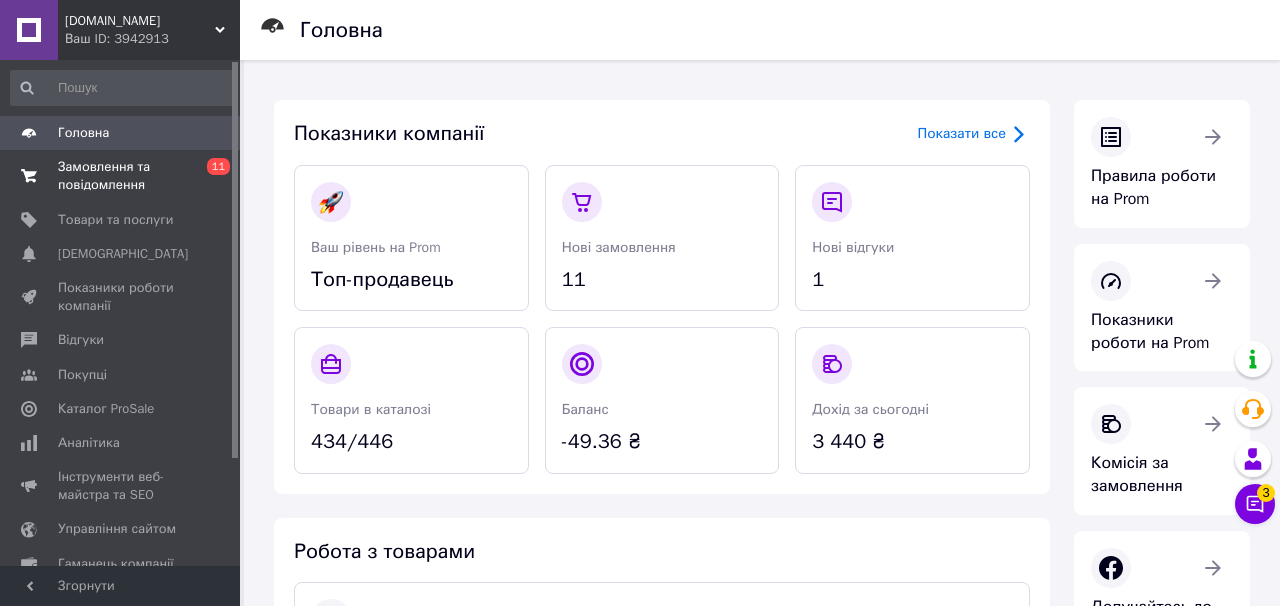 click on "Замовлення та повідомлення" at bounding box center [121, 176] 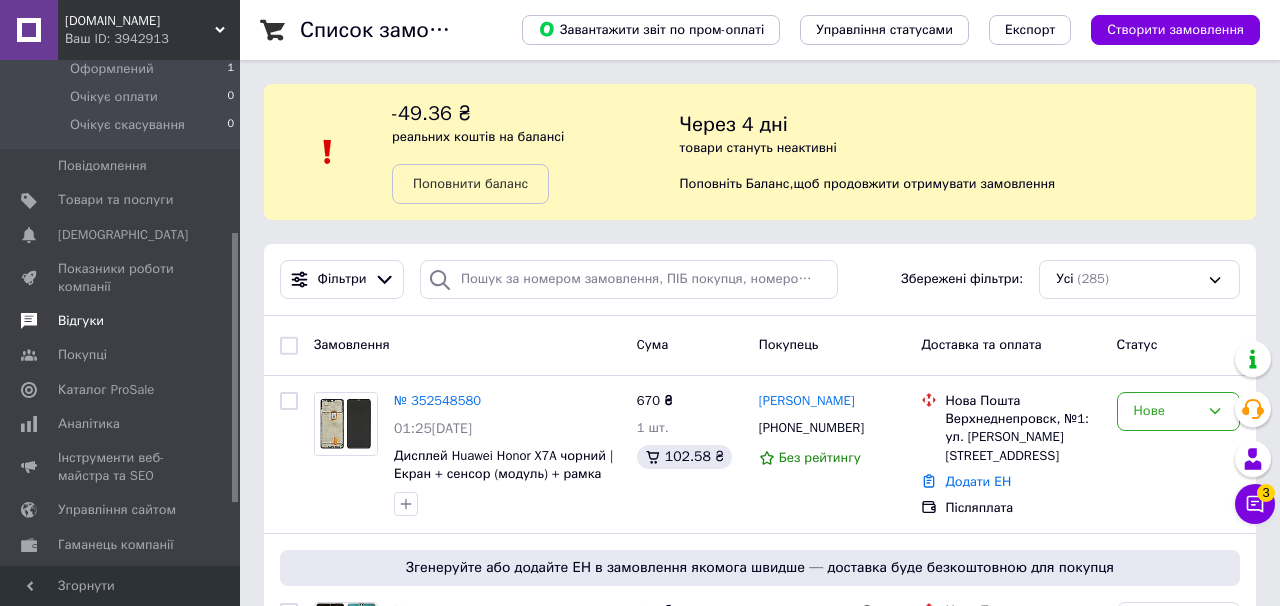 click on "Відгуки" at bounding box center [121, 321] 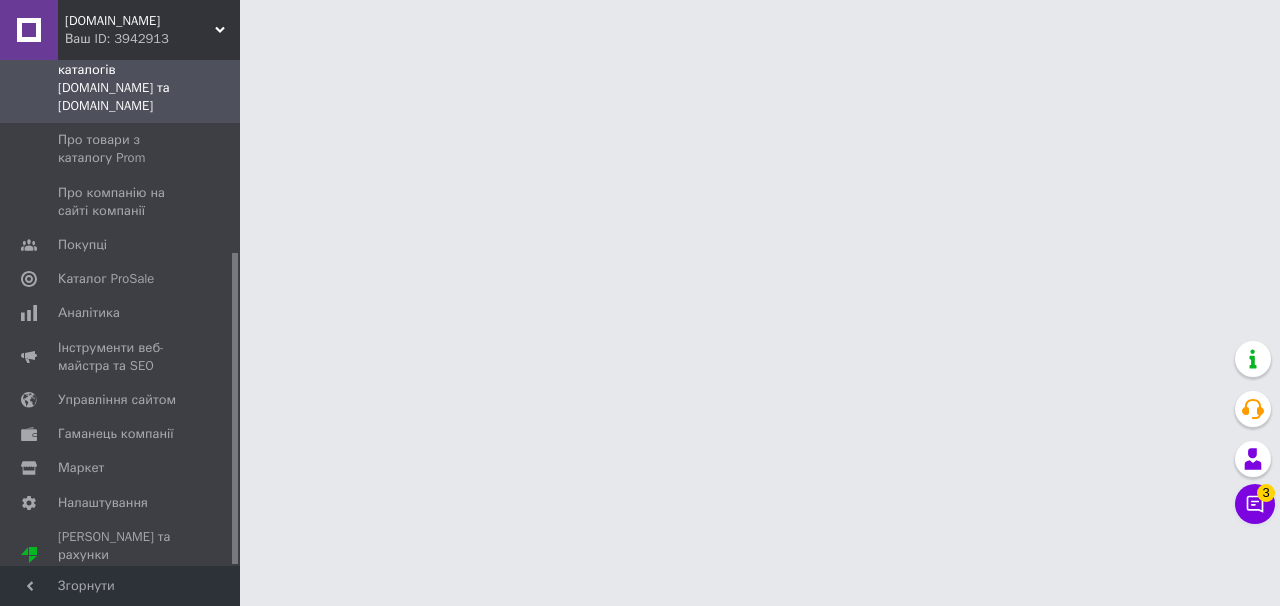 scroll, scrollTop: 311, scrollLeft: 0, axis: vertical 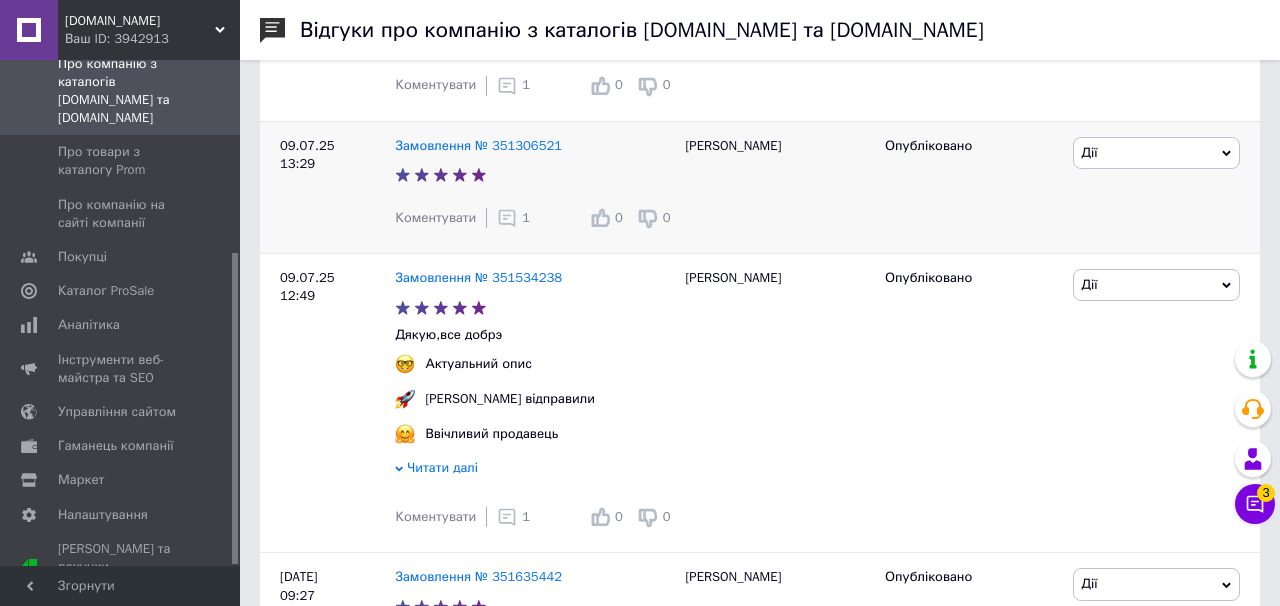 click 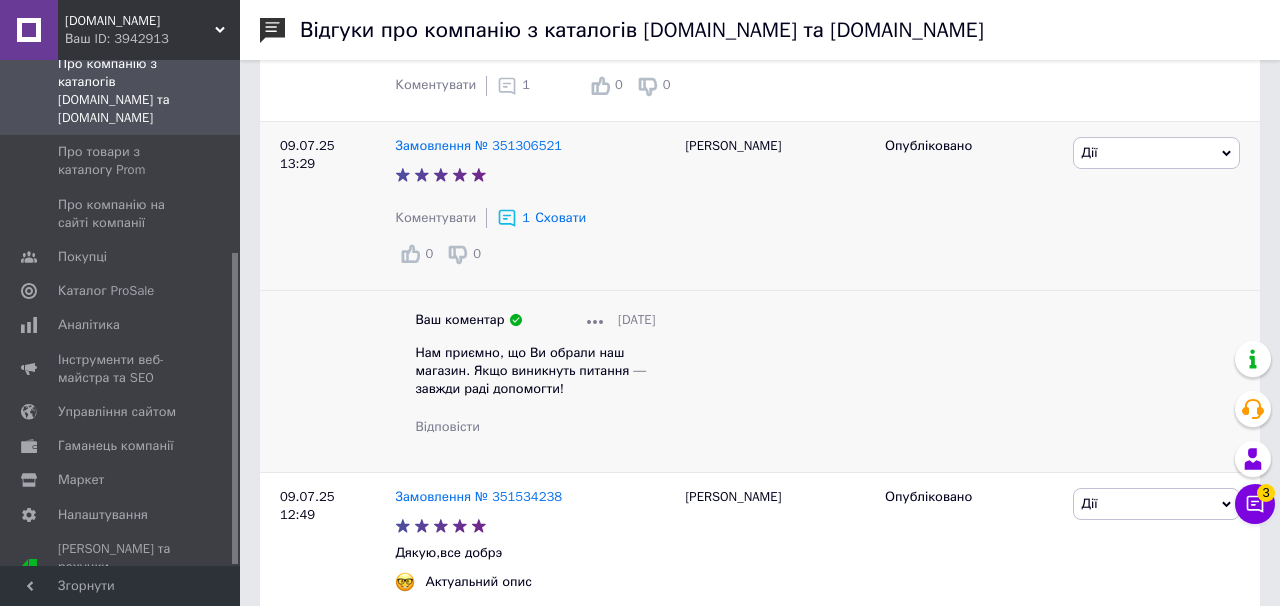 click on "Нам приємно, що Ви обрали наш магазин. Якщо виникнуть питання — завжди раді допомогти!" at bounding box center [530, 370] 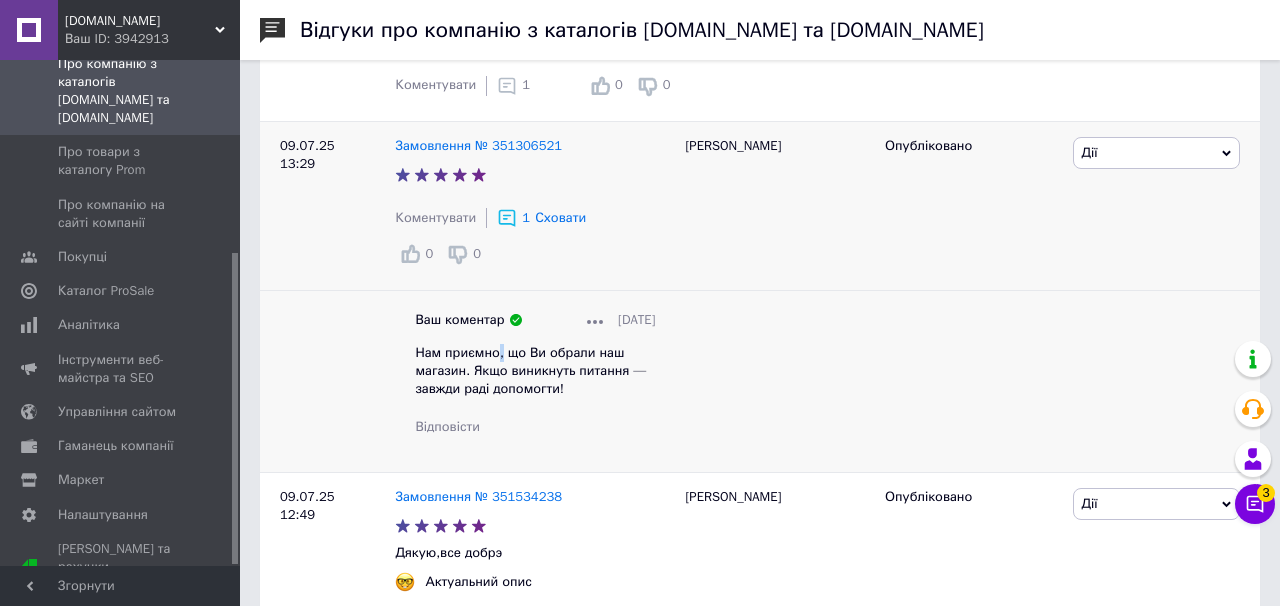 click on "Нам приємно, що Ви обрали наш магазин. Якщо виникнуть питання — завжди раді допомогти!" at bounding box center (530, 370) 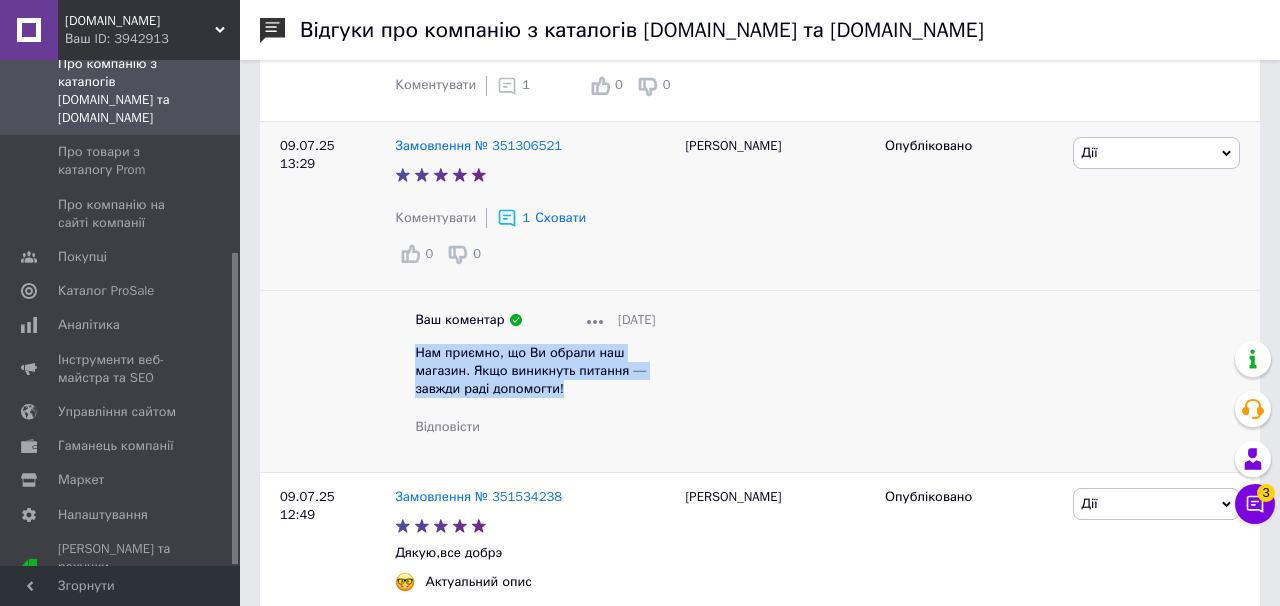 click on "Нам приємно, що Ви обрали наш магазин. Якщо виникнуть питання — завжди раді допомогти!" at bounding box center [530, 370] 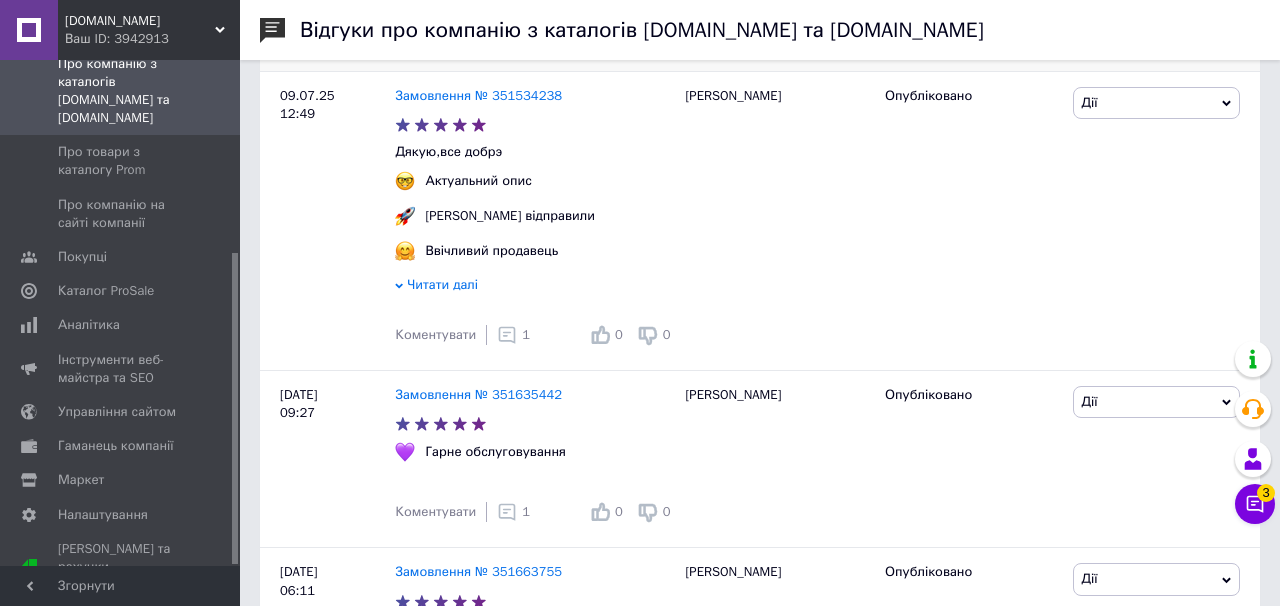 scroll, scrollTop: 3704, scrollLeft: 0, axis: vertical 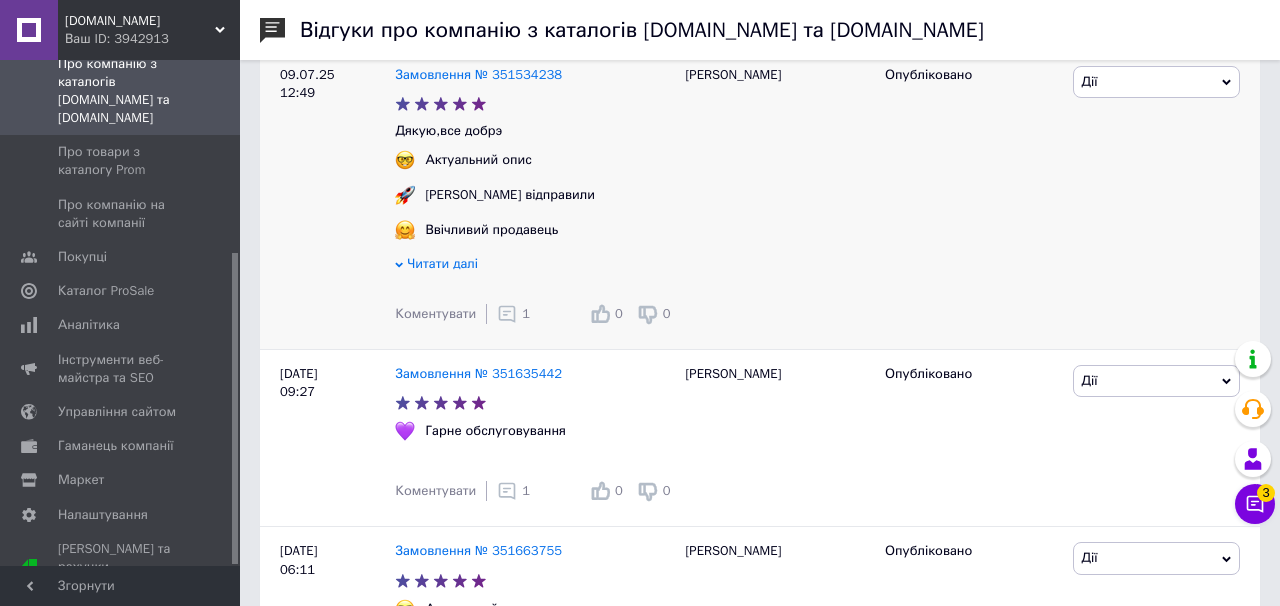 click on "Коментувати 1" at bounding box center [462, 314] 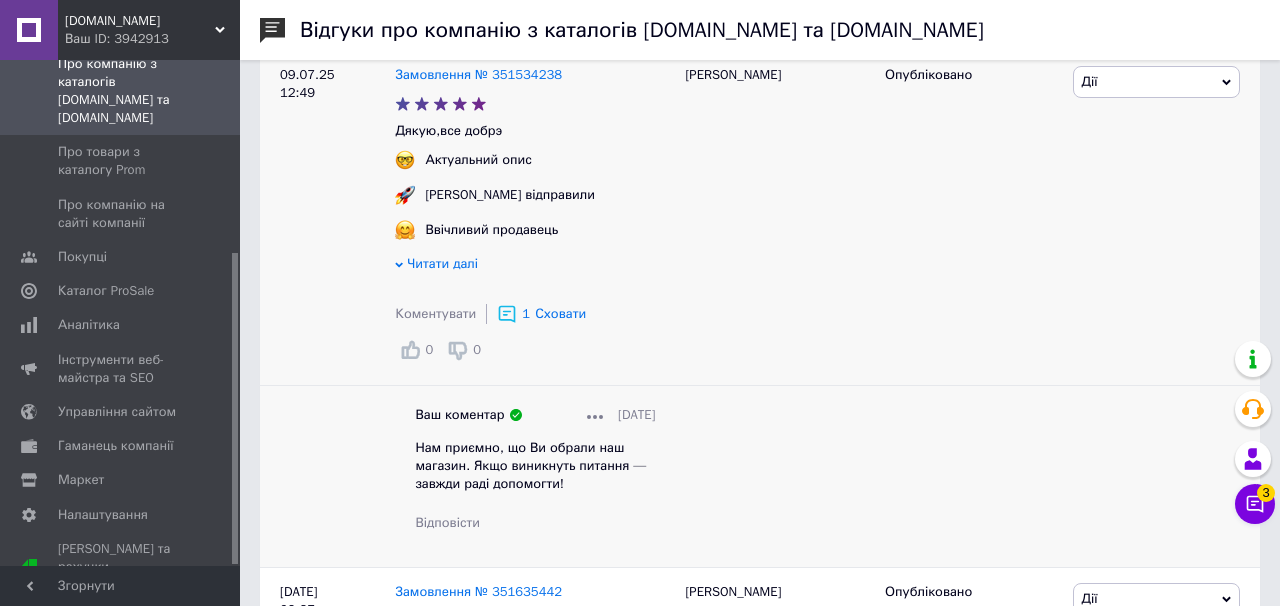 click on "Нам приємно, що Ви обрали наш магазин. Якщо виникнуть питання — завжди раді допомогти!" at bounding box center [530, 465] 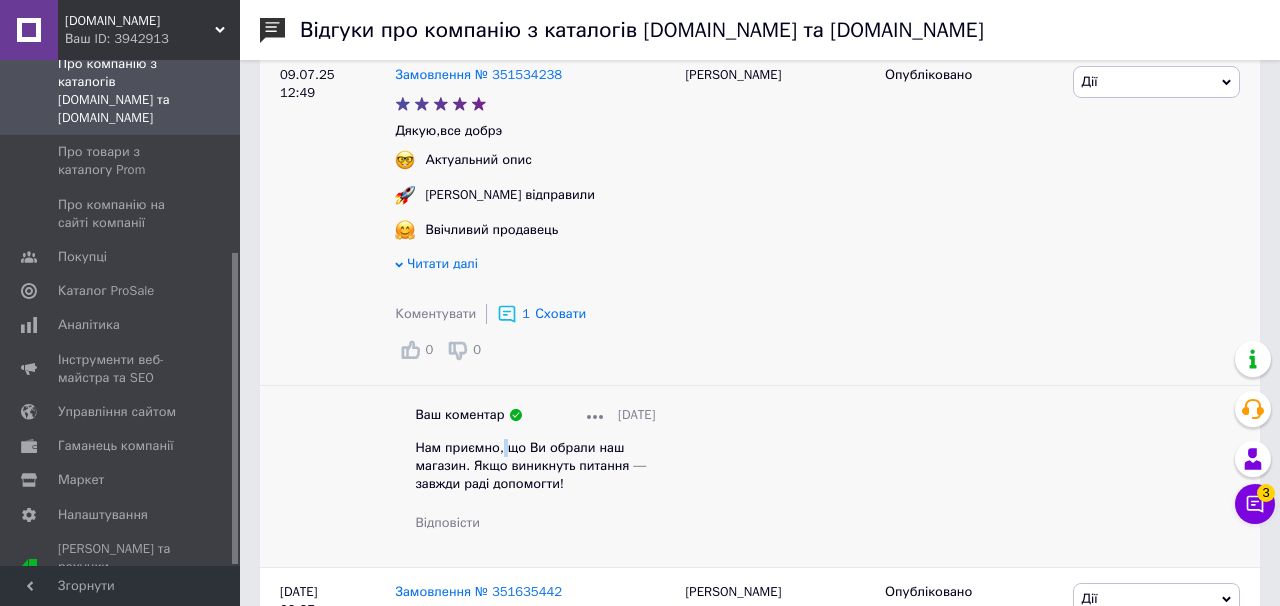 click on "Нам приємно, що Ви обрали наш магазин. Якщо виникнуть питання — завжди раді допомогти!" at bounding box center [530, 465] 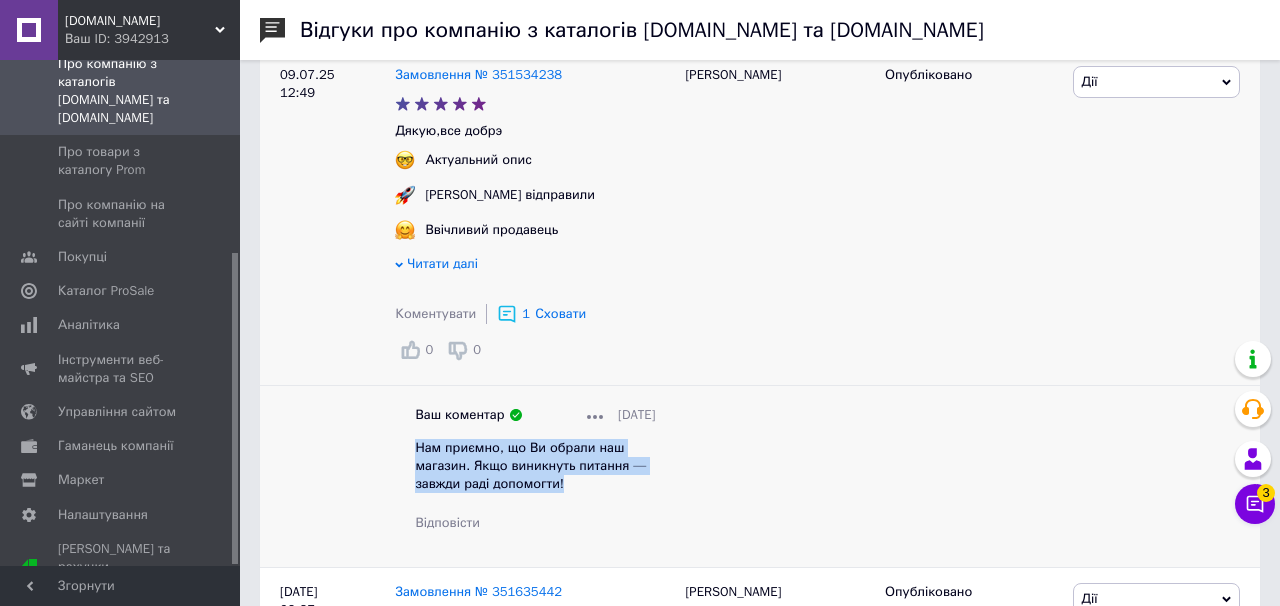 click on "Нам приємно, що Ви обрали наш магазин. Якщо виникнуть питання — завжди раді допомогти!" at bounding box center (530, 465) 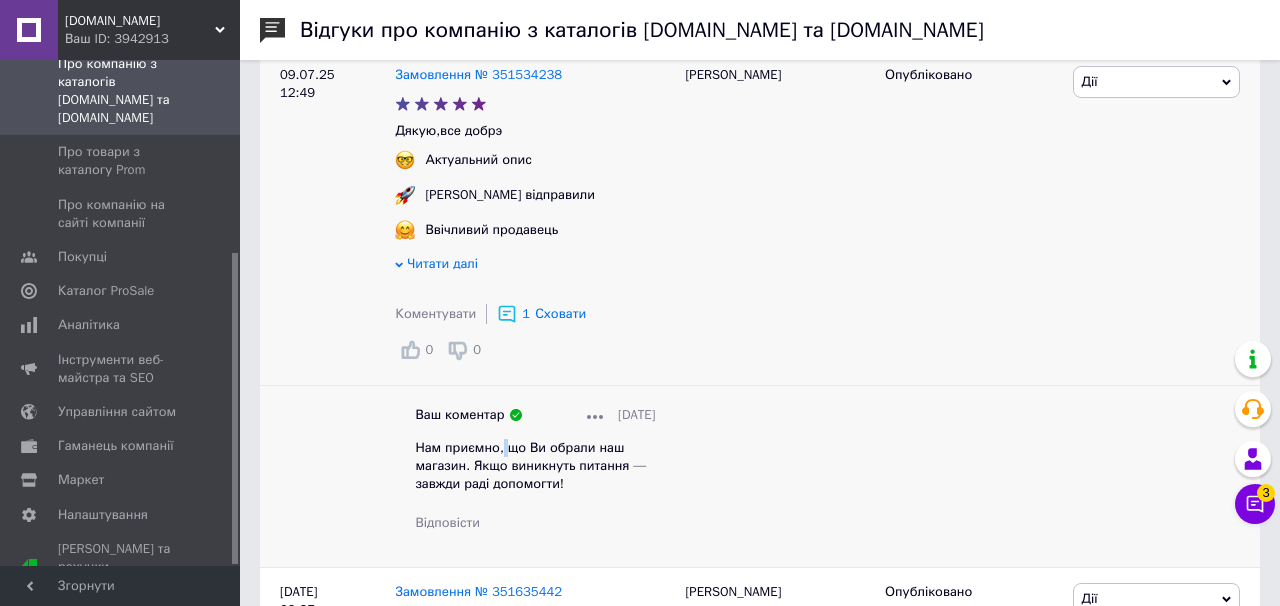 click on "Нам приємно, що Ви обрали наш магазин. Якщо виникнуть питання — завжди раді допомогти!" at bounding box center [530, 465] 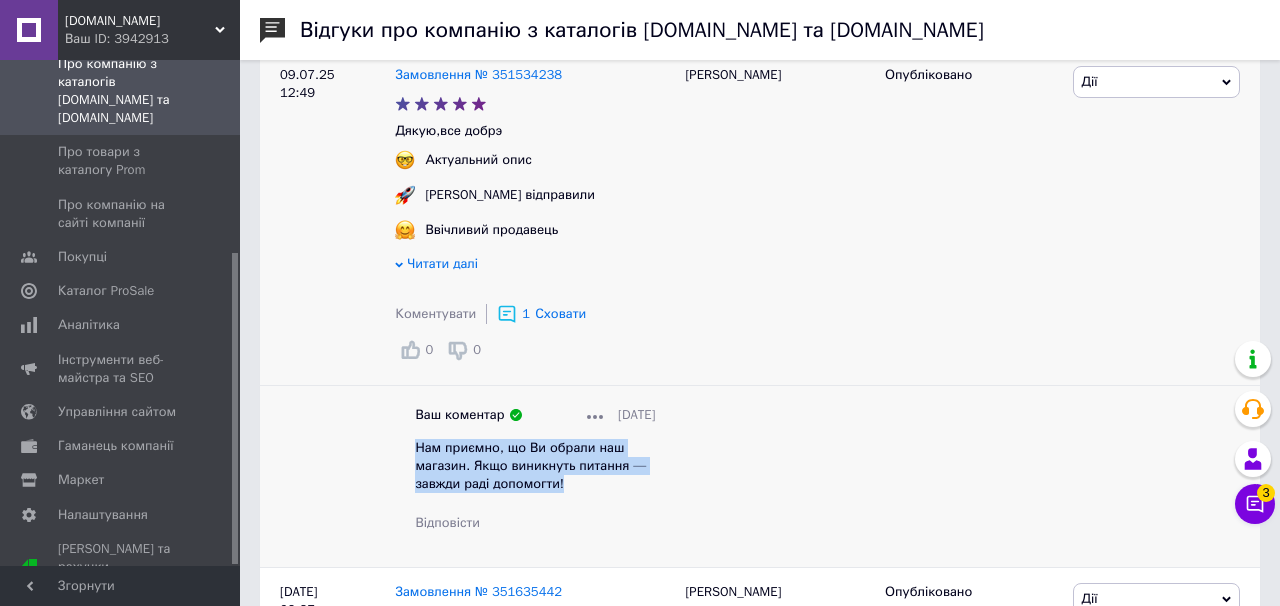 click on "Нам приємно, що Ви обрали наш магазин. Якщо виникнуть питання — завжди раді допомогти!" at bounding box center (530, 465) 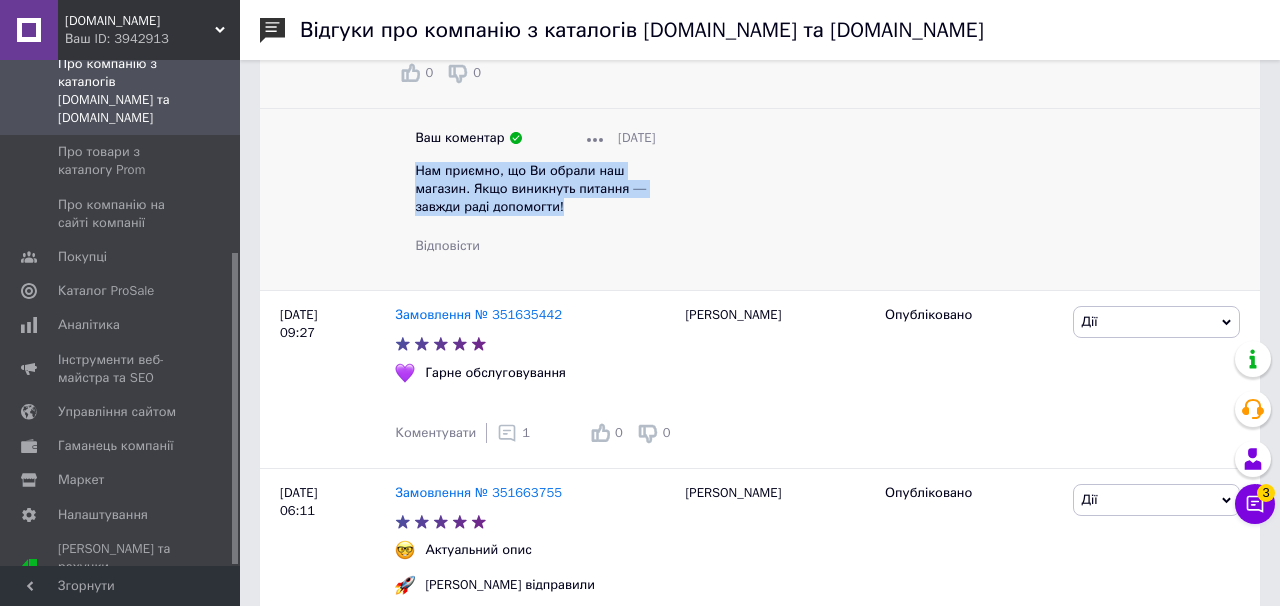 scroll, scrollTop: 3992, scrollLeft: 0, axis: vertical 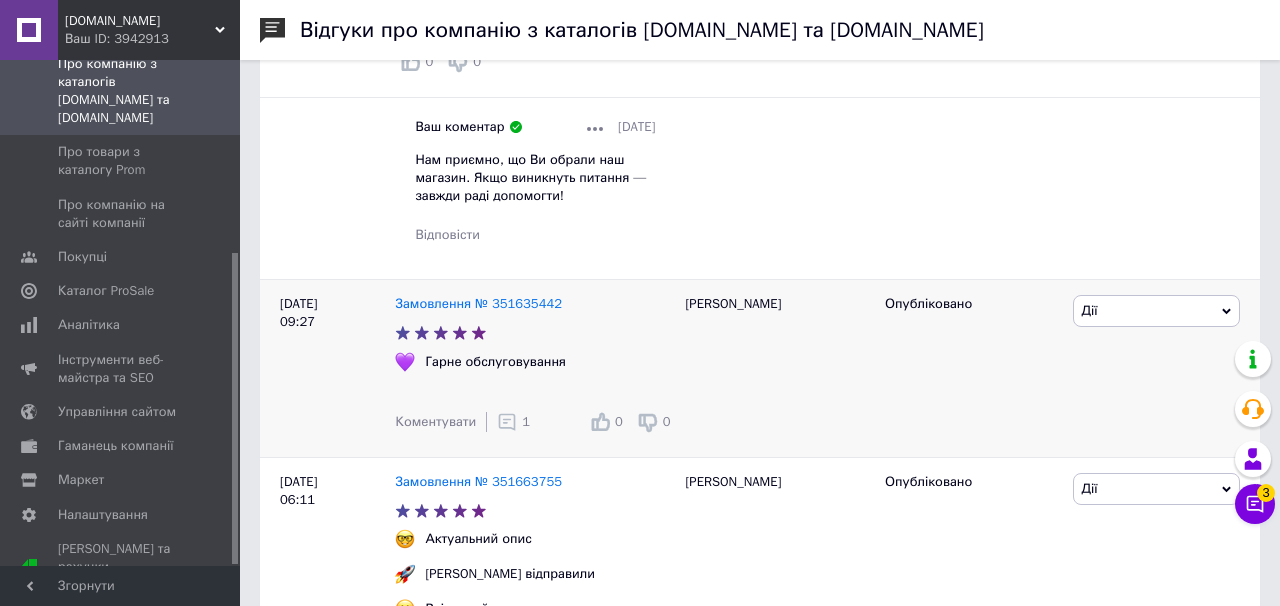 click on "Коментувати 1" at bounding box center [462, 422] 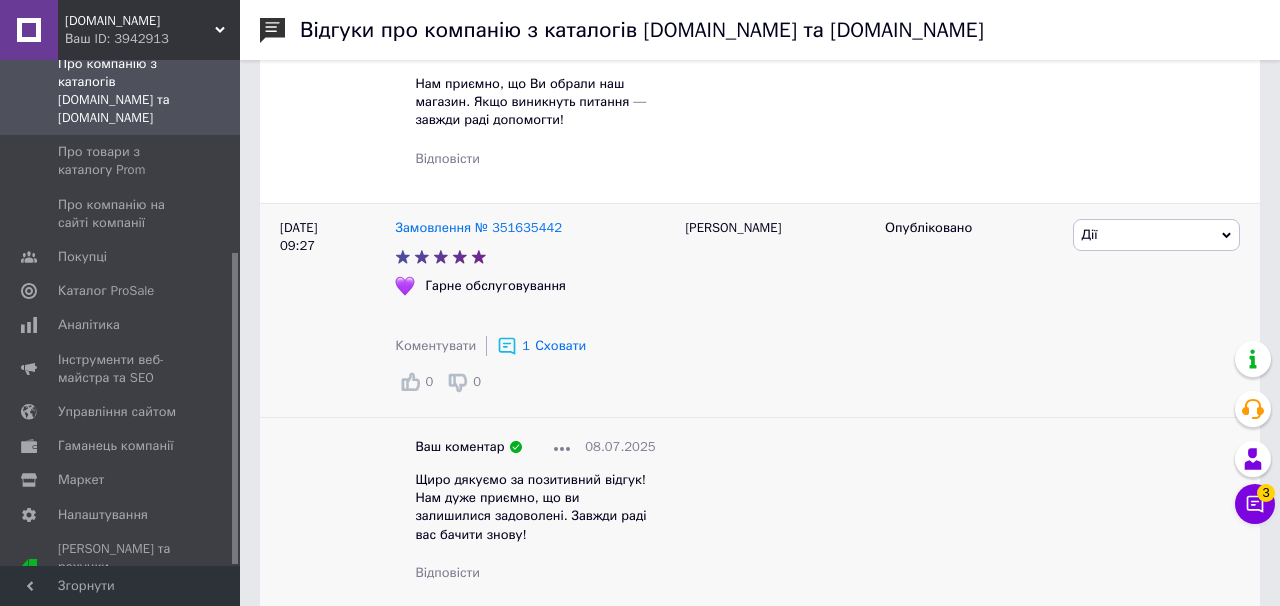 scroll, scrollTop: 4070, scrollLeft: 0, axis: vertical 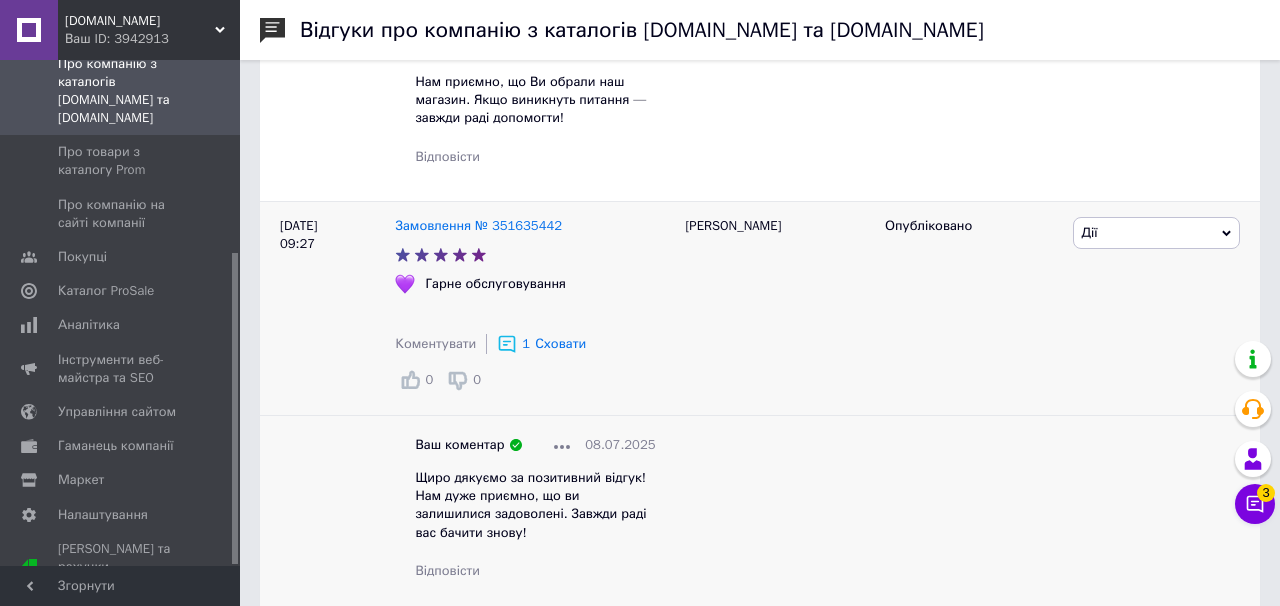 click on "Щиро дякуємо за позитивний відгук! Нам дуже приємно, що ви залишилися задоволені. Завжди раді вас бачити знову!" at bounding box center (530, 505) 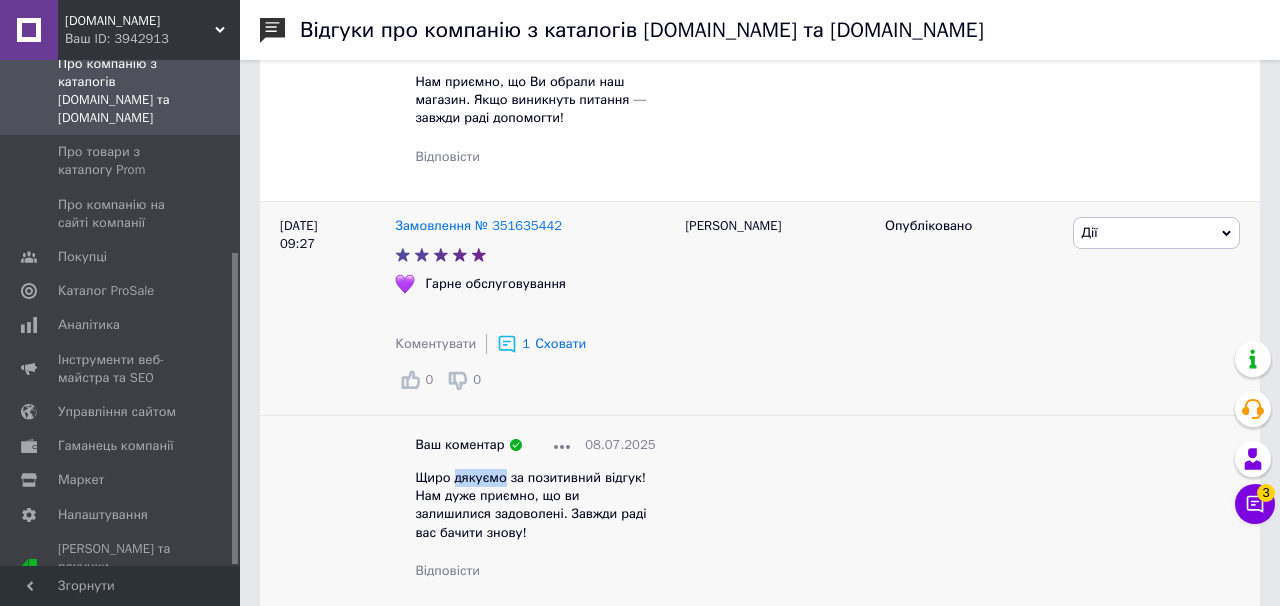 click on "Щиро дякуємо за позитивний відгук! Нам дуже приємно, що ви залишилися задоволені. Завжди раді вас бачити знову!" at bounding box center [530, 505] 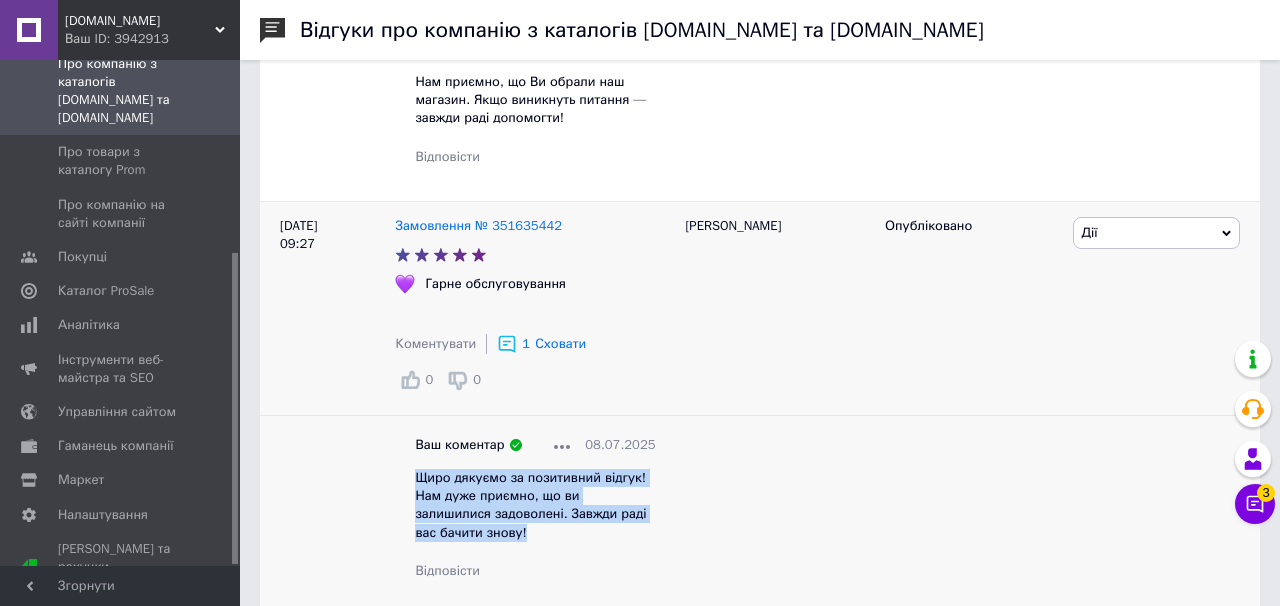 click on "Щиро дякуємо за позитивний відгук! Нам дуже приємно, що ви залишилися задоволені. Завжди раді вас бачити знову!" at bounding box center (530, 505) 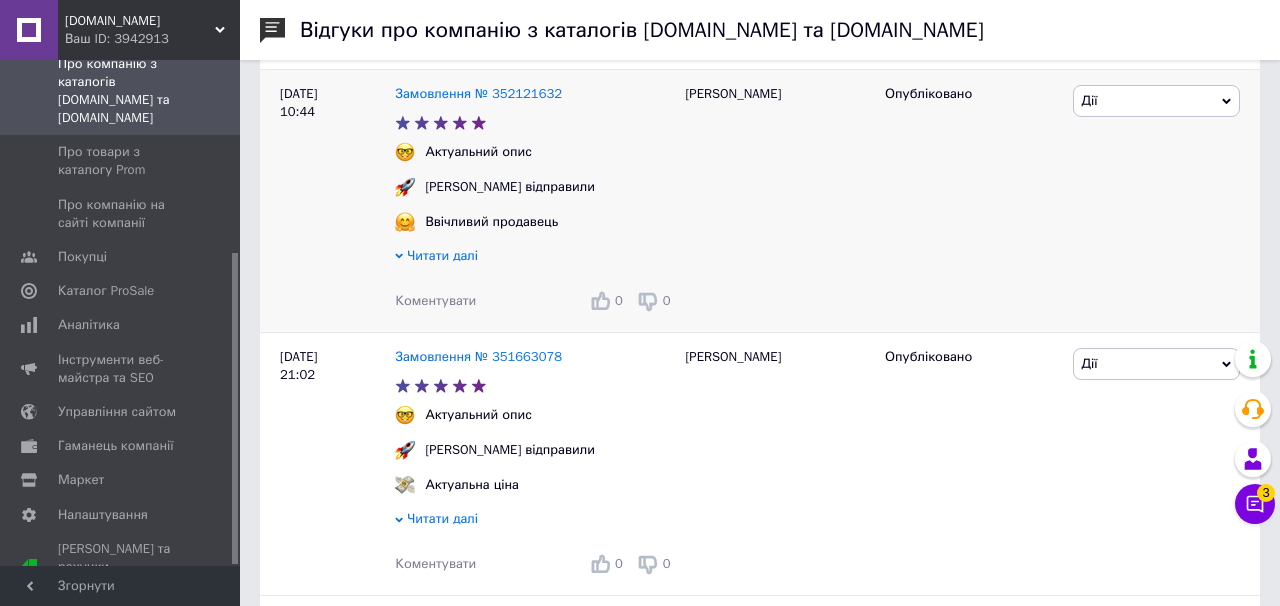scroll, scrollTop: 366, scrollLeft: 0, axis: vertical 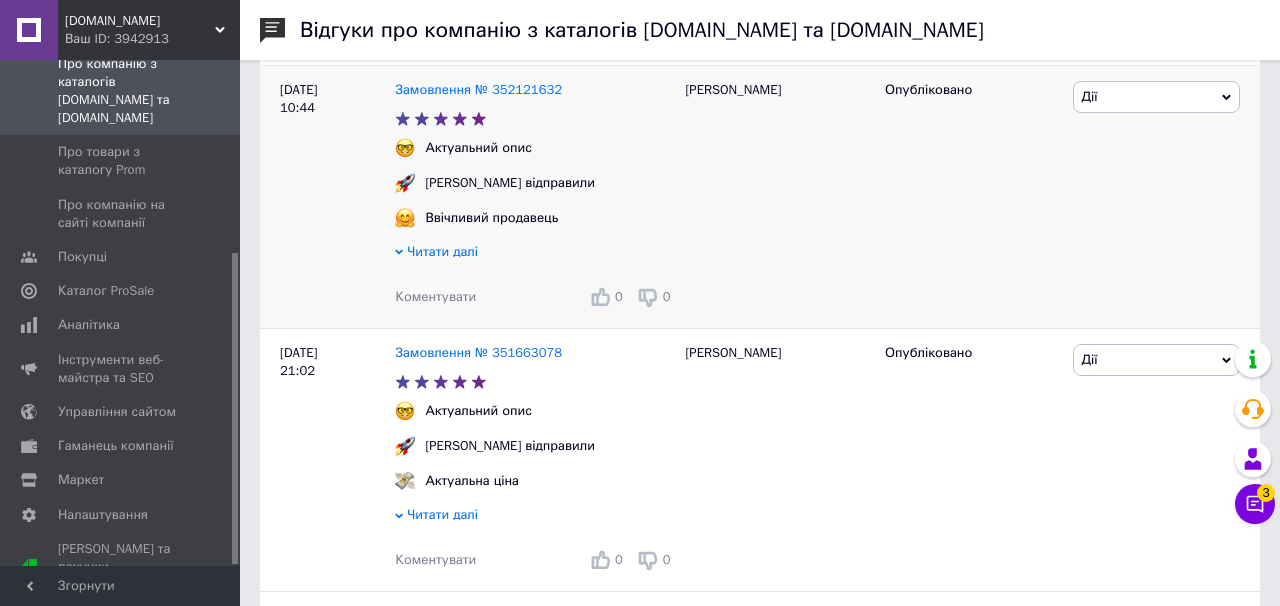 click on "Коментувати" at bounding box center (435, 296) 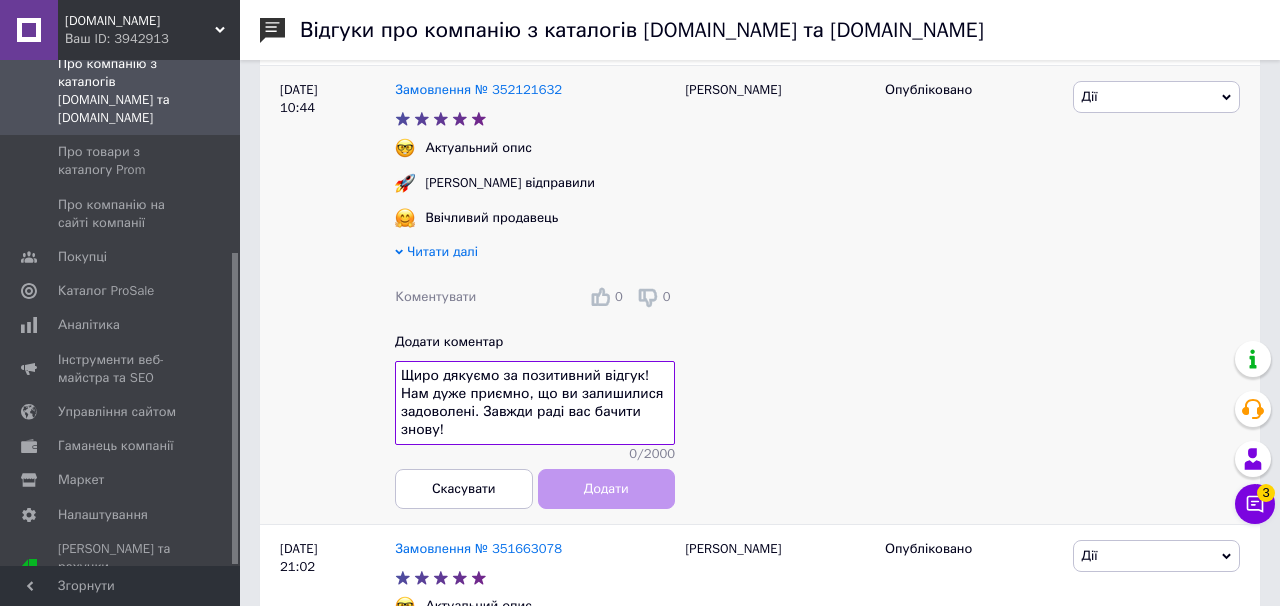 scroll, scrollTop: 11, scrollLeft: 0, axis: vertical 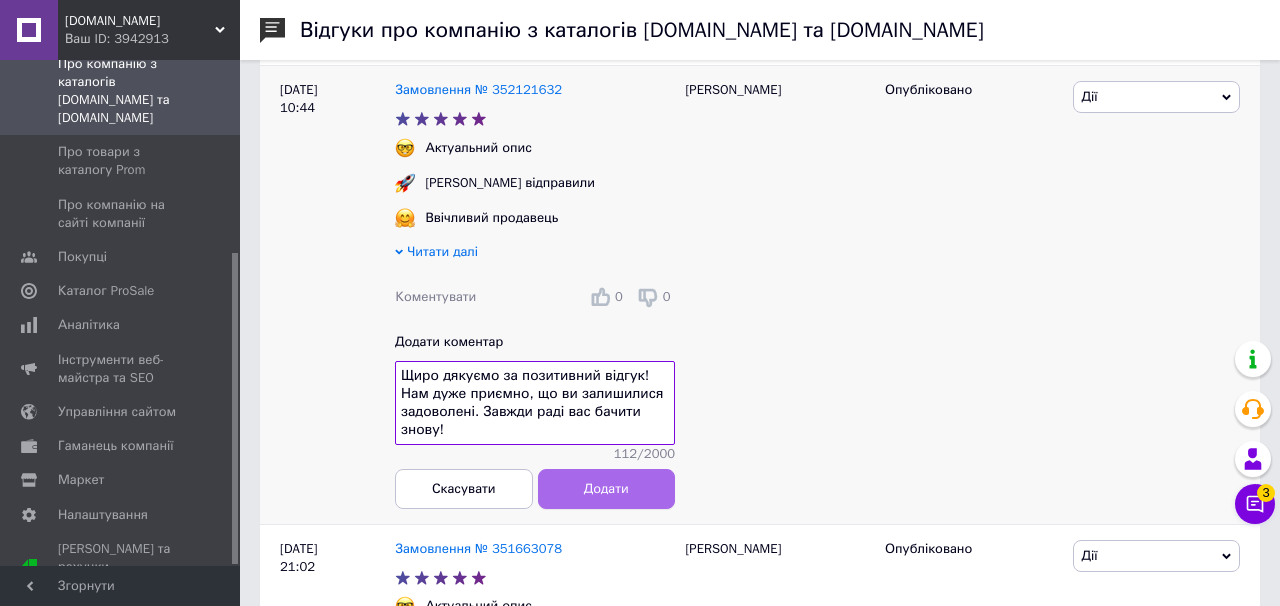type on "Щиро дякуємо за позитивний відгук! Нам дуже приємно, що ви залишилися задоволені. Завжди раді вас бачити знову!" 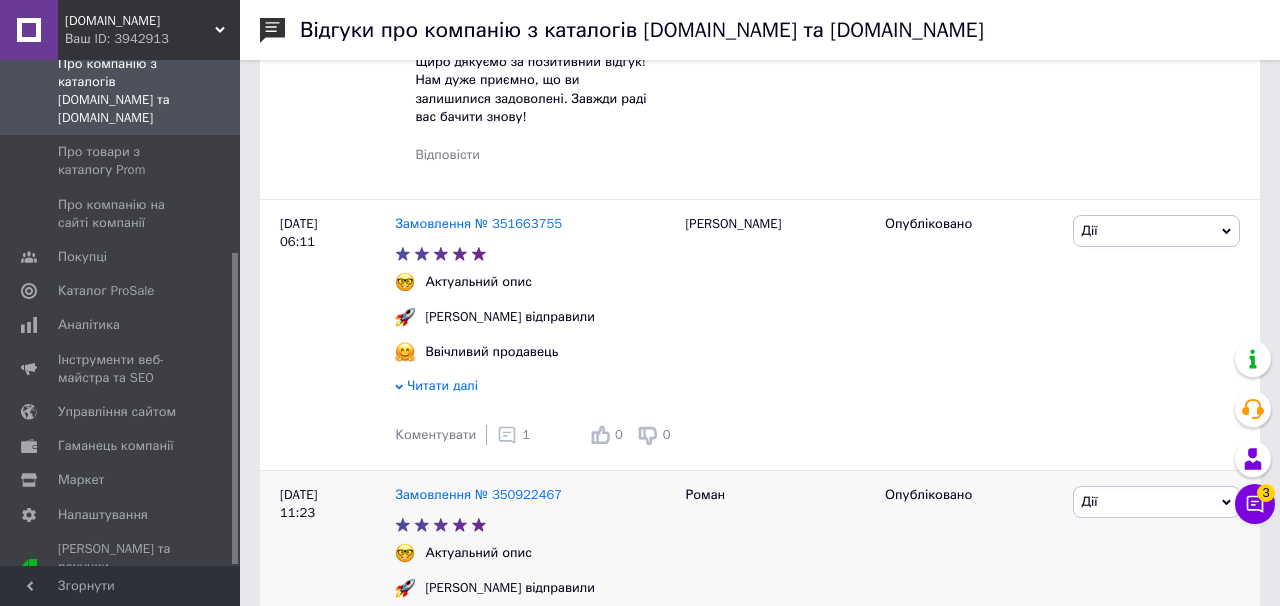 scroll, scrollTop: 4832, scrollLeft: 0, axis: vertical 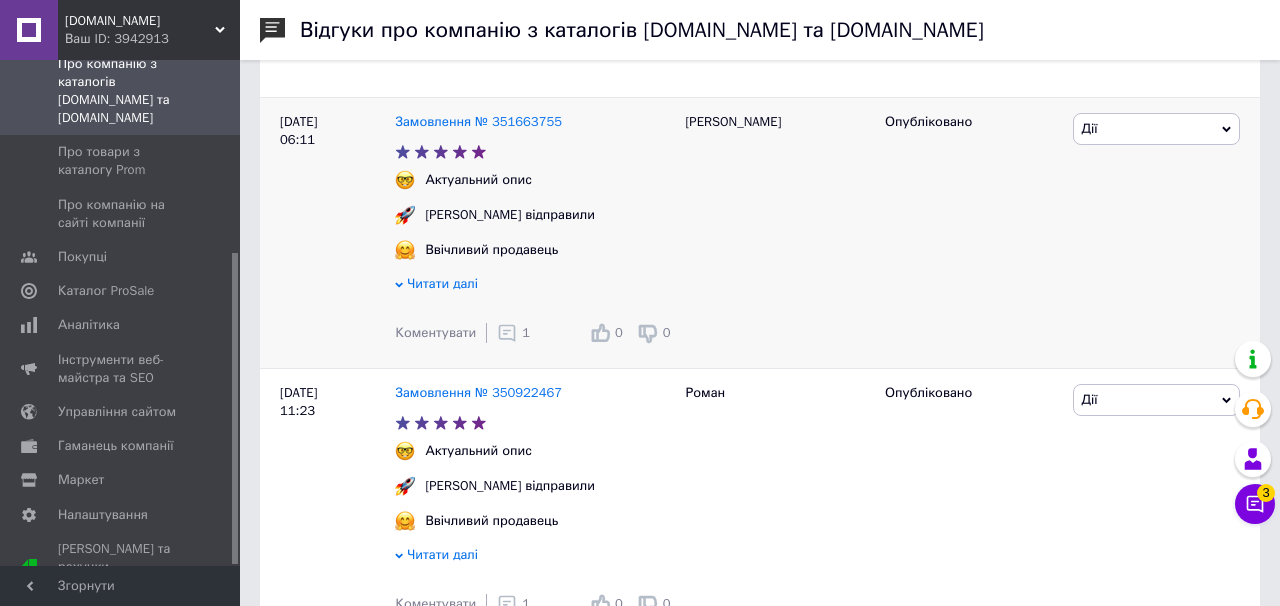 click 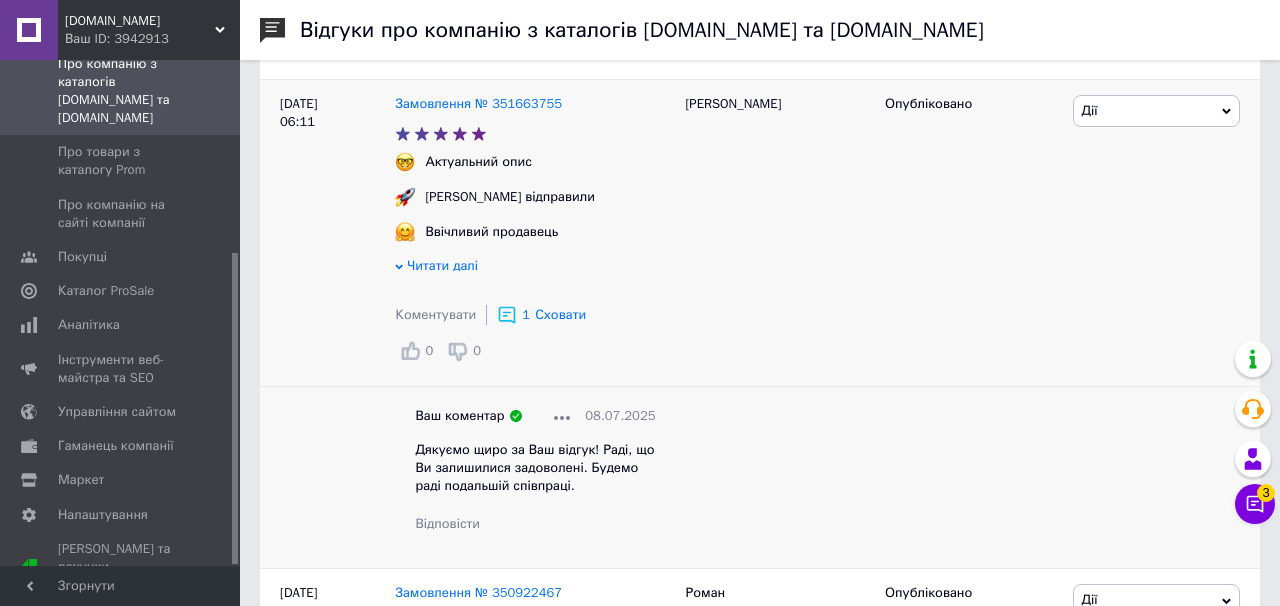scroll, scrollTop: 4855, scrollLeft: 0, axis: vertical 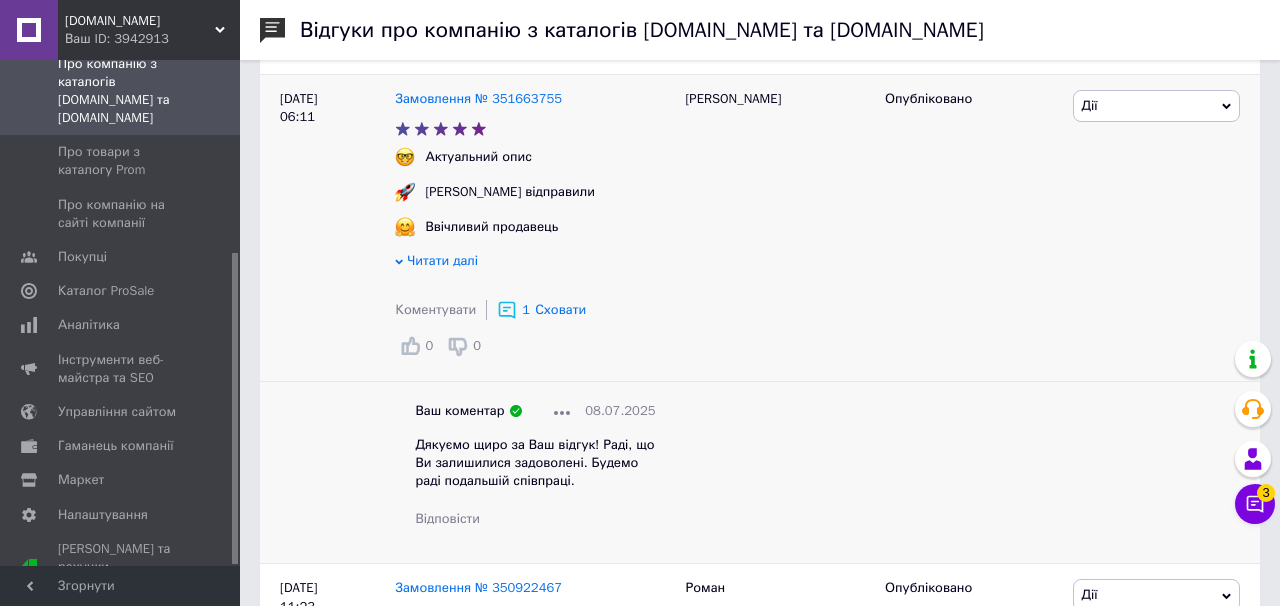 click on "Дякуємо щиро за Ваш відгук! Раді, що Ви залишилися задоволені. Будемо раді подальшій співпраці." at bounding box center [534, 462] 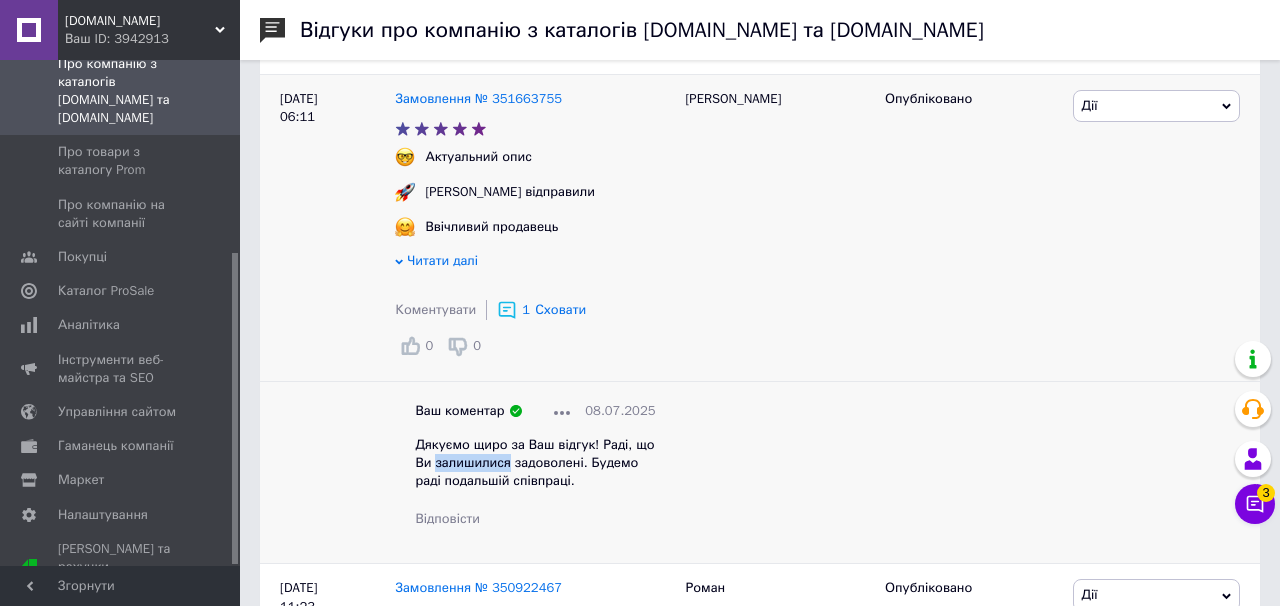 click on "Дякуємо щиро за Ваш відгук! Раді, що Ви залишилися задоволені. Будемо раді подальшій співпраці." at bounding box center [534, 462] 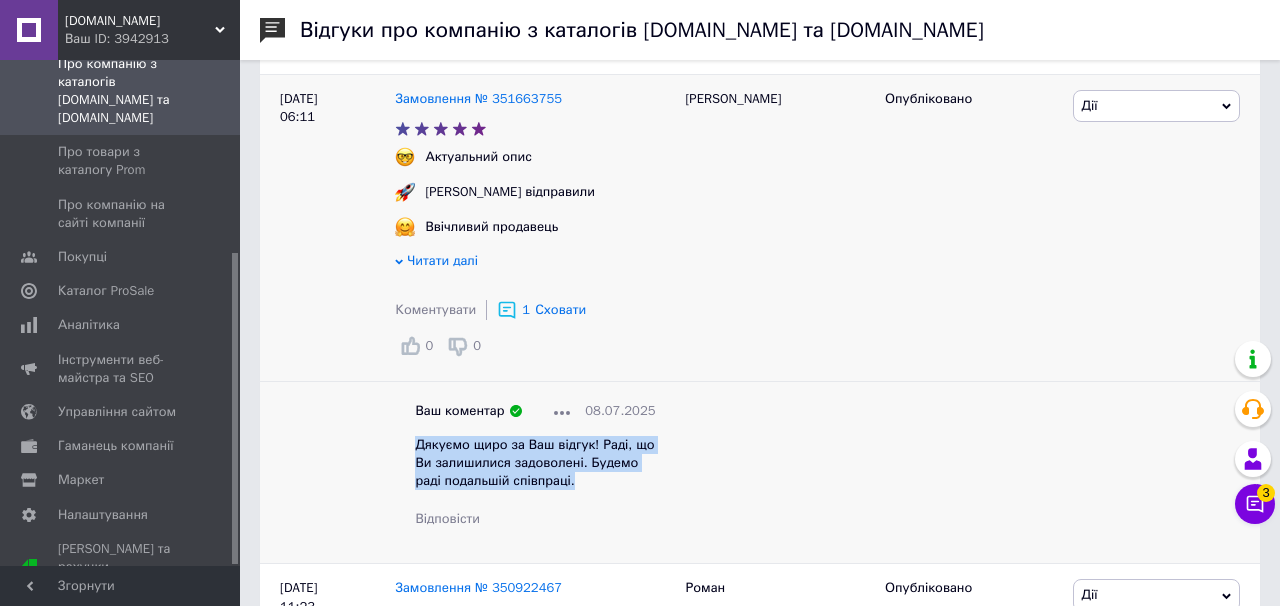 click on "Дякуємо щиро за Ваш відгук! Раді, що Ви залишилися задоволені. Будемо раді подальшій співпраці." at bounding box center (534, 462) 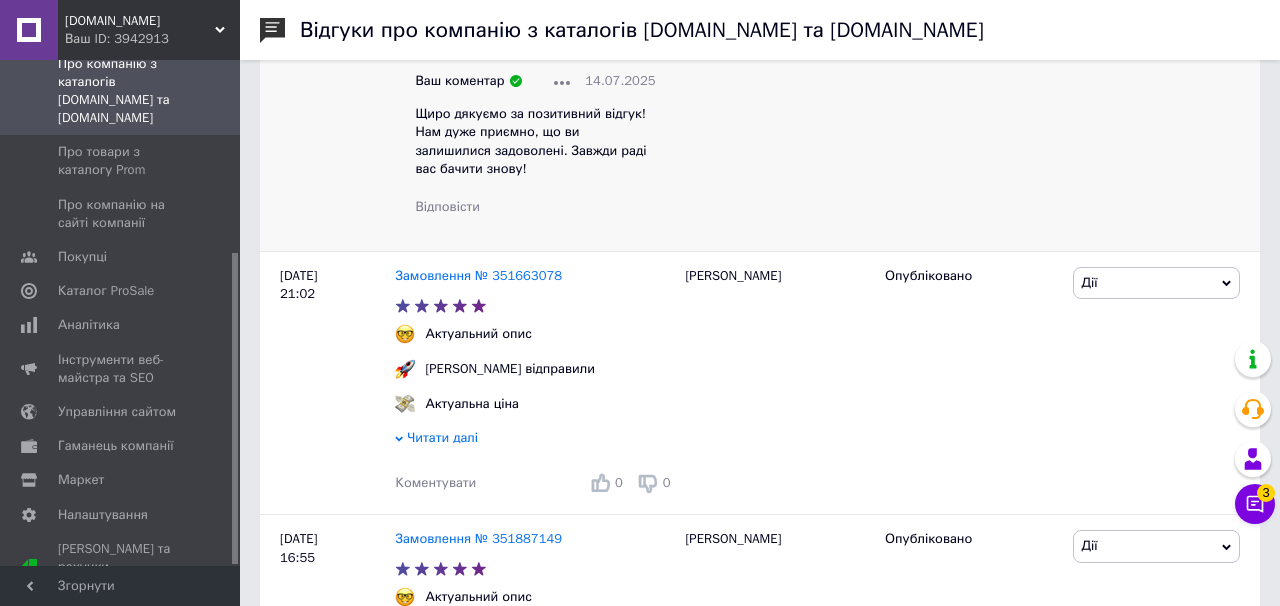 scroll, scrollTop: 725, scrollLeft: 0, axis: vertical 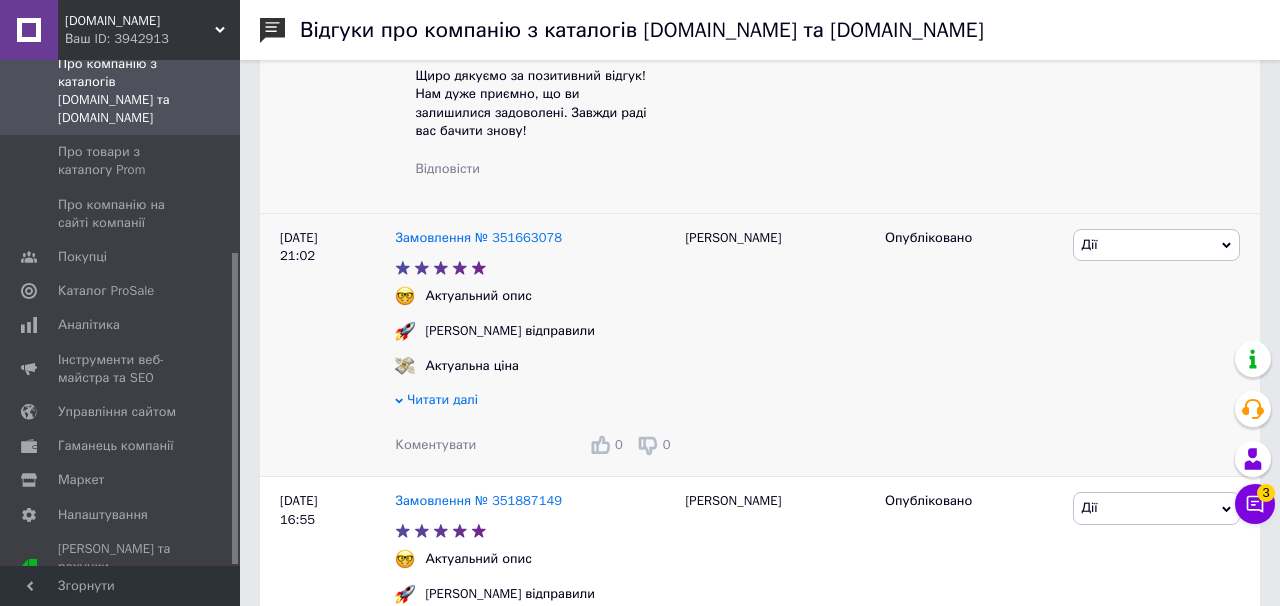 click on "Коментувати" at bounding box center [435, 444] 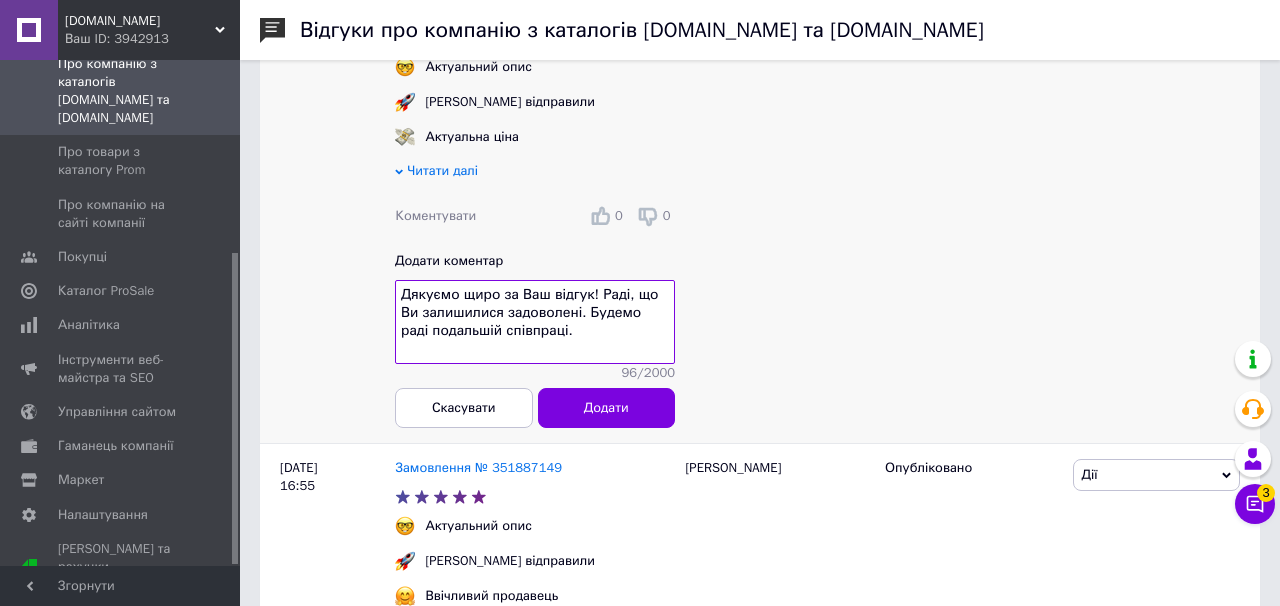 scroll, scrollTop: 976, scrollLeft: 0, axis: vertical 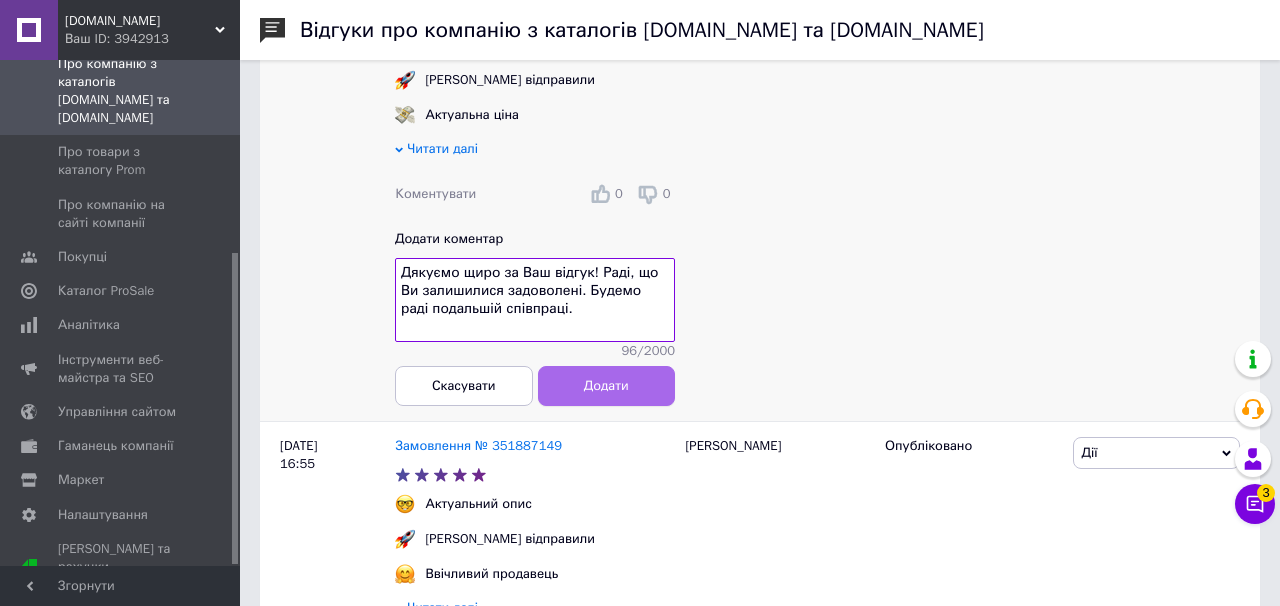 type on "Дякуємо щиро за Ваш відгук! Раді, що Ви залишилися задоволені. Будемо раді подальшій співпраці." 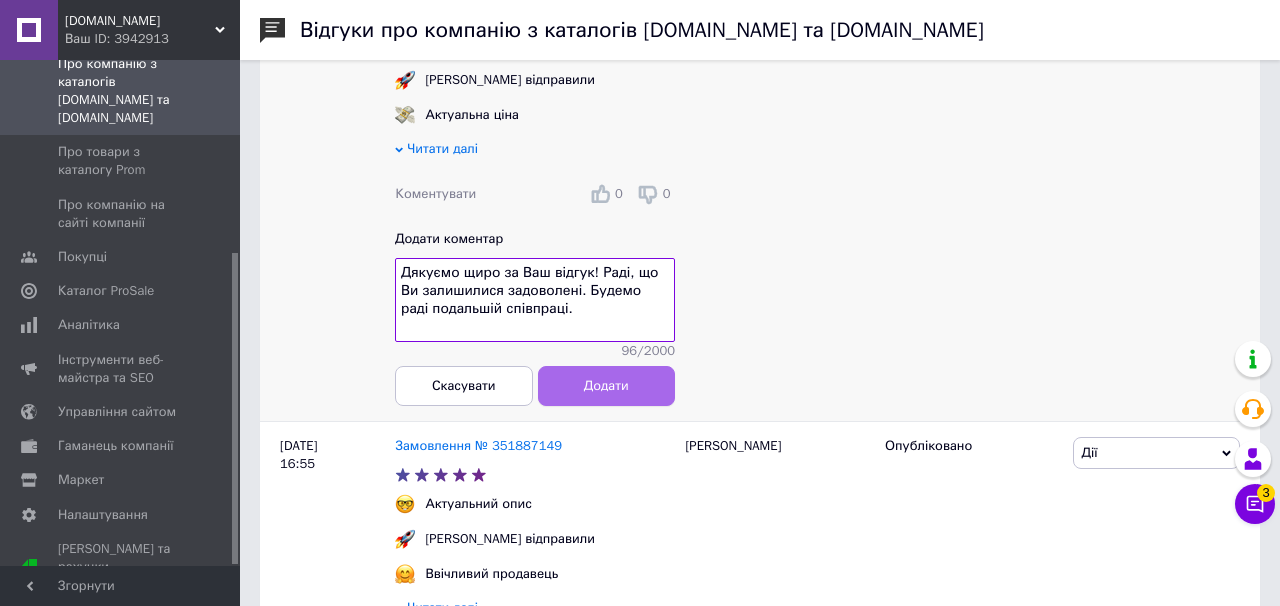 click on "Додати" at bounding box center (606, 386) 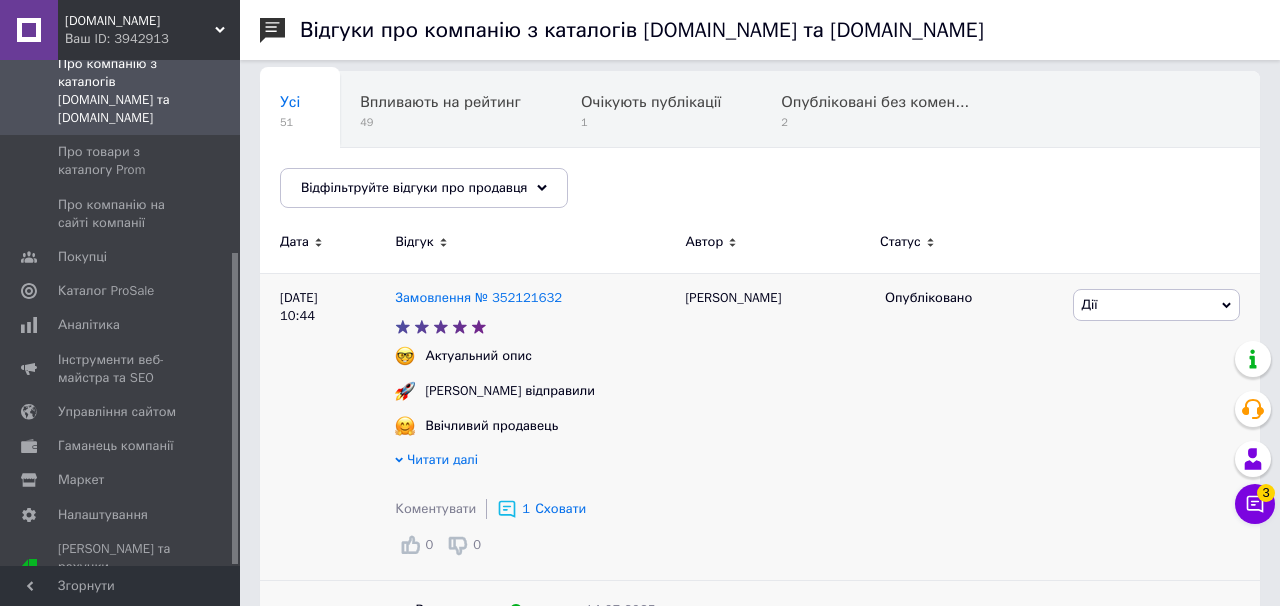 scroll, scrollTop: 154, scrollLeft: 0, axis: vertical 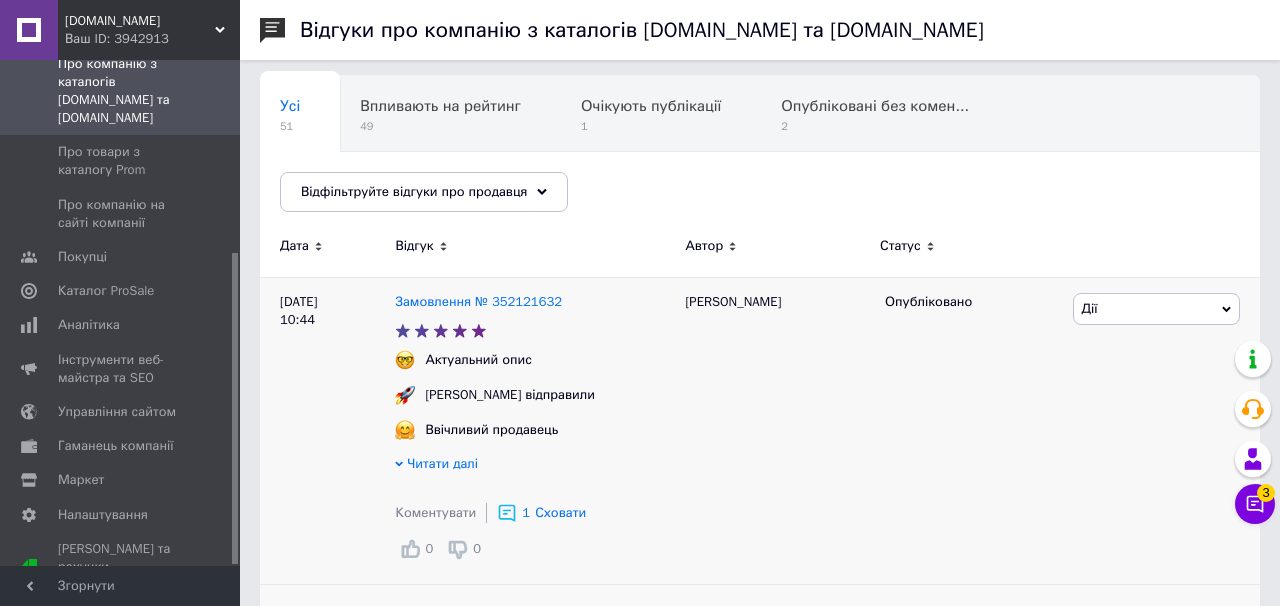 click on "Сховати" at bounding box center [560, 512] 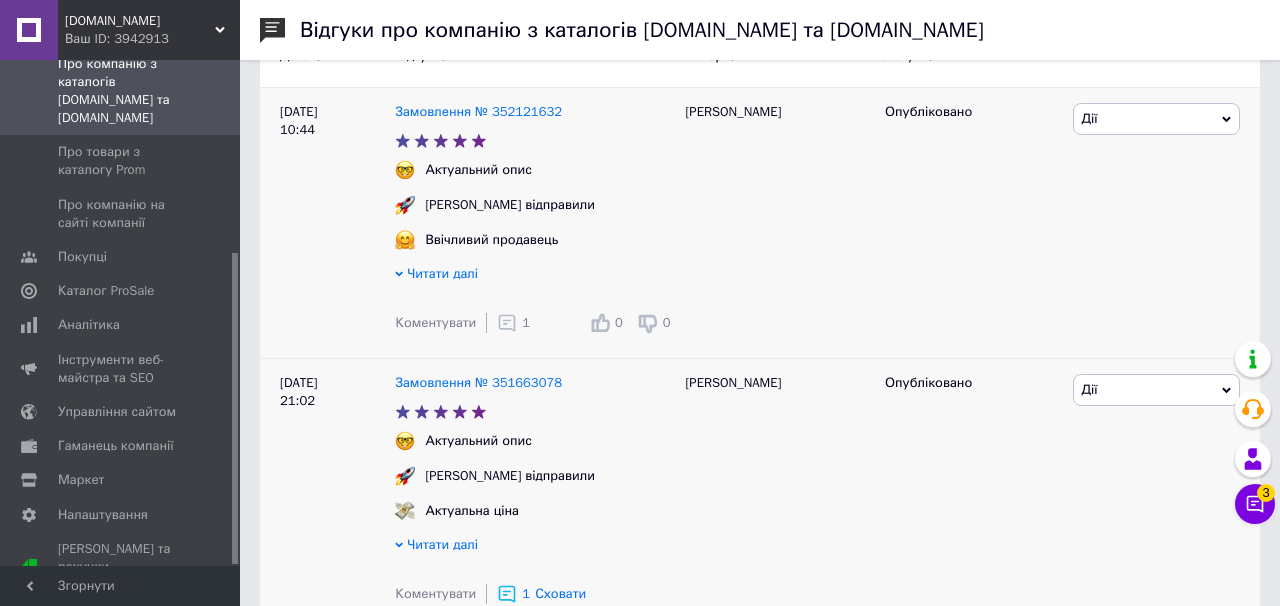 scroll, scrollTop: 345, scrollLeft: 0, axis: vertical 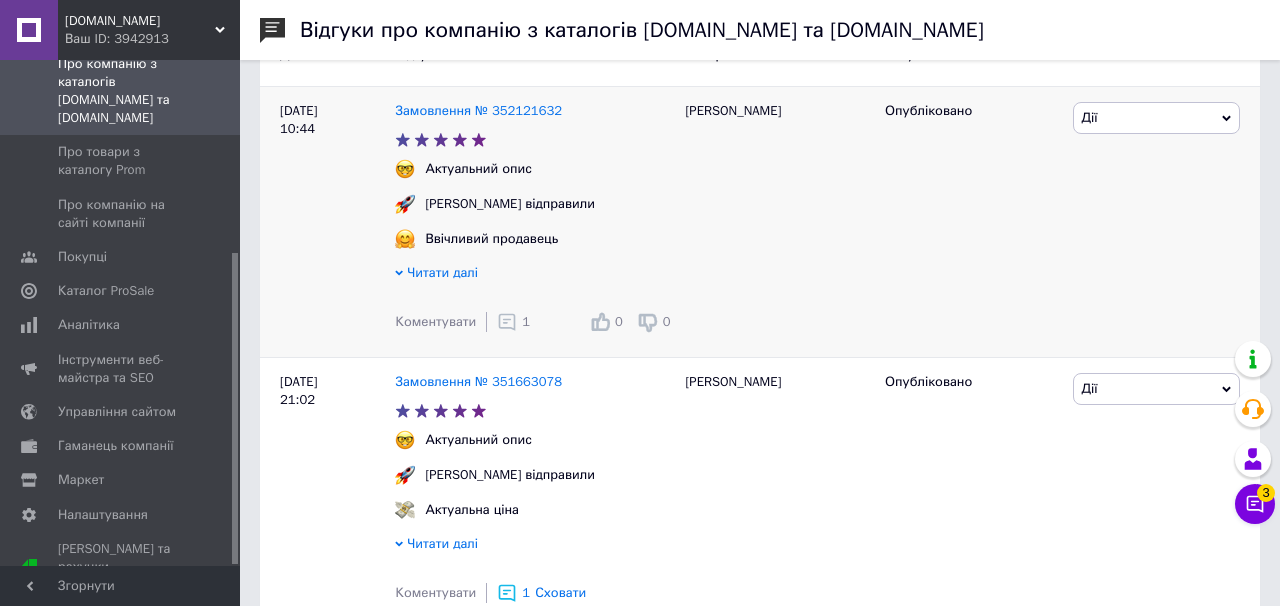 click 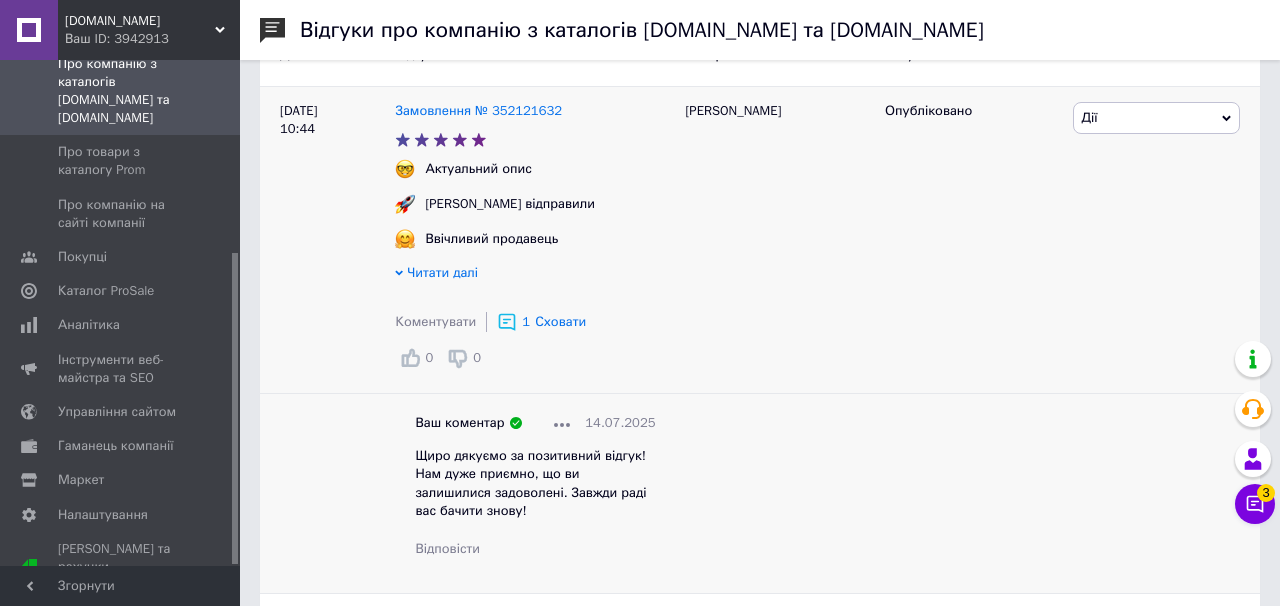 click on "Щиро дякуємо за позитивний відгук! Нам дуже приємно, що ви залишилися задоволені. Завжди раді вас бачити знову!" at bounding box center [530, 483] 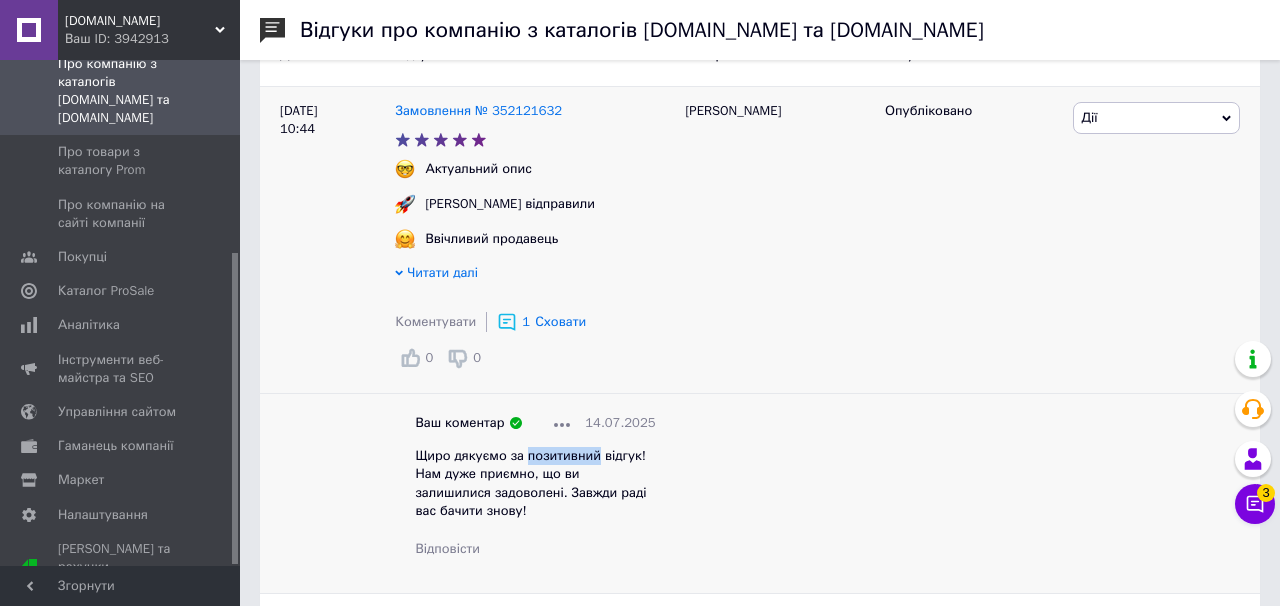 click on "Щиро дякуємо за позитивний відгук! Нам дуже приємно, що ви залишилися задоволені. Завжди раді вас бачити знову!" at bounding box center (530, 483) 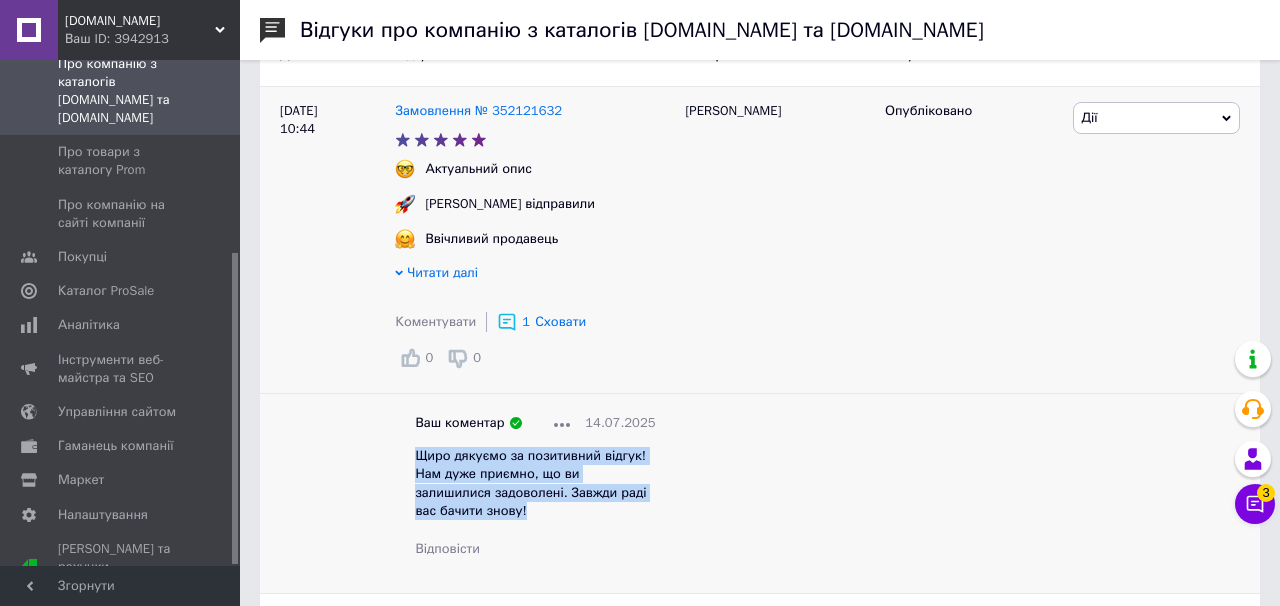 click on "Щиро дякуємо за позитивний відгук! Нам дуже приємно, що ви залишилися задоволені. Завжди раді вас бачити знову!" at bounding box center [530, 483] 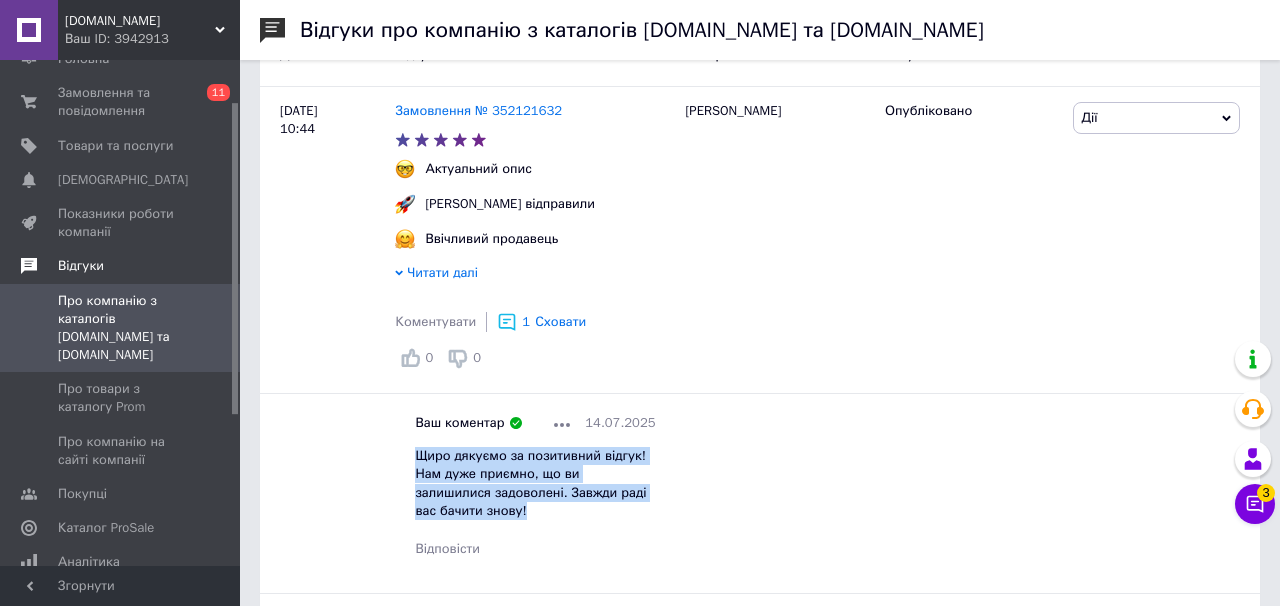 scroll, scrollTop: 64, scrollLeft: 0, axis: vertical 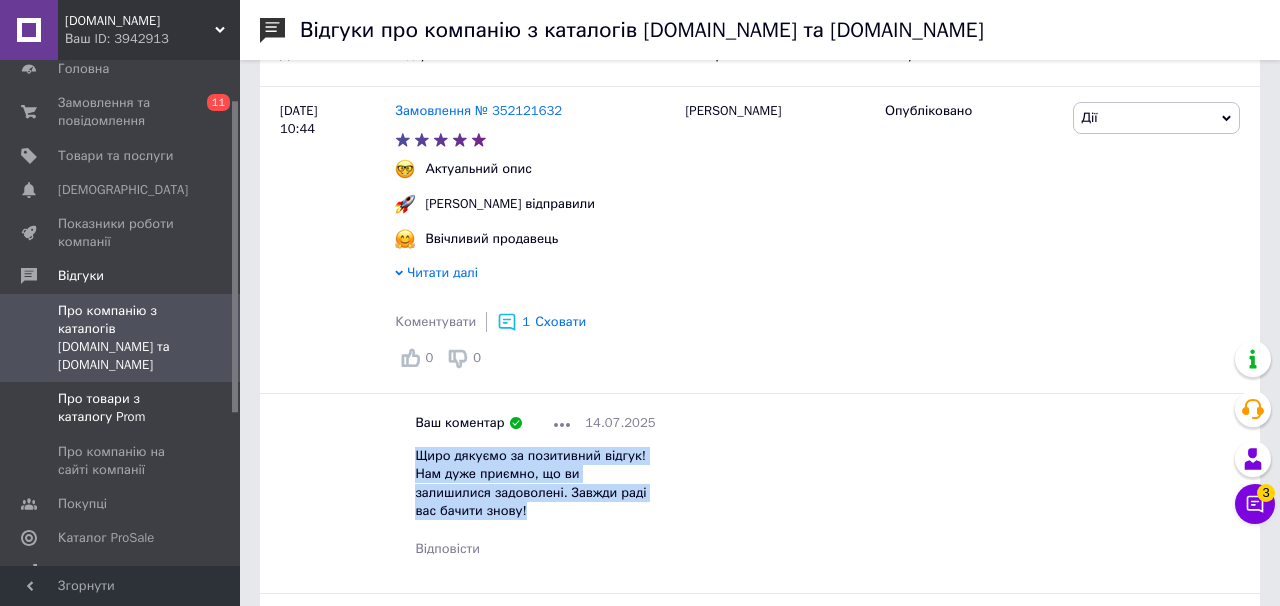 click on "Про товари з каталогу Prom" at bounding box center (121, 408) 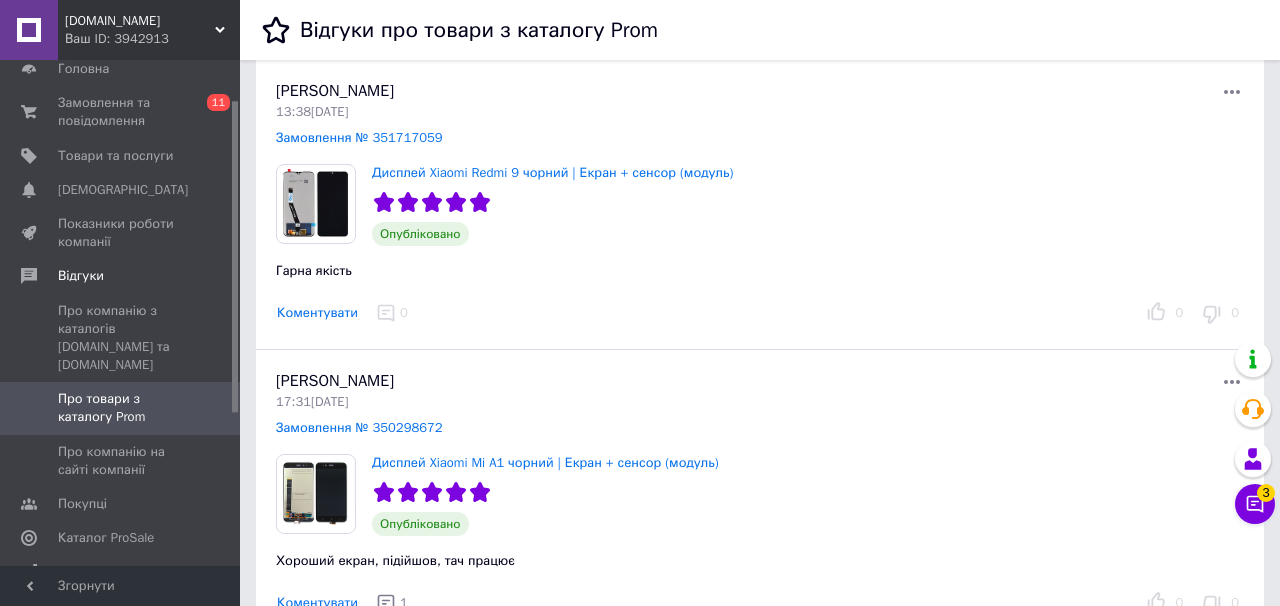 scroll, scrollTop: 1108, scrollLeft: 0, axis: vertical 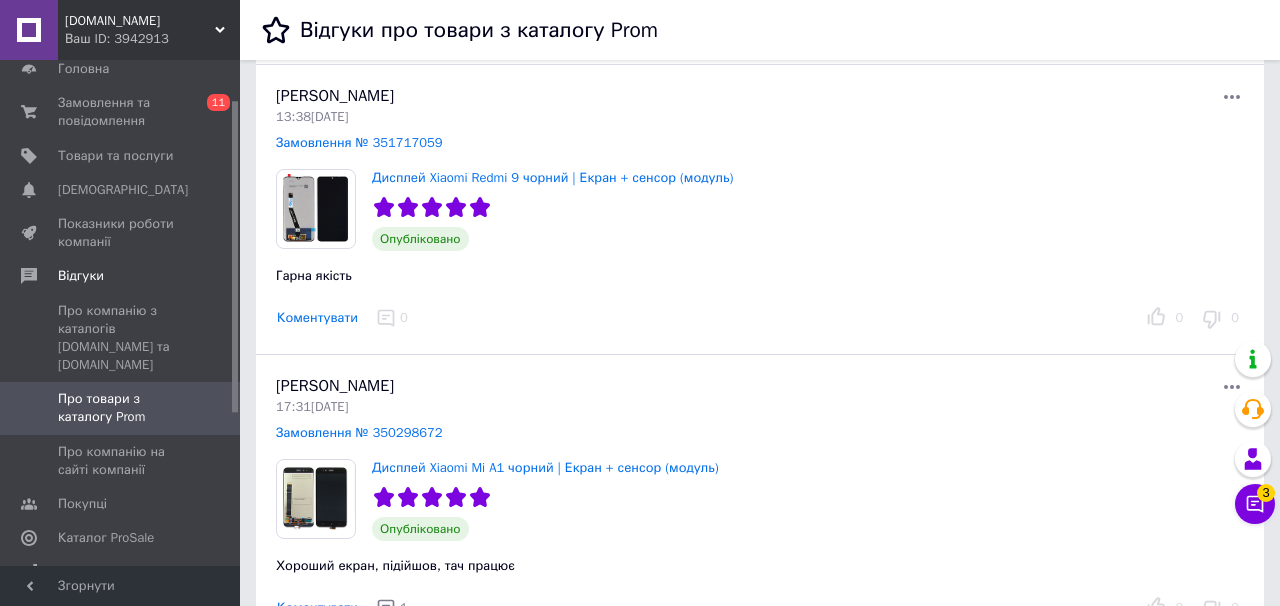 click on "Коментувати" at bounding box center [317, 318] 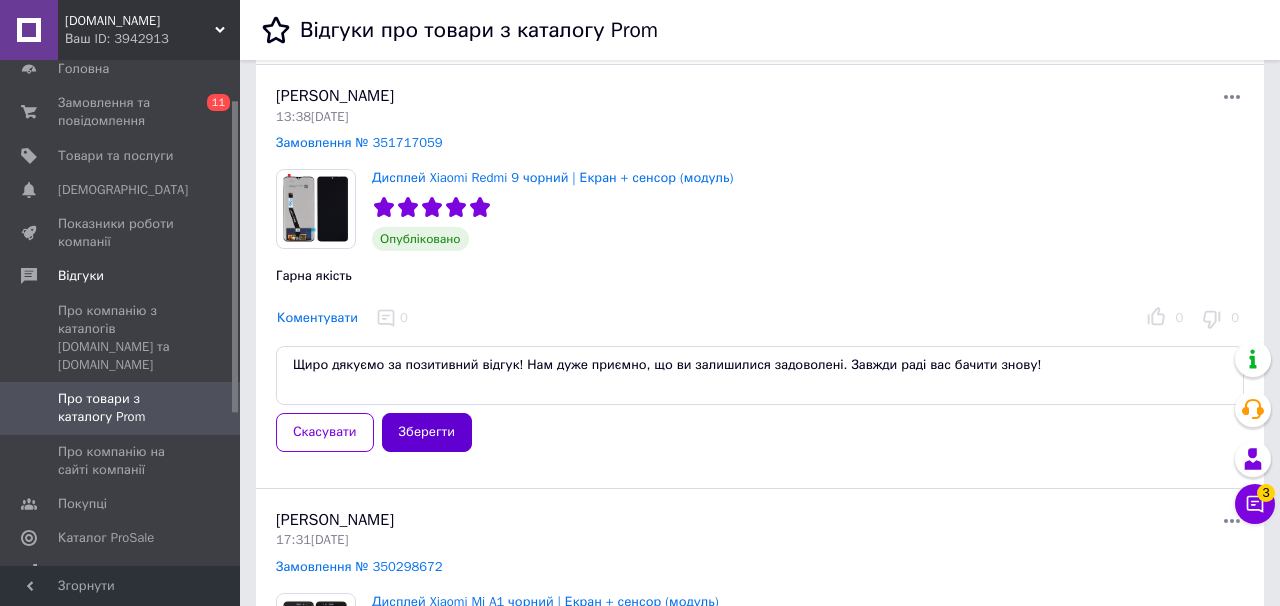 type on "Щиро дякуємо за позитивний відгук! Нам дуже приємно, що ви залишилися задоволені. Завжди раді вас бачити знову!" 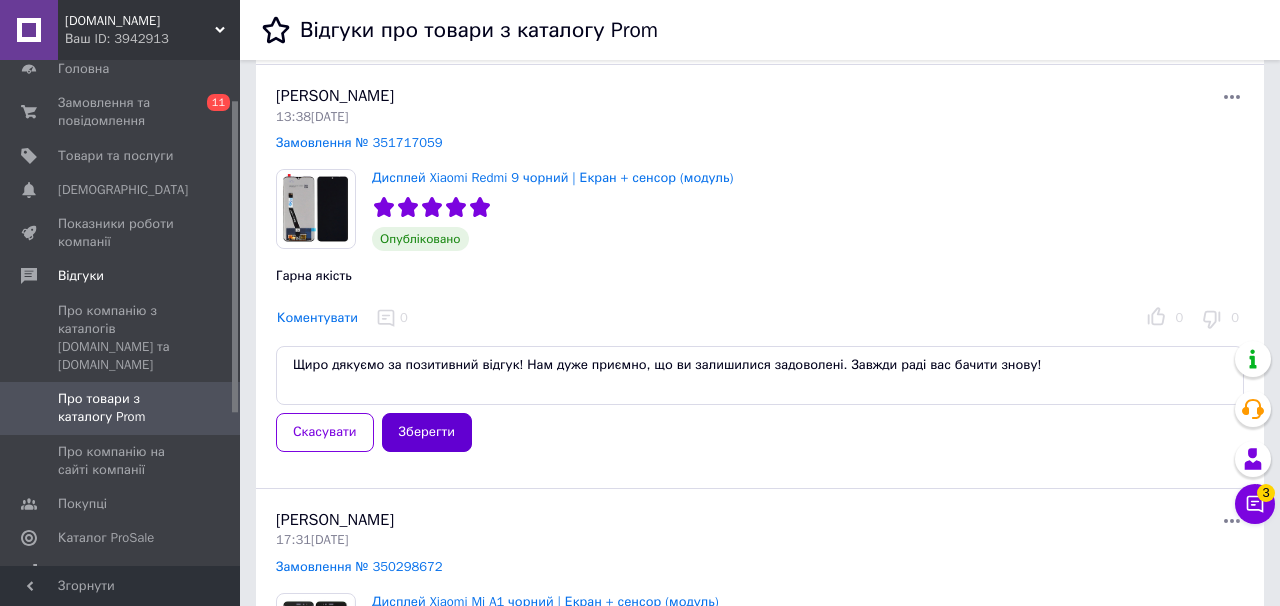 click on "Зберегти" at bounding box center (427, 432) 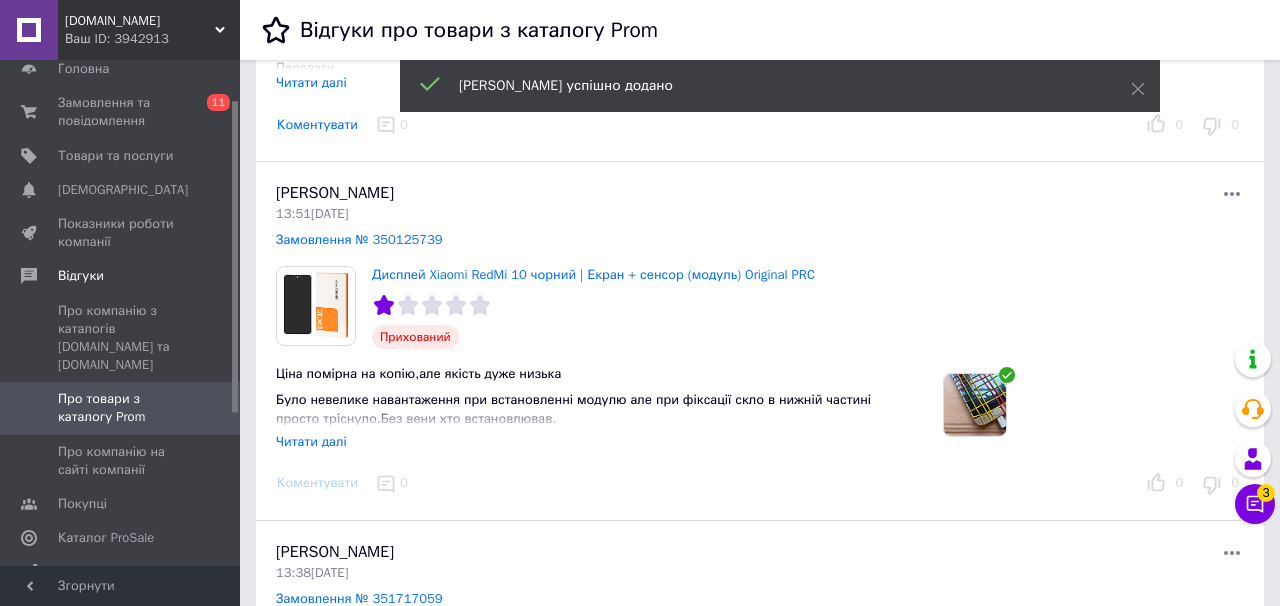 scroll, scrollTop: 639, scrollLeft: 0, axis: vertical 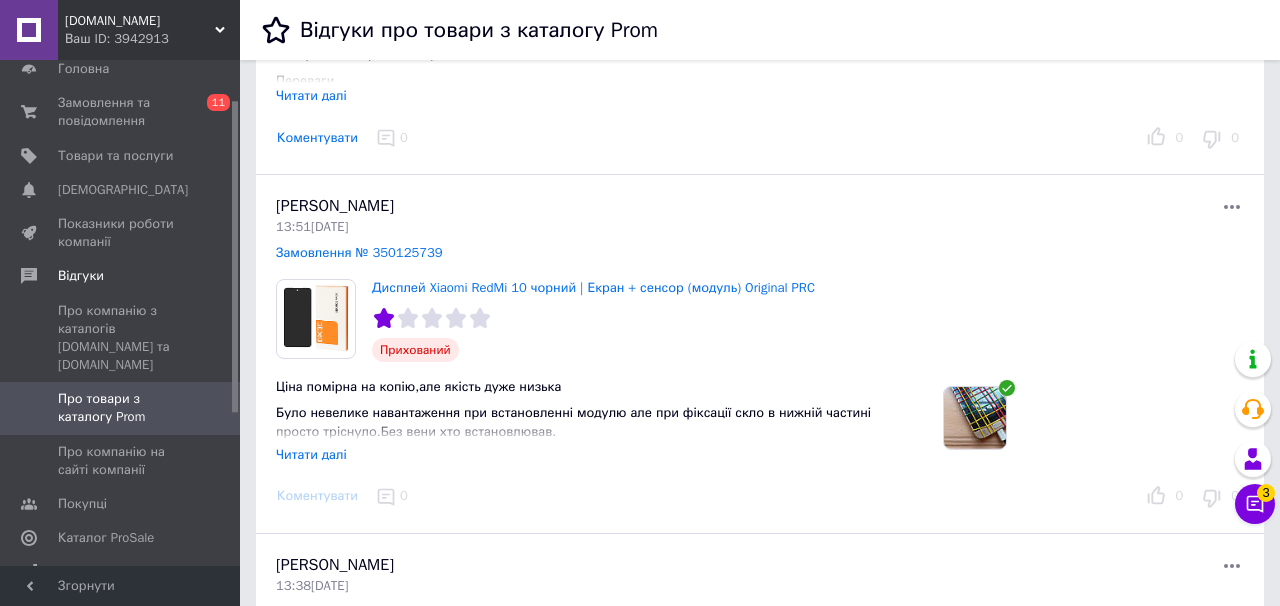 click on "Читати далі" at bounding box center [311, 454] 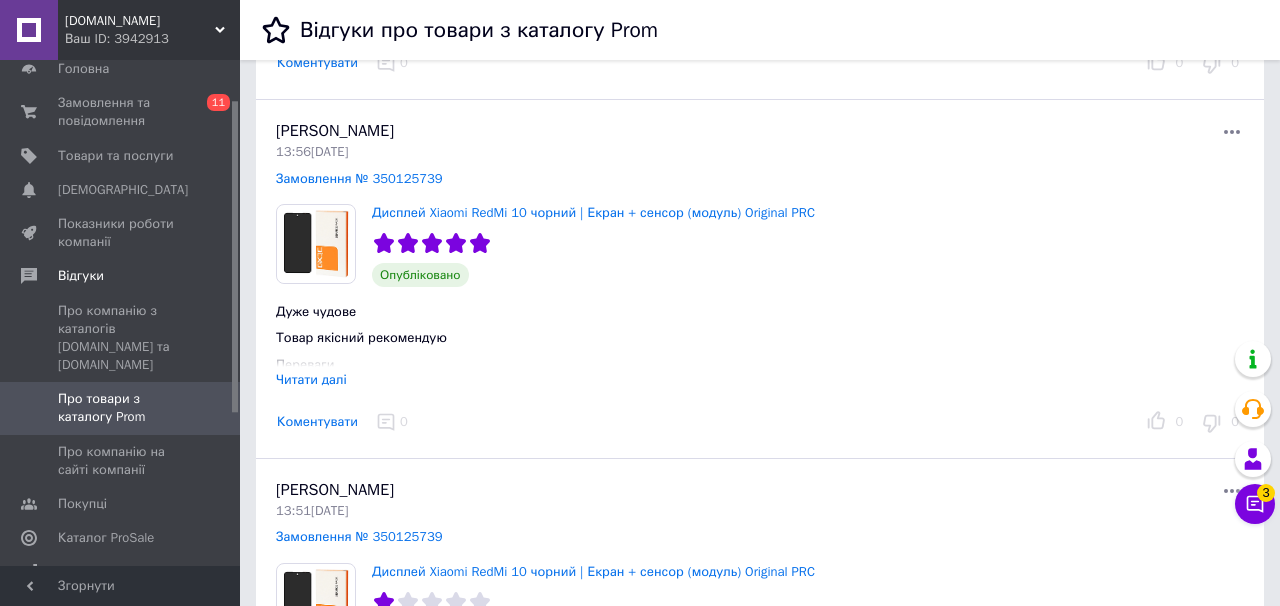 scroll, scrollTop: 354, scrollLeft: 0, axis: vertical 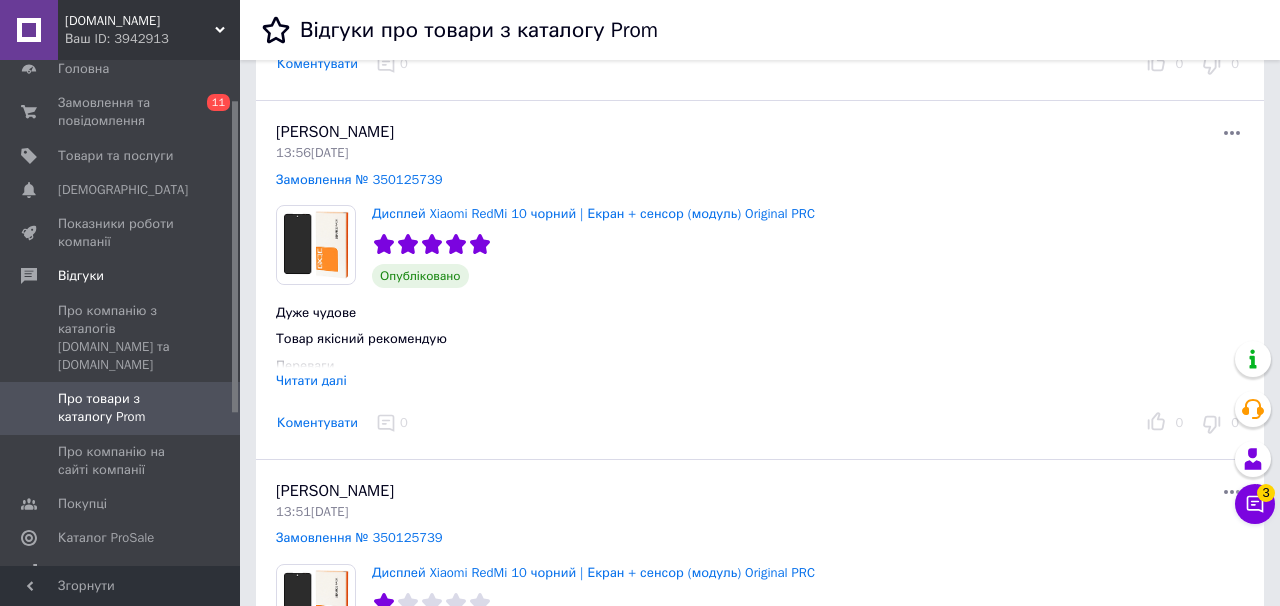 click on "Коментувати" at bounding box center [317, 423] 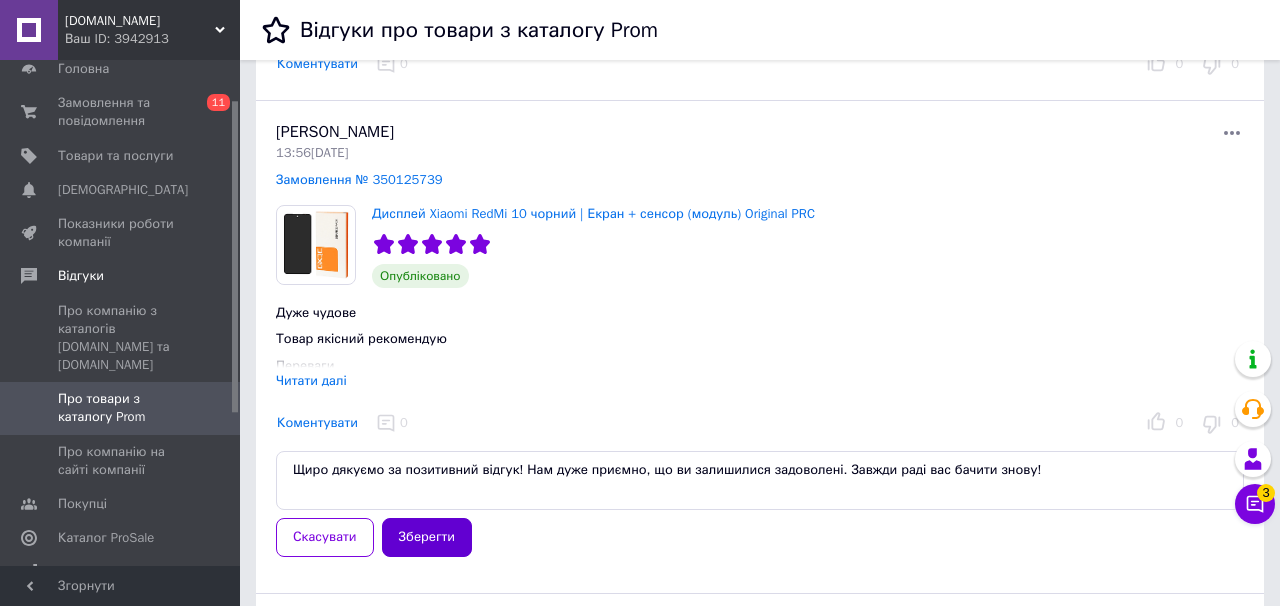 type on "Щиро дякуємо за позитивний відгук! Нам дуже приємно, що ви залишилися задоволені. Завжди раді вас бачити знову!" 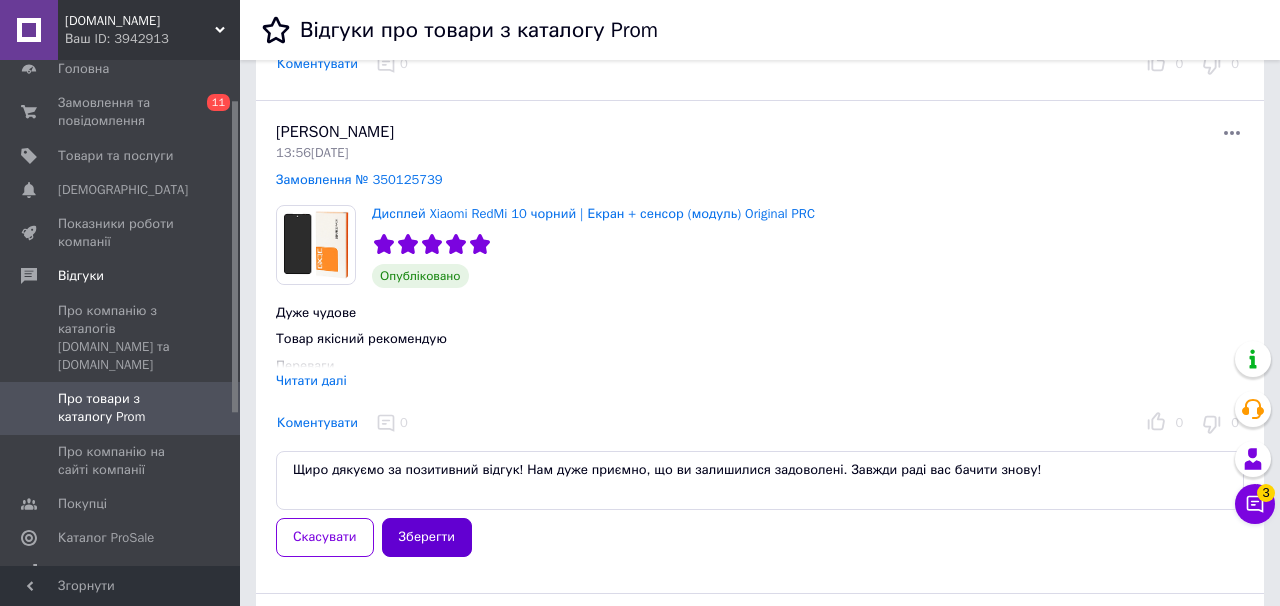 click on "Зберегти" at bounding box center [427, 537] 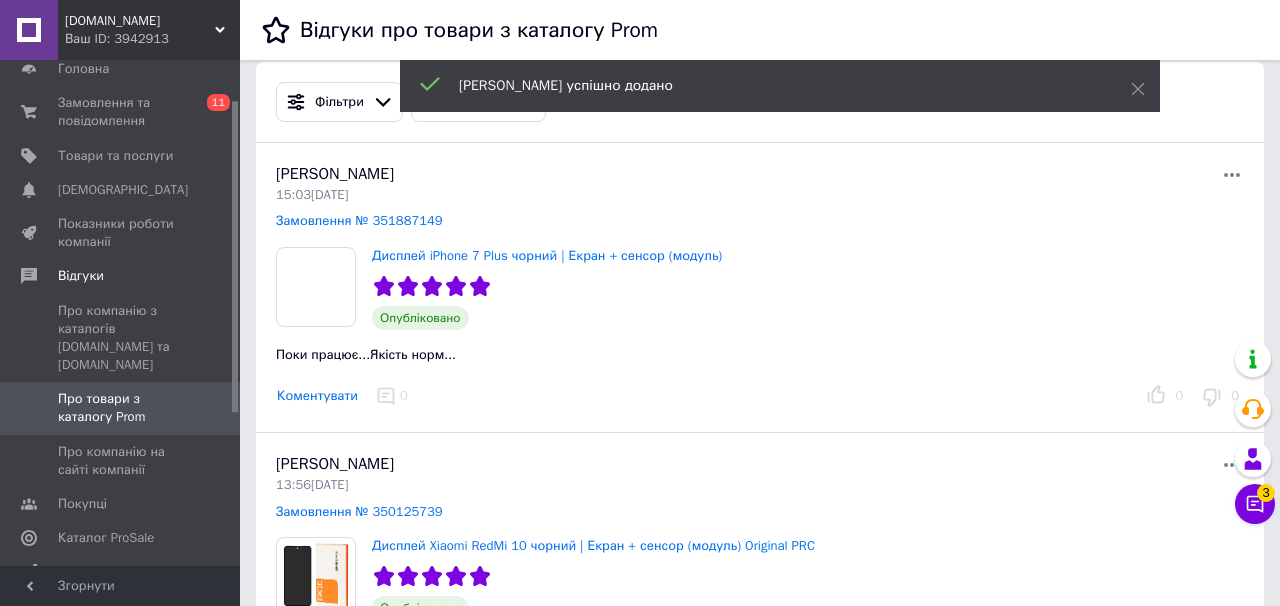scroll, scrollTop: 0, scrollLeft: 0, axis: both 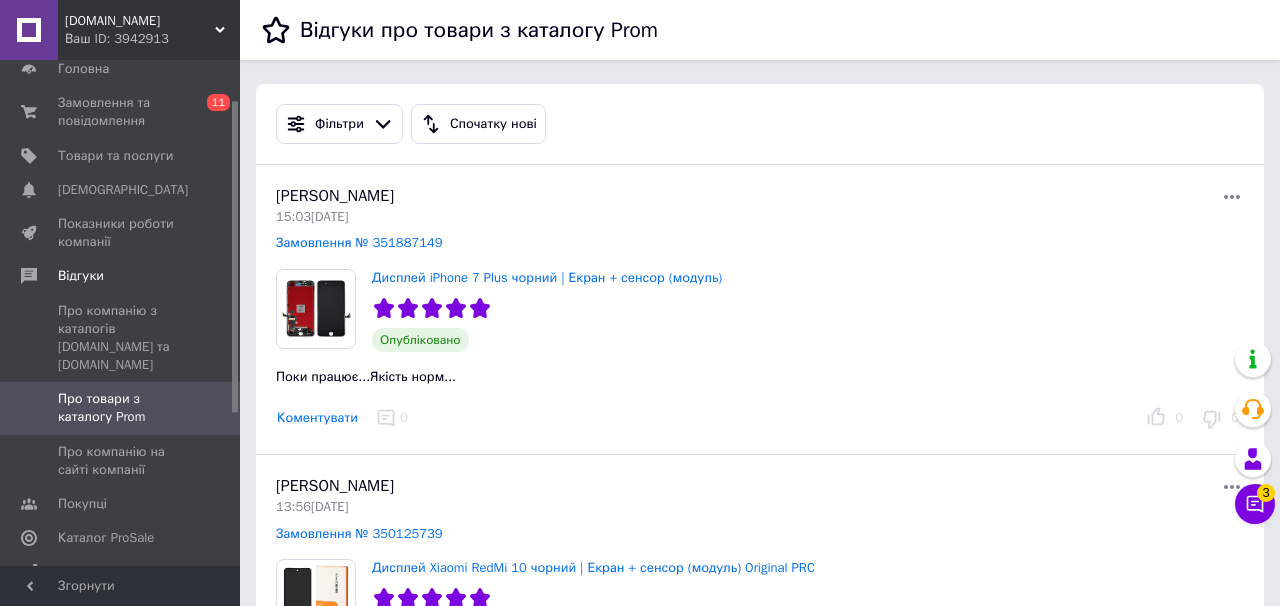 click on "Коментувати" at bounding box center (317, 418) 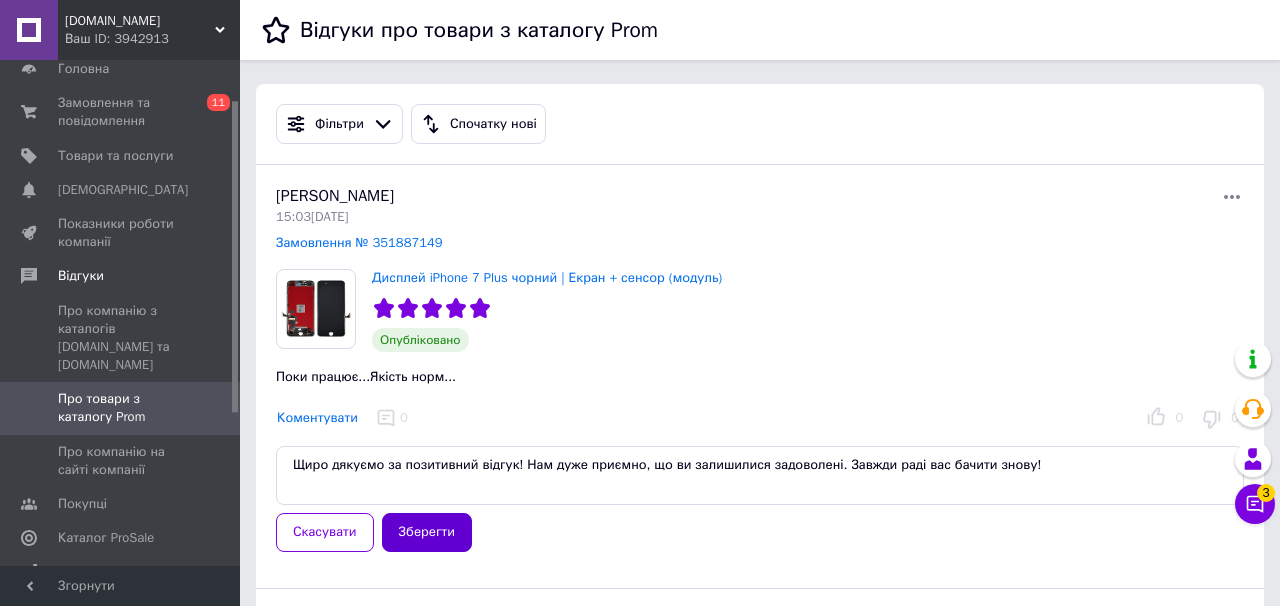 type on "Щиро дякуємо за позитивний відгук! Нам дуже приємно, що ви залишилися задоволені. Завжди раді вас бачити знову!" 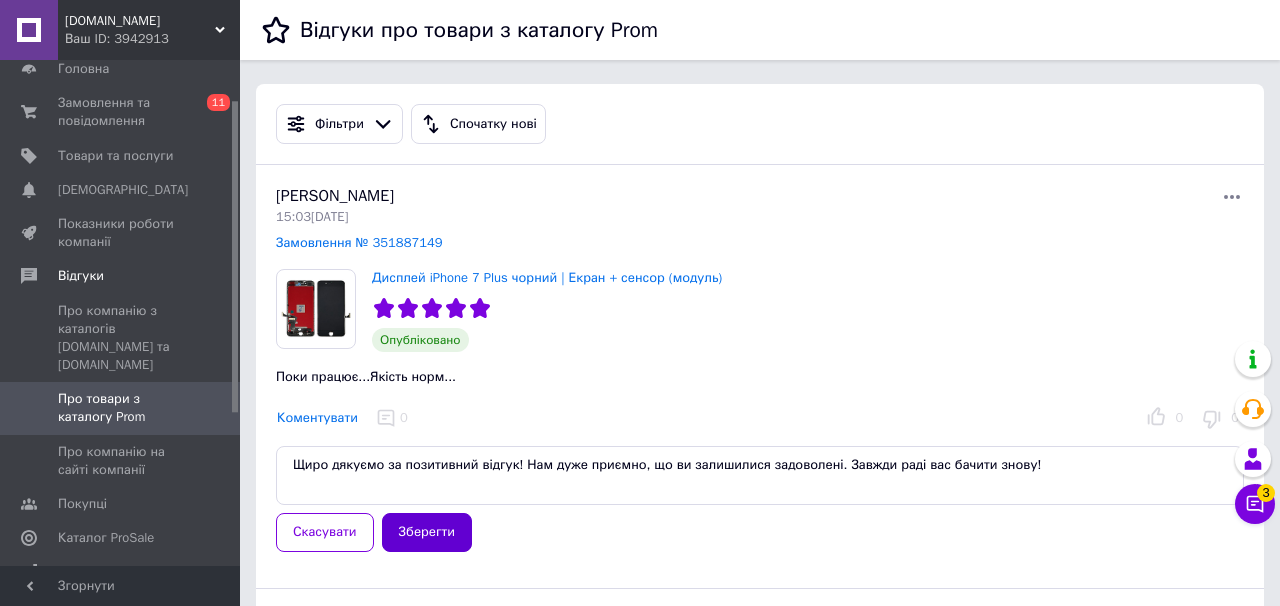 click on "Зберегти" at bounding box center [427, 532] 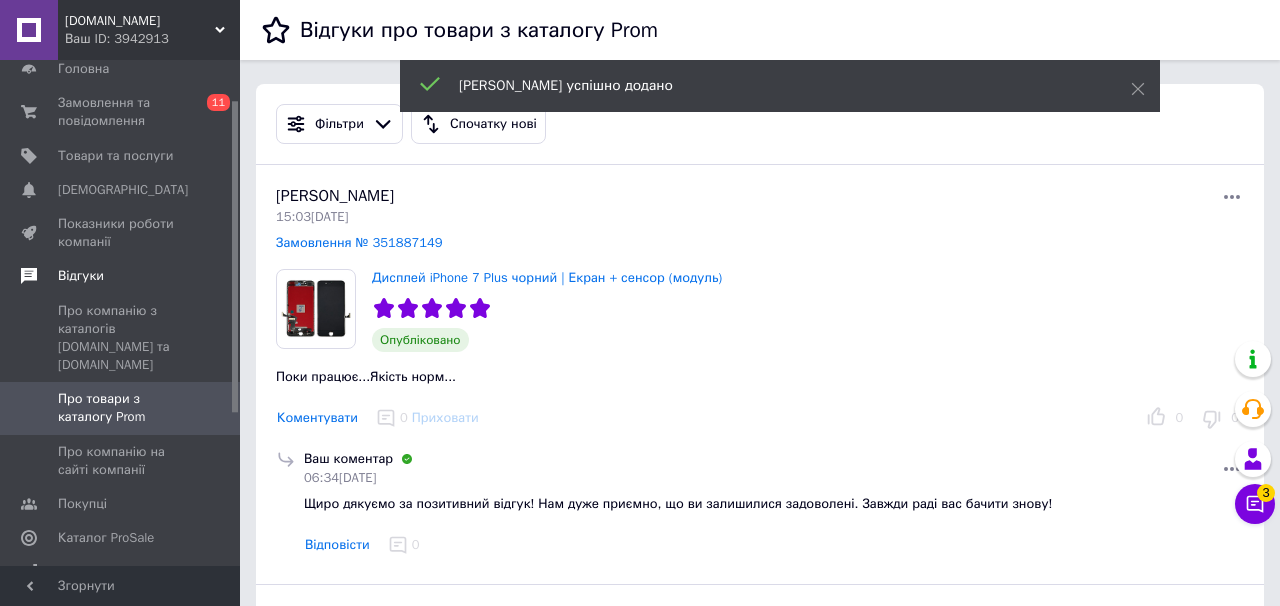 scroll, scrollTop: 0, scrollLeft: 0, axis: both 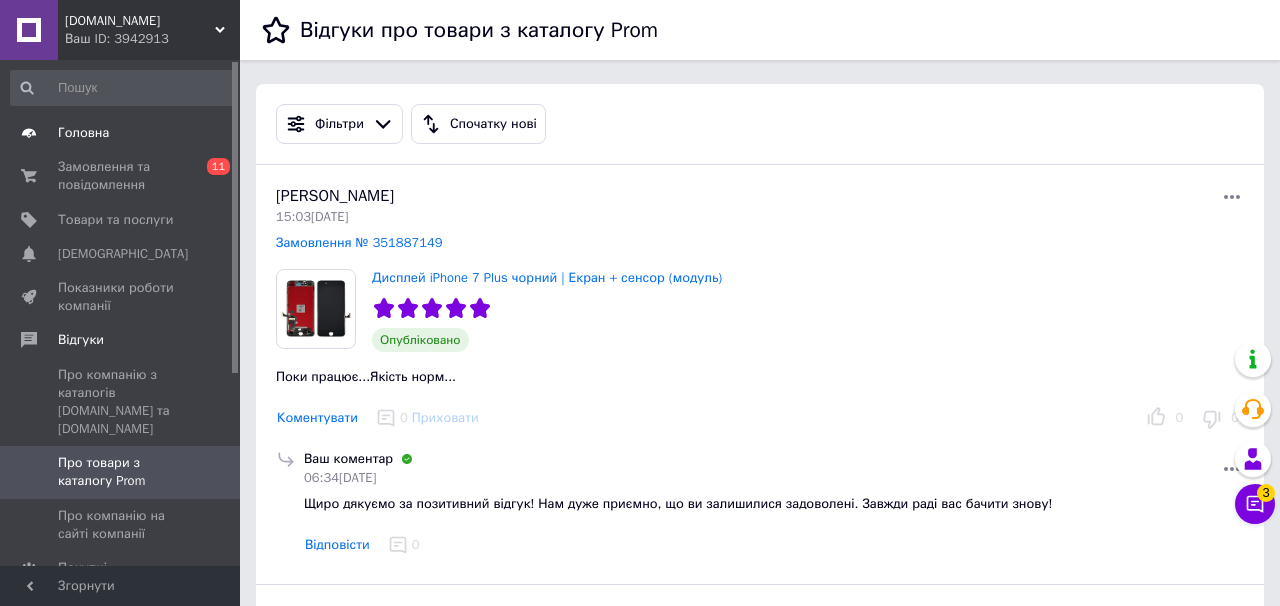 click on "Головна" at bounding box center [121, 133] 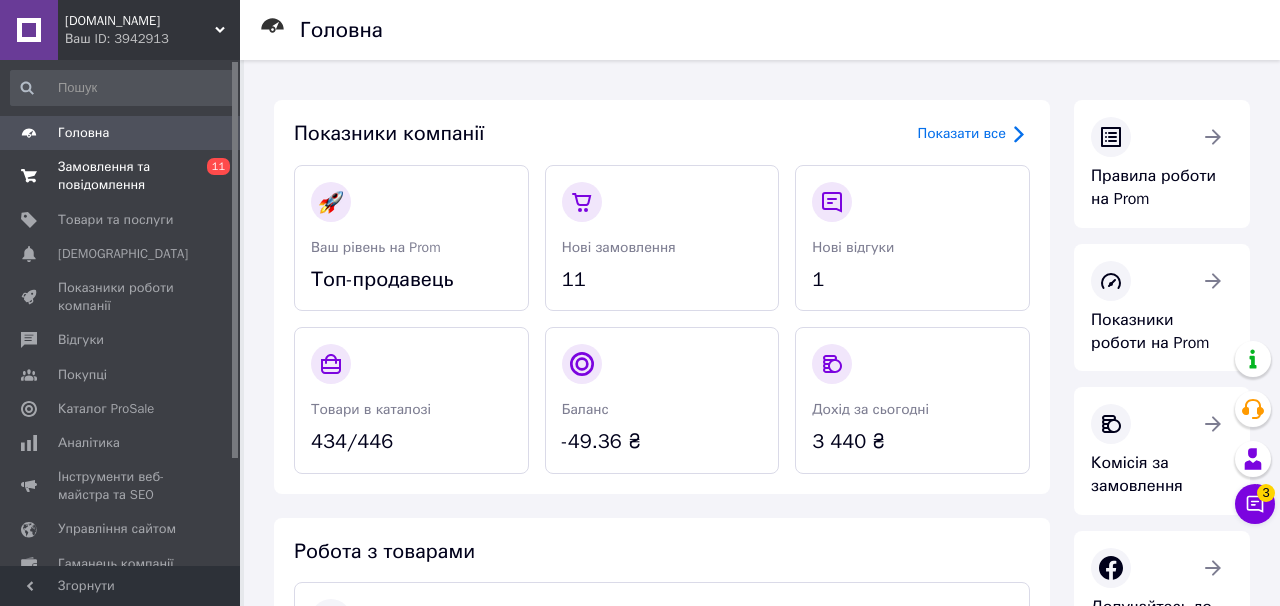click on "Замовлення та повідомлення" at bounding box center [121, 176] 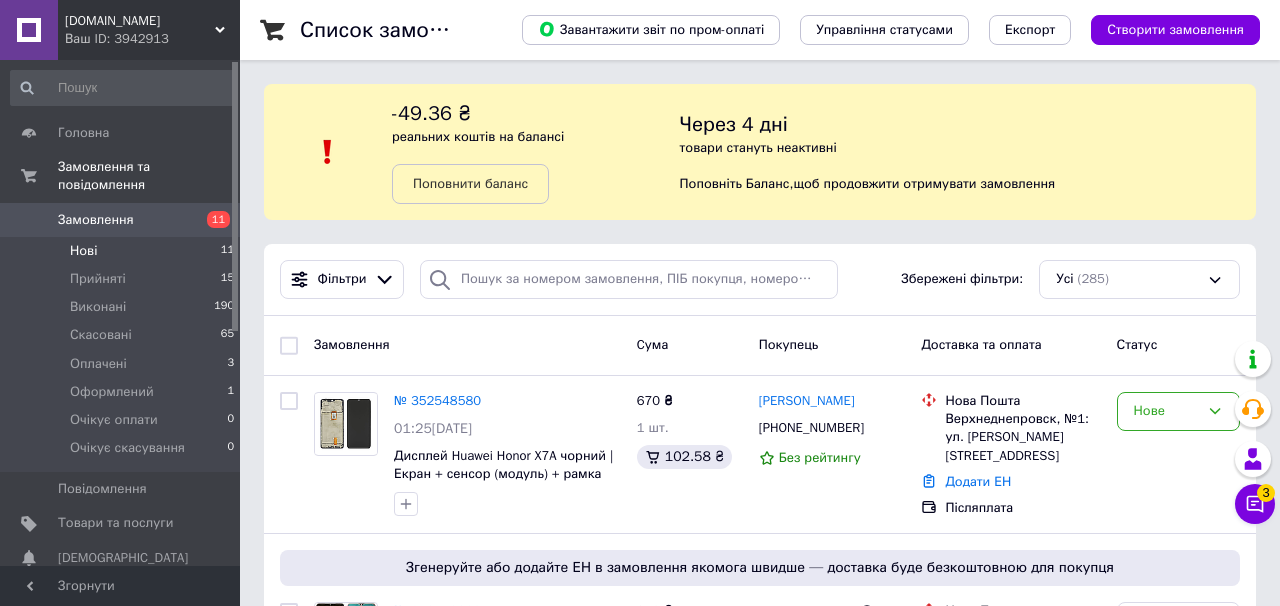 click on "Нові 11" at bounding box center [123, 251] 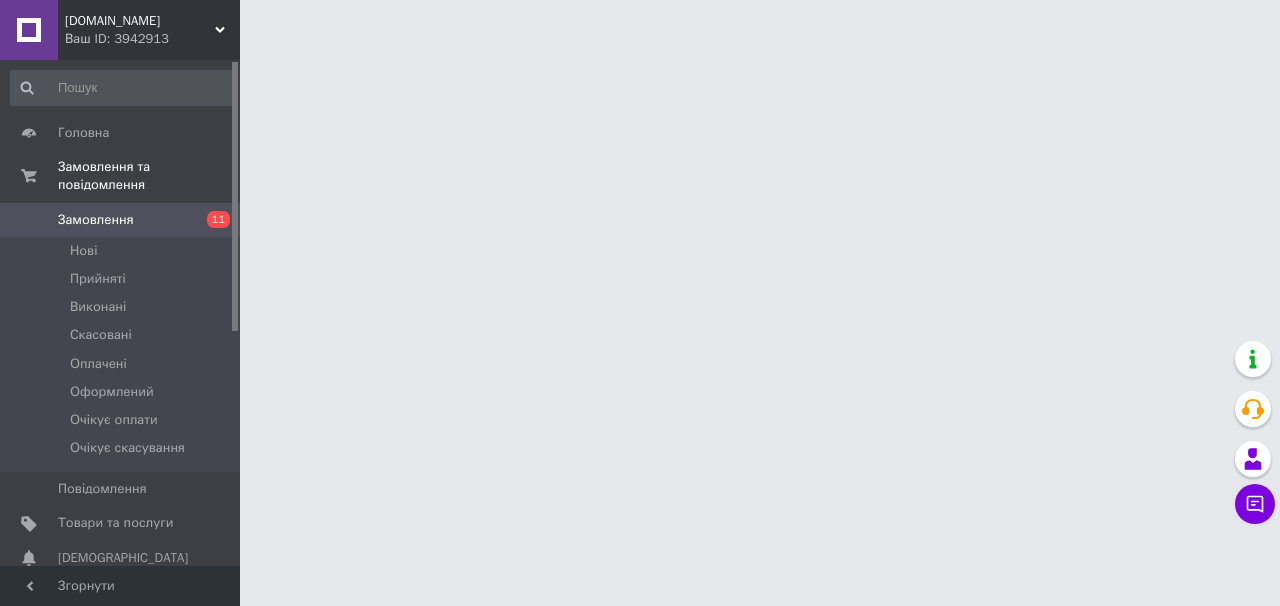 scroll, scrollTop: 0, scrollLeft: 0, axis: both 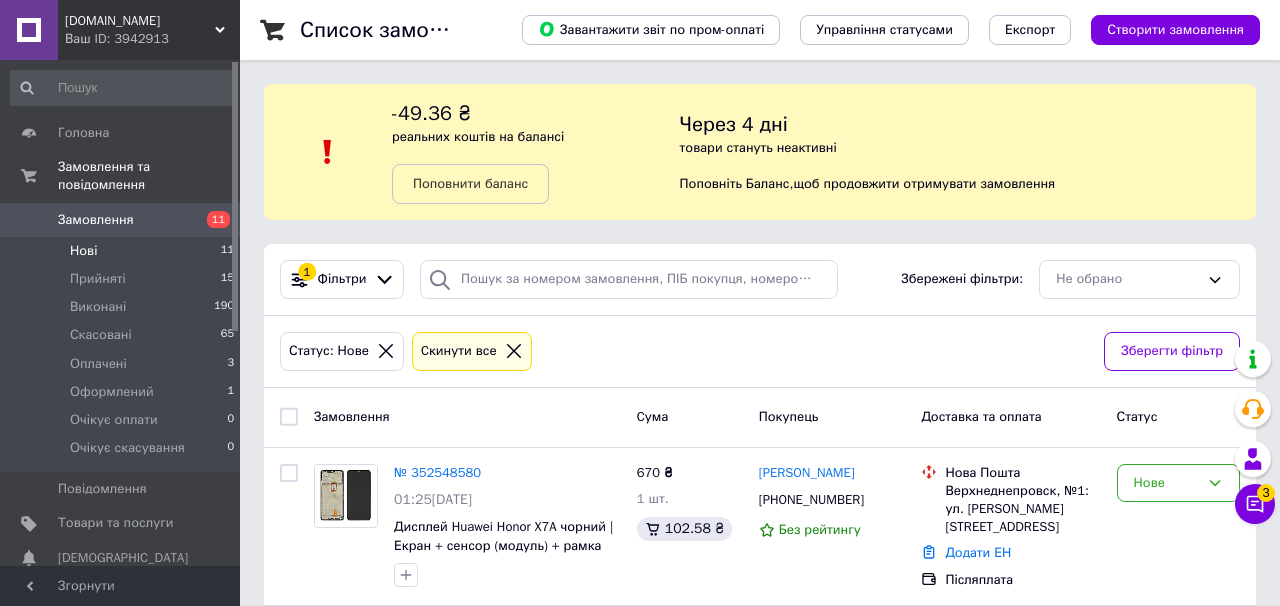 click on "Нові 11" at bounding box center [123, 251] 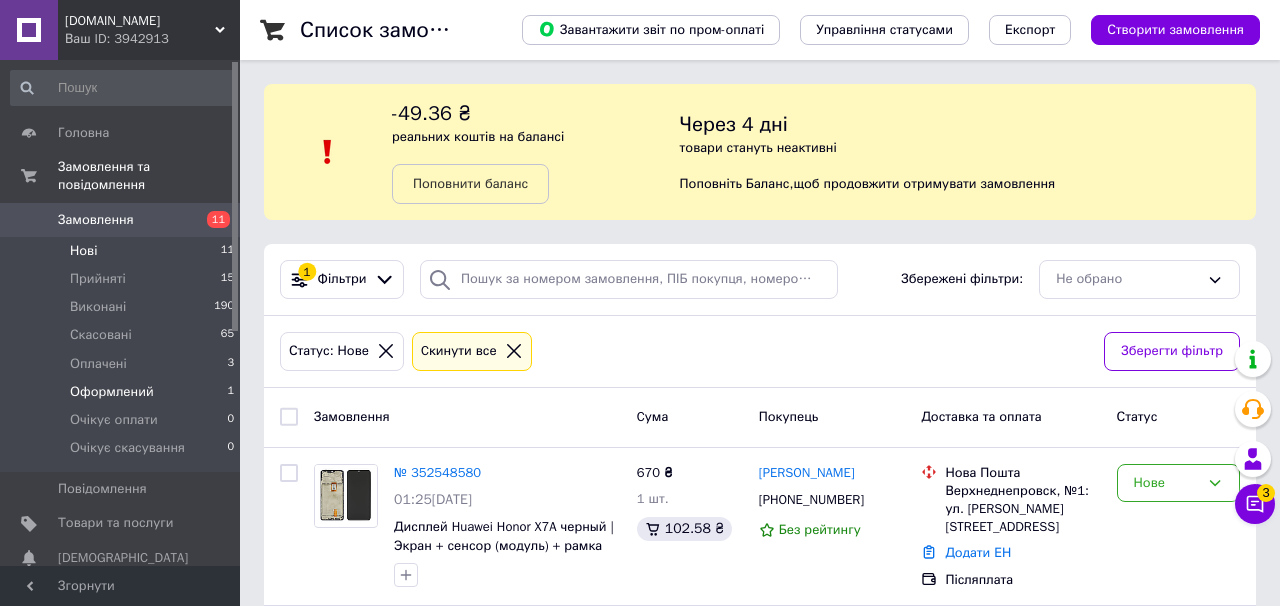 click on "Оформлений" at bounding box center (112, 392) 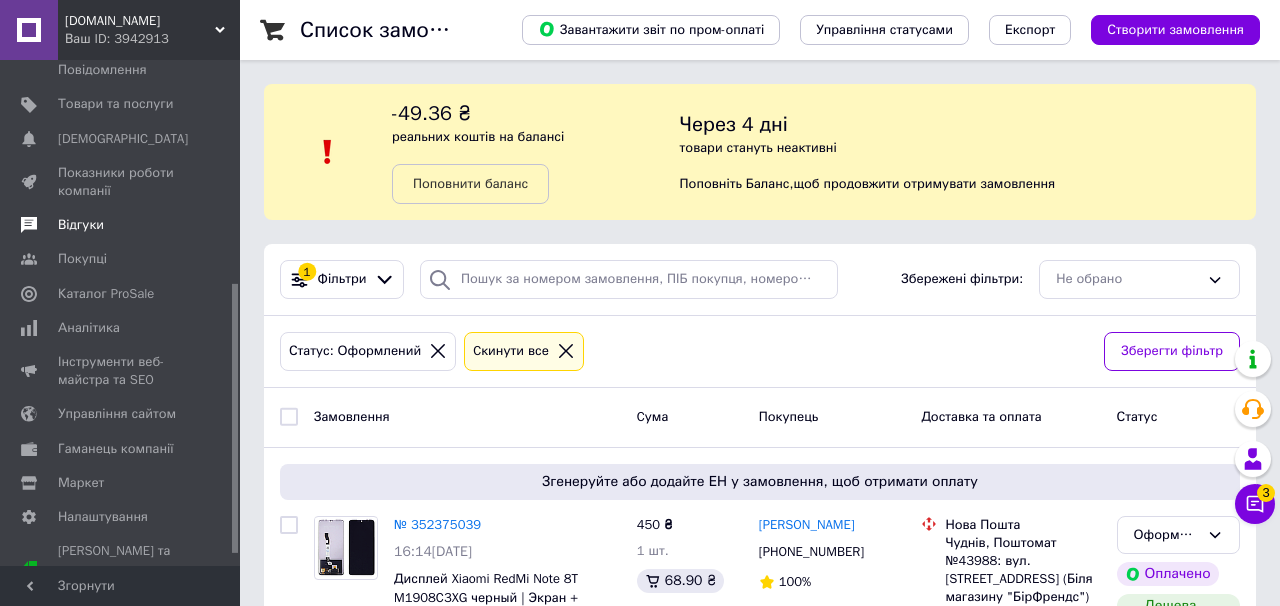 click on "Відгуки" at bounding box center (123, 225) 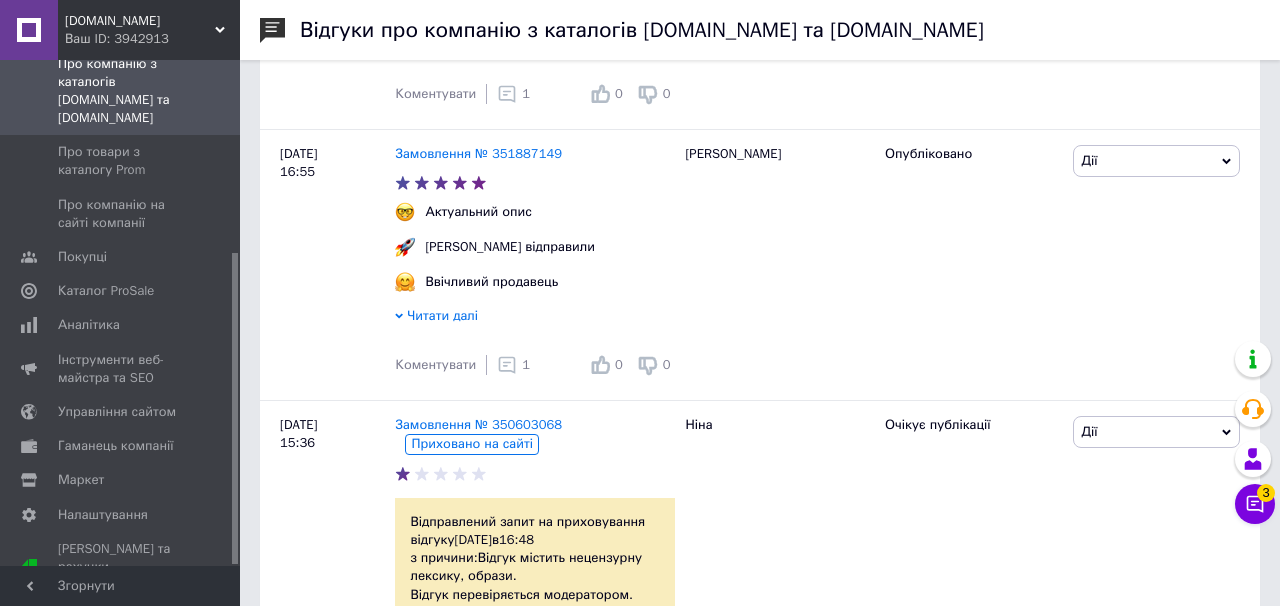 scroll, scrollTop: 877, scrollLeft: 0, axis: vertical 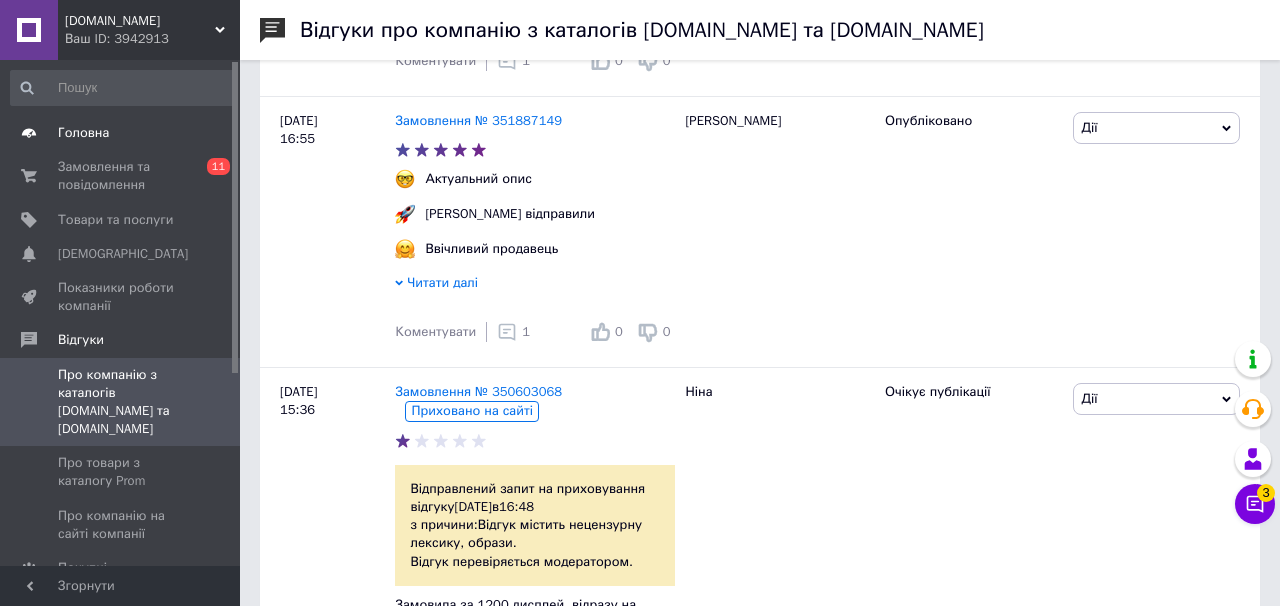 click on "Головна" at bounding box center (83, 133) 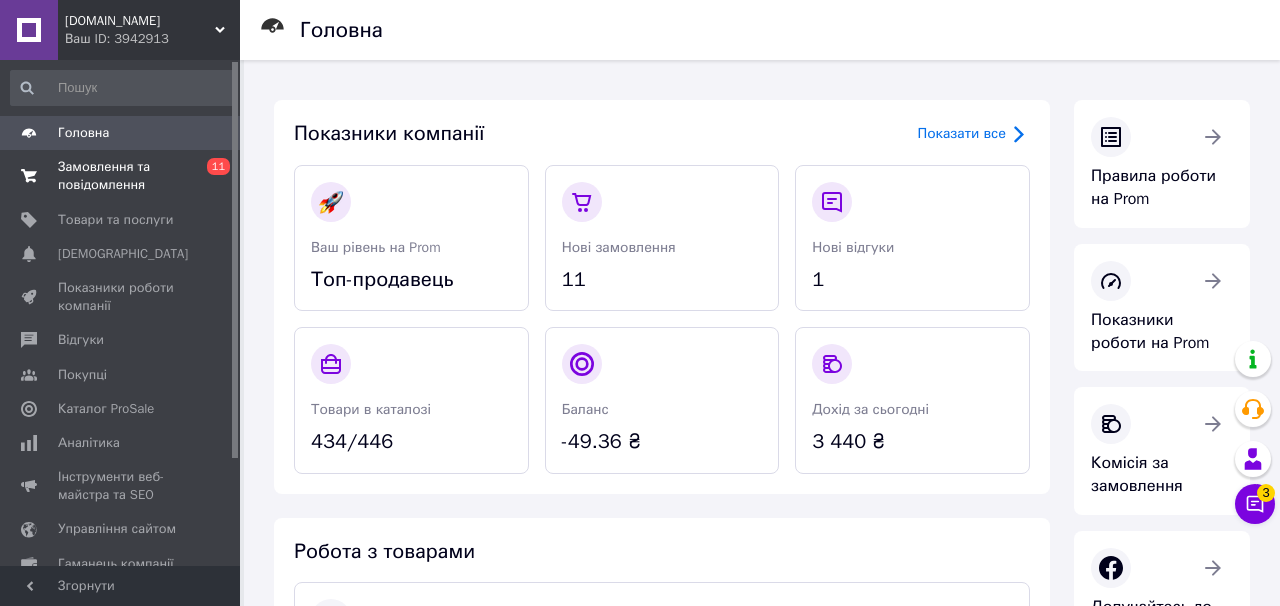 click on "Замовлення та повідомлення" at bounding box center (121, 176) 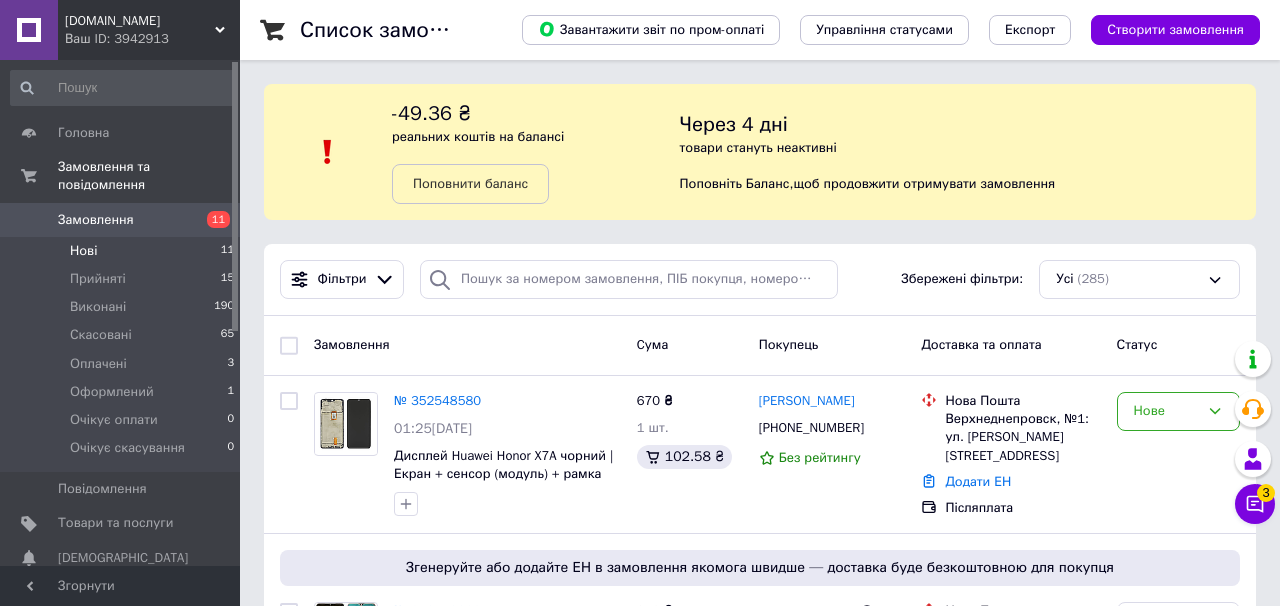 click on "Нові 11" at bounding box center (123, 251) 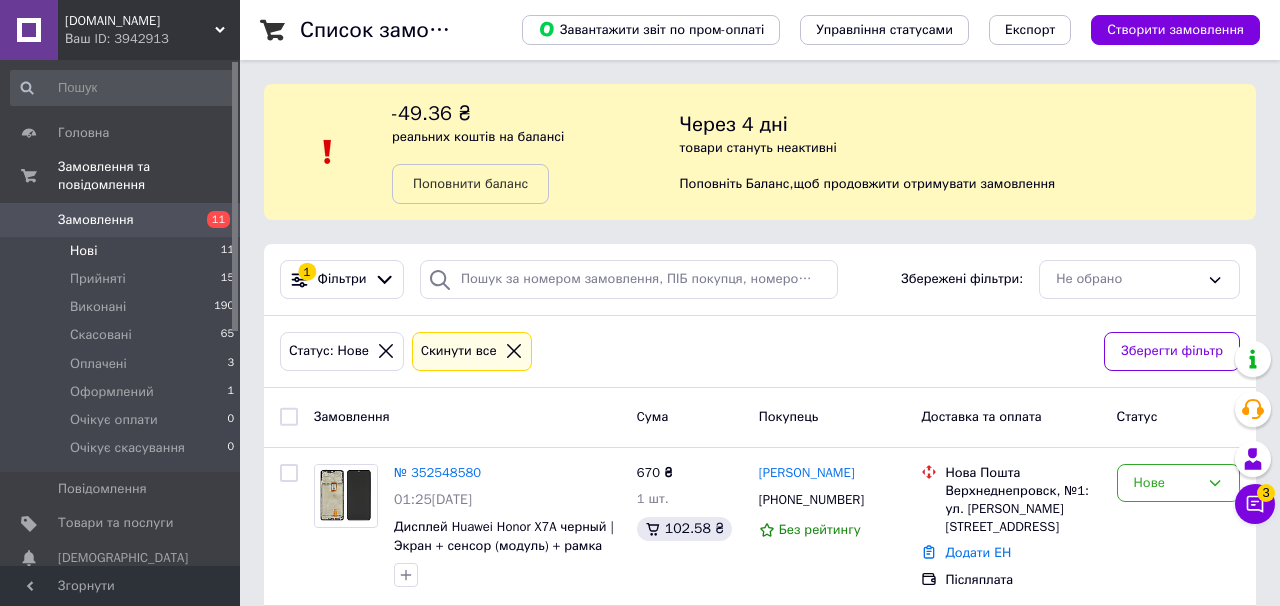 click on "Нові 11" at bounding box center (123, 251) 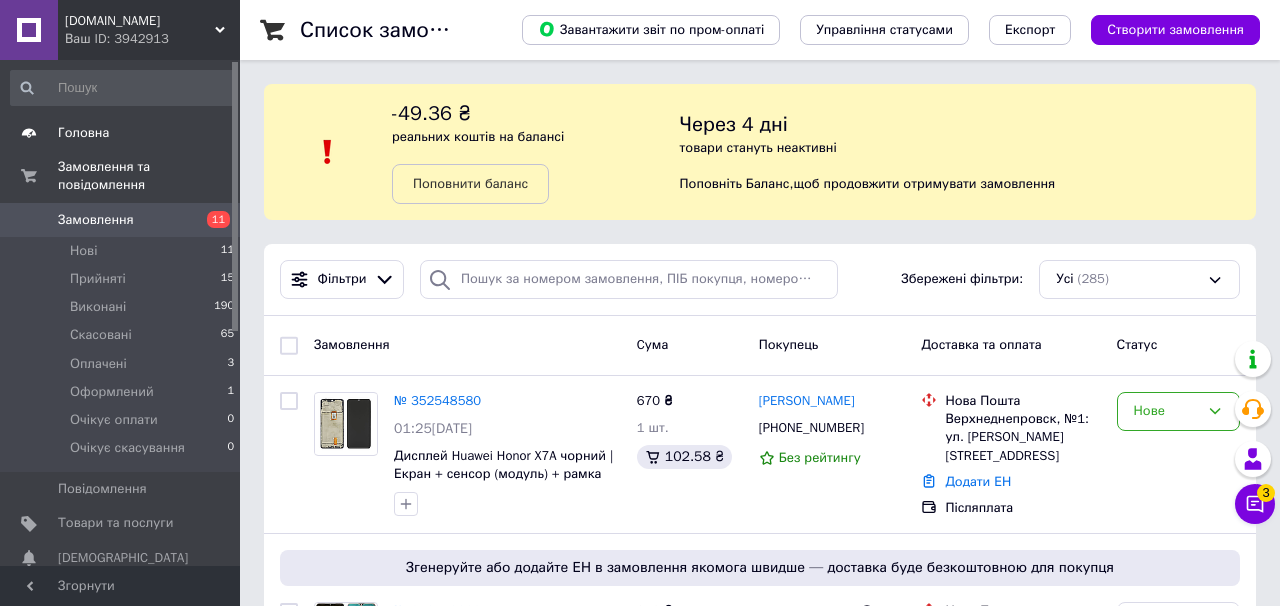 click on "Головна" at bounding box center [83, 133] 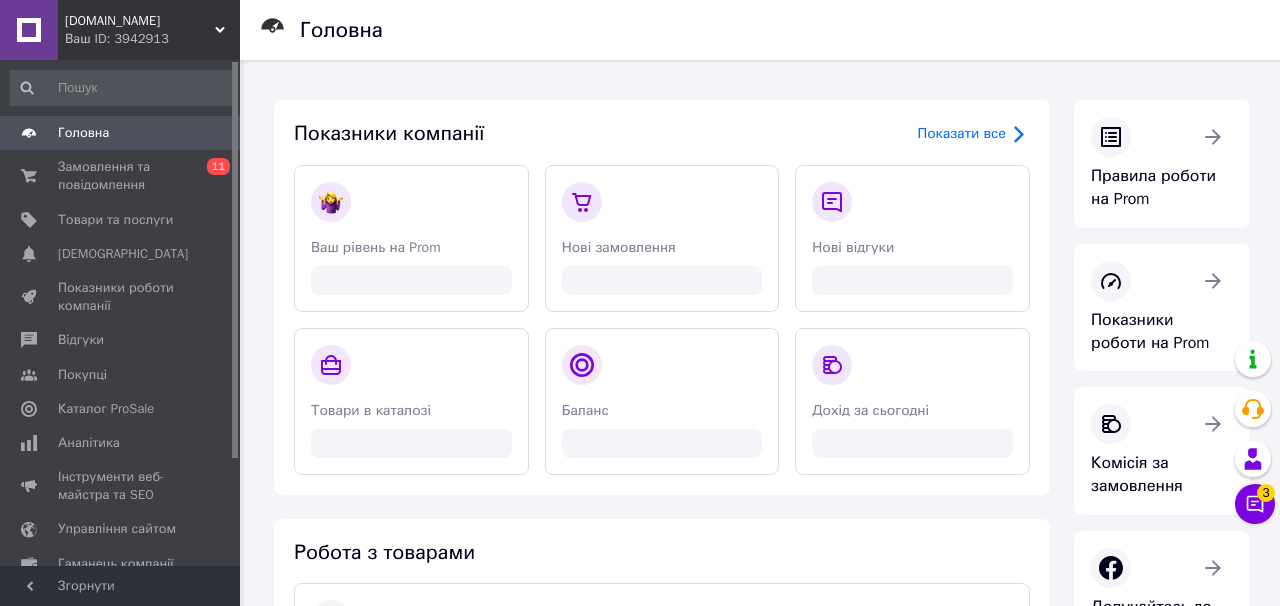 click on "[DOMAIN_NAME]" at bounding box center [140, 21] 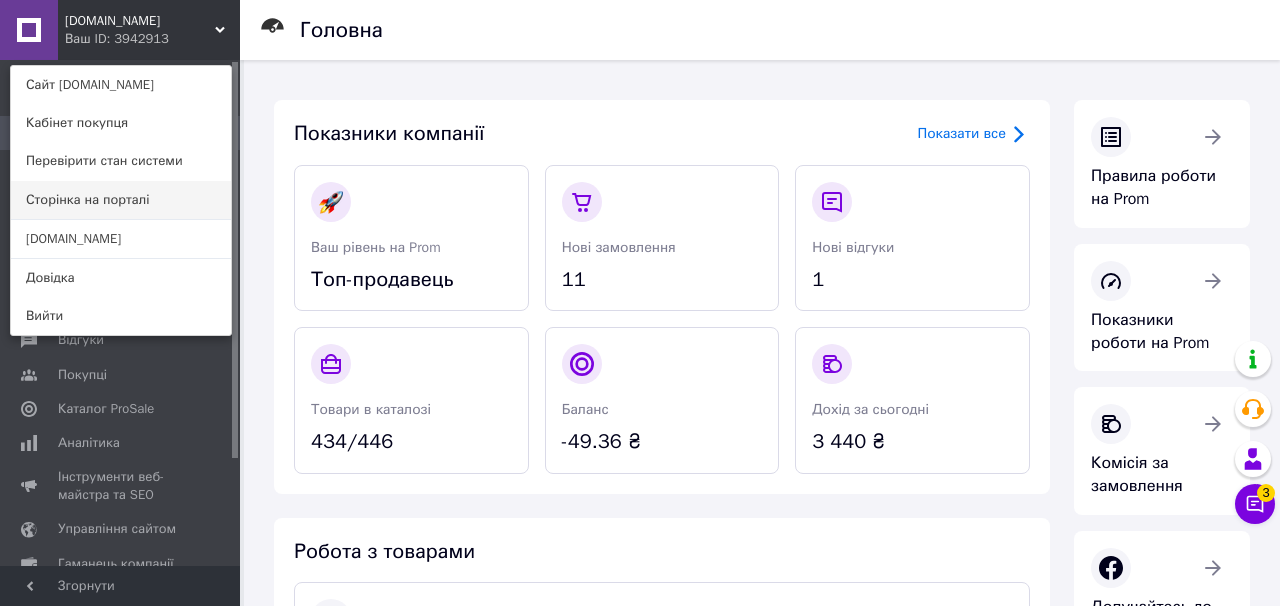 click on "Сторінка на порталі" at bounding box center (121, 200) 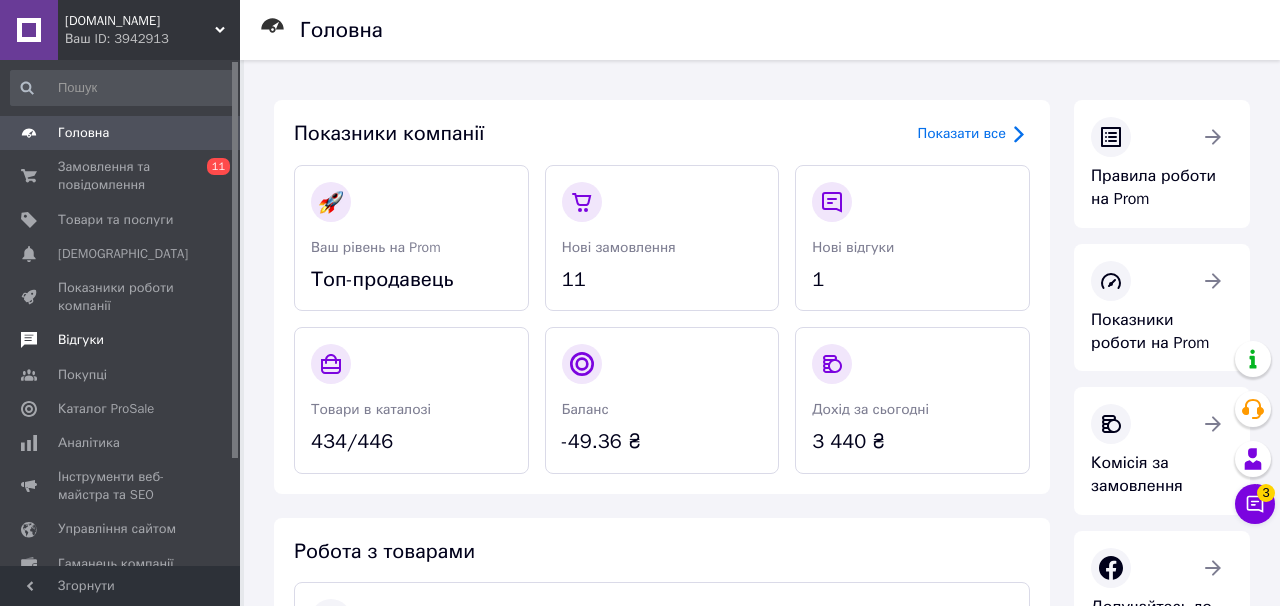 click on "Відгуки" at bounding box center [123, 340] 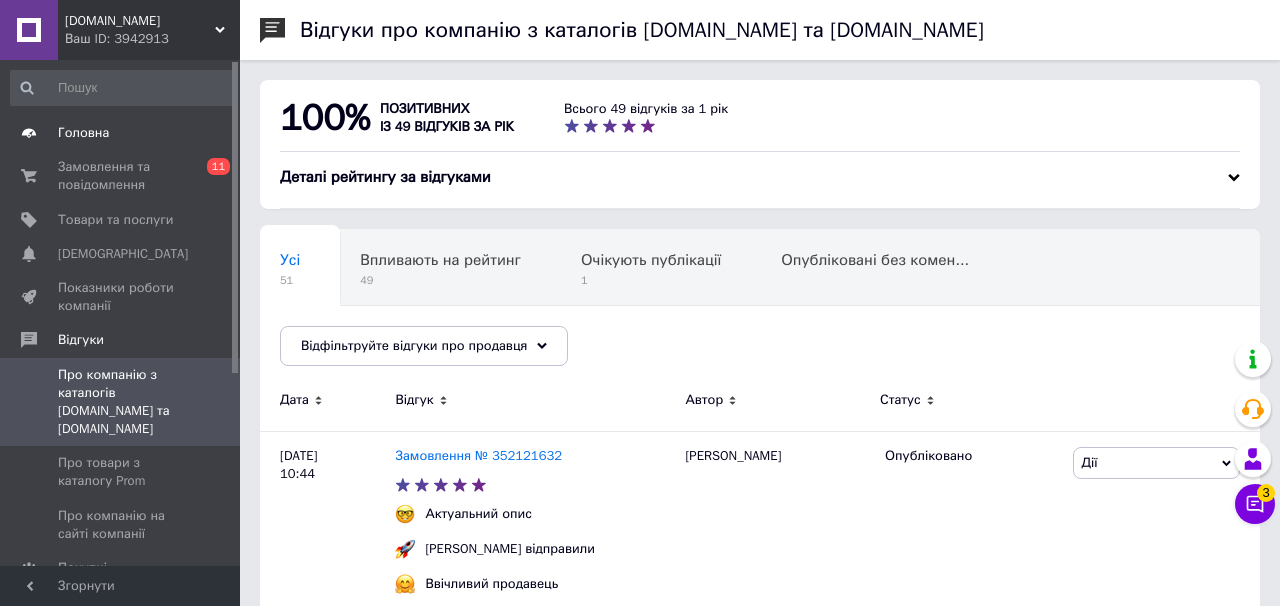 click on "Головна" at bounding box center [121, 133] 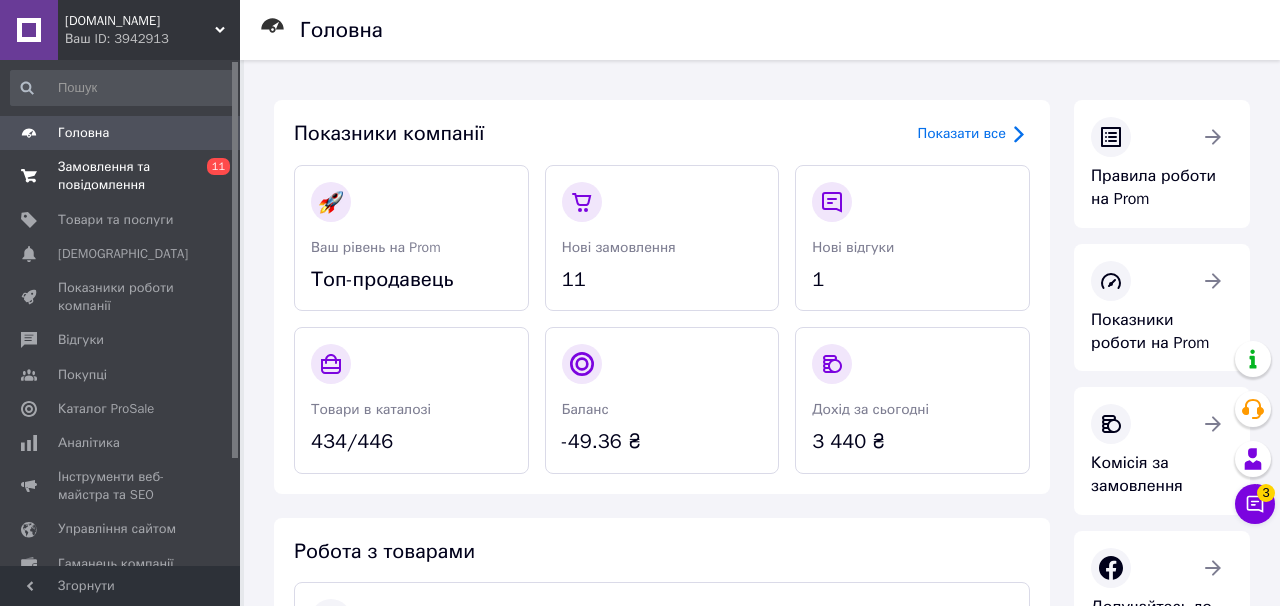 click on "Замовлення та повідомлення" at bounding box center (121, 176) 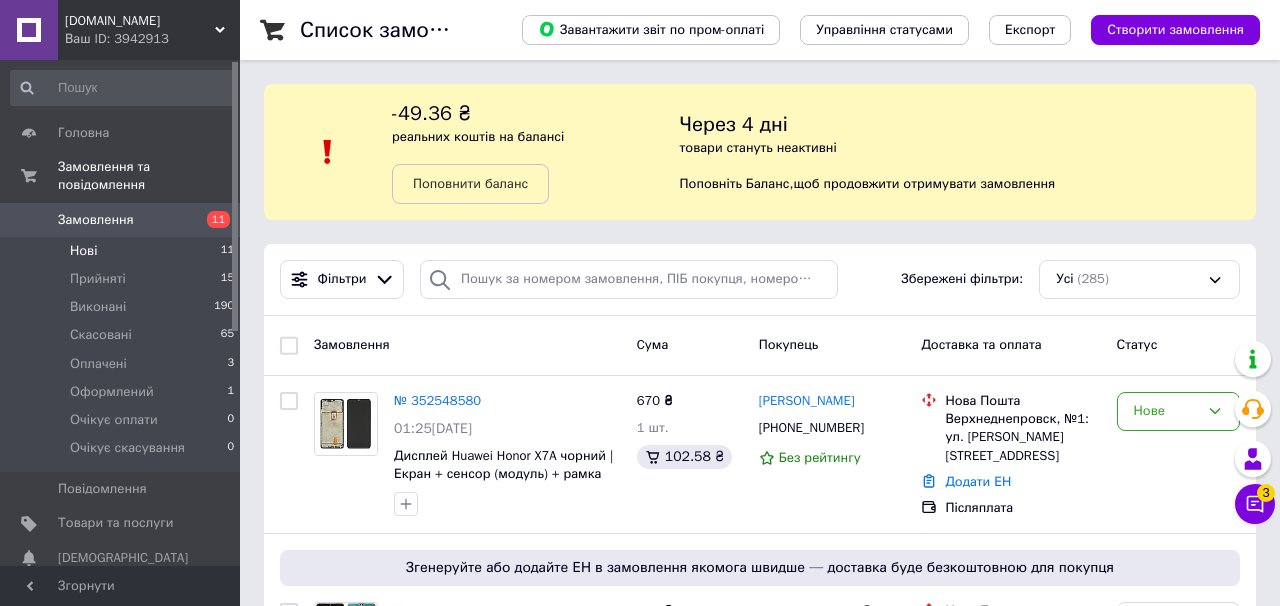 click on "Нові 11" at bounding box center (123, 251) 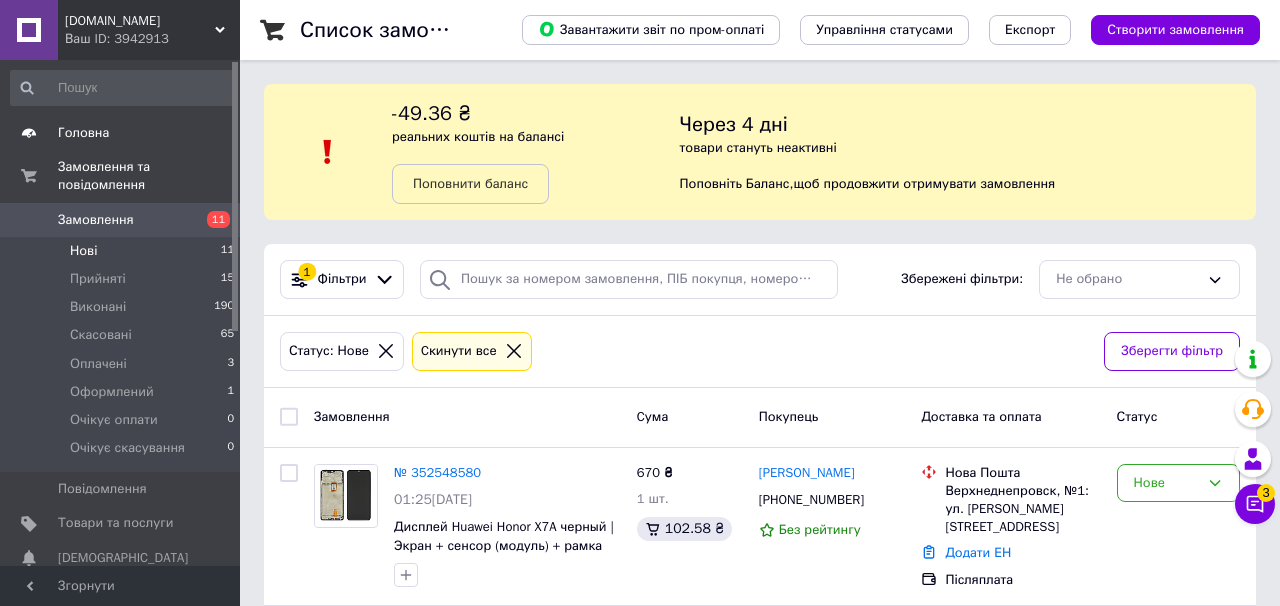 click on "Головна" at bounding box center (83, 133) 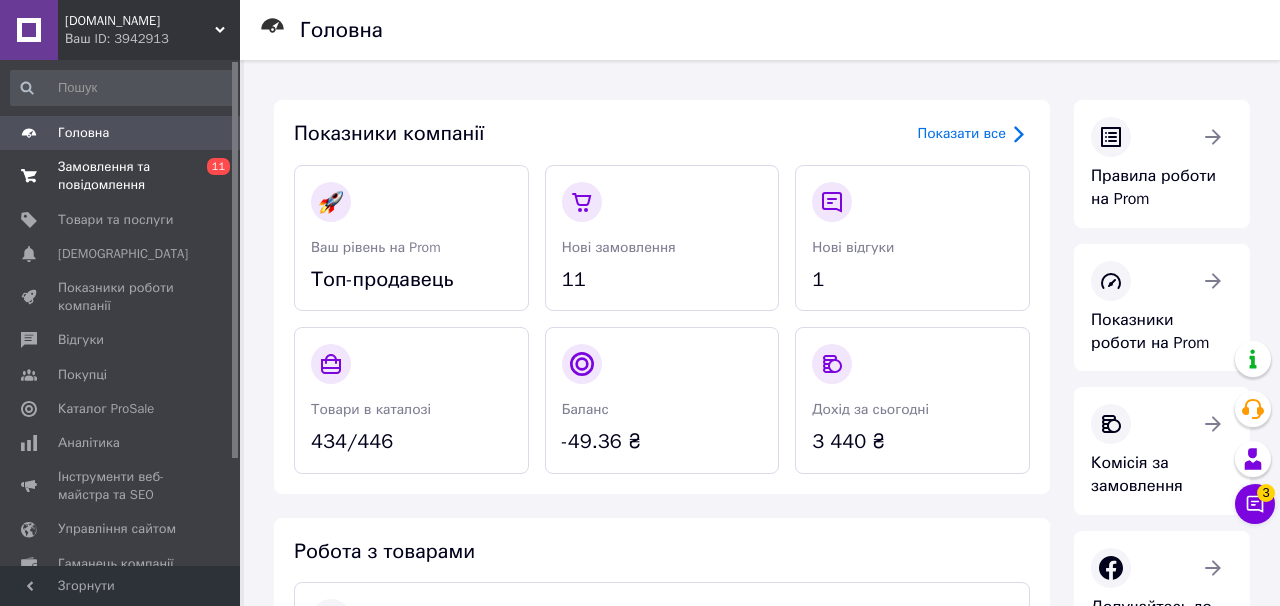 click on "Замовлення та повідомлення" at bounding box center [121, 176] 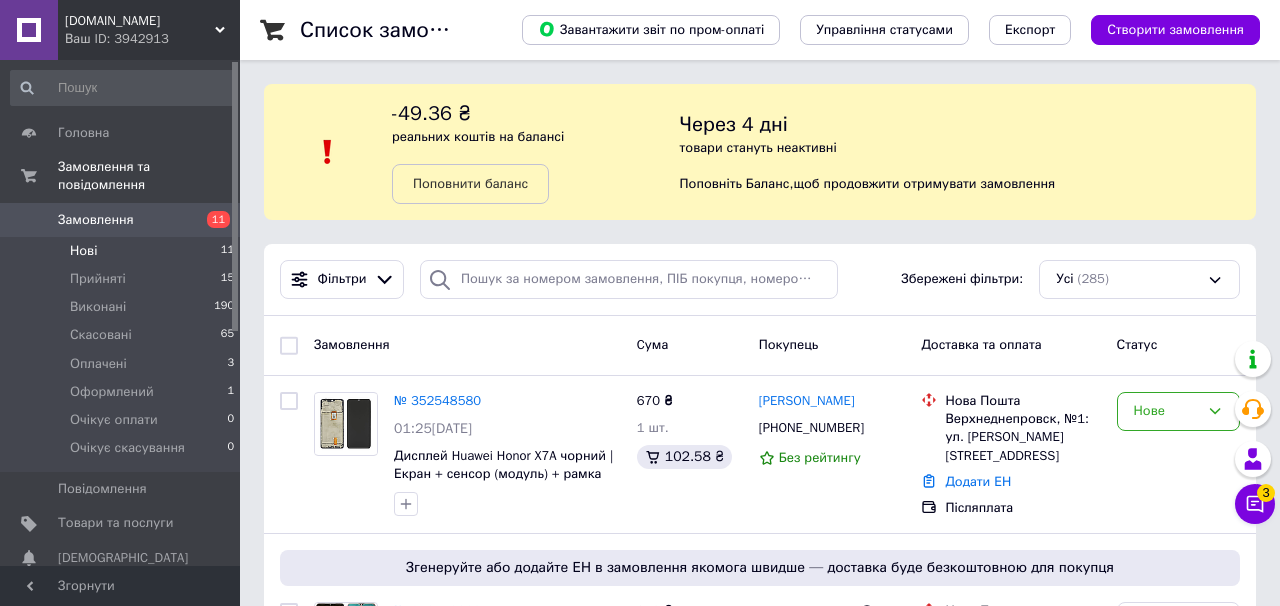 click on "Нові" at bounding box center [83, 251] 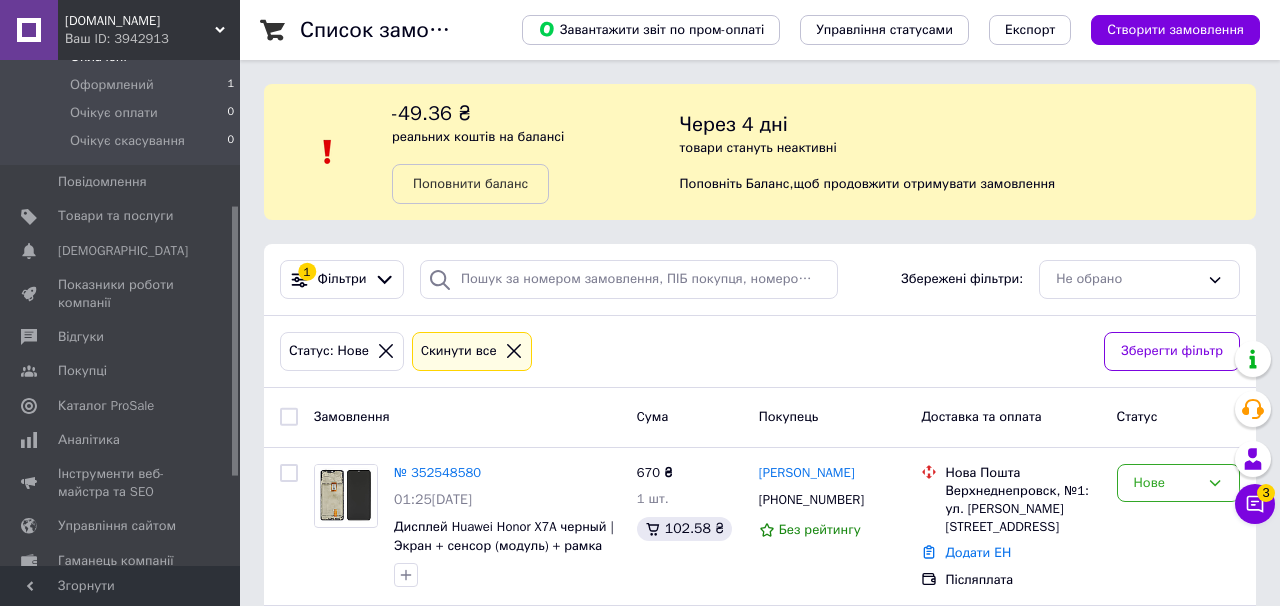 scroll, scrollTop: 439, scrollLeft: 0, axis: vertical 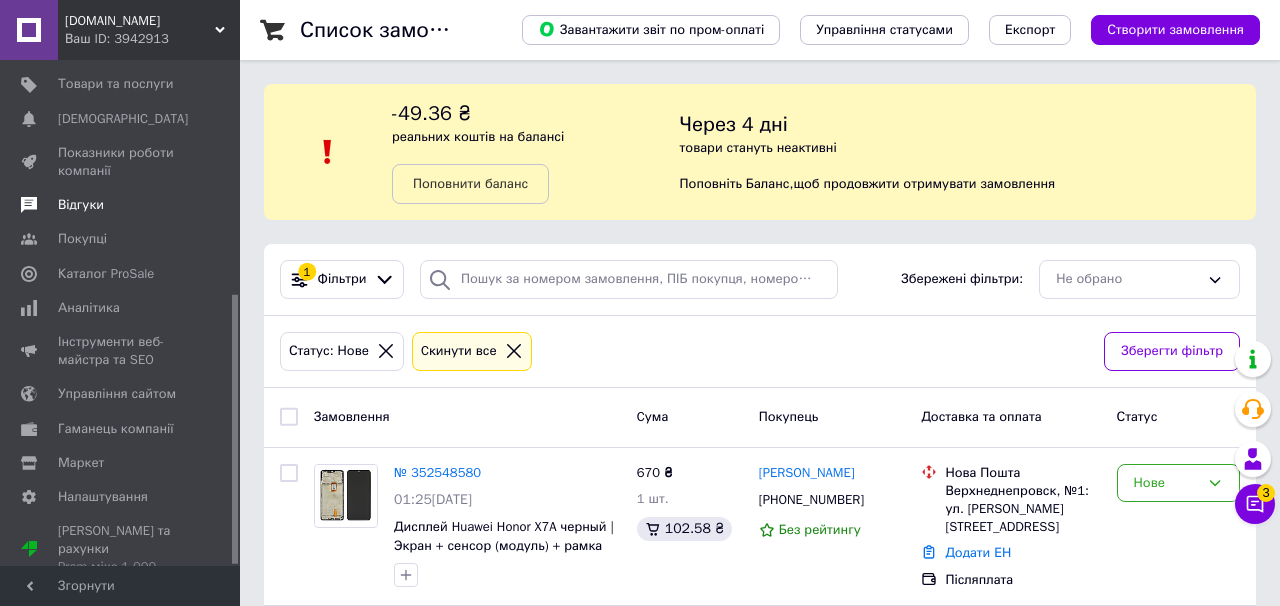 click on "Відгуки" at bounding box center (123, 205) 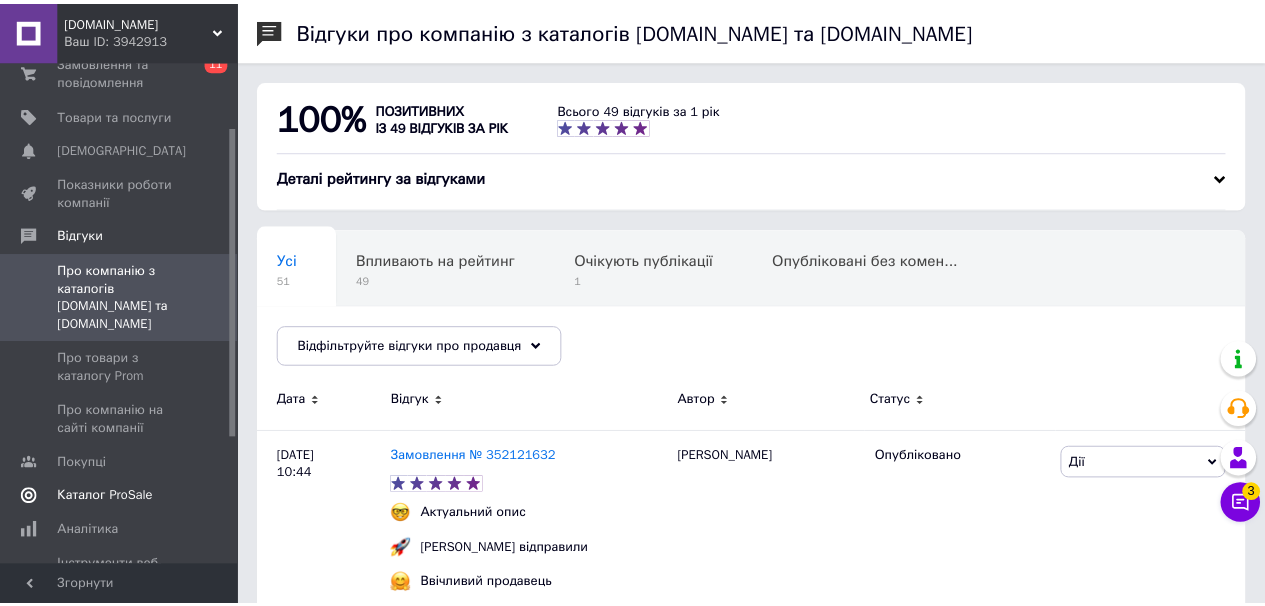 scroll, scrollTop: 0, scrollLeft: 0, axis: both 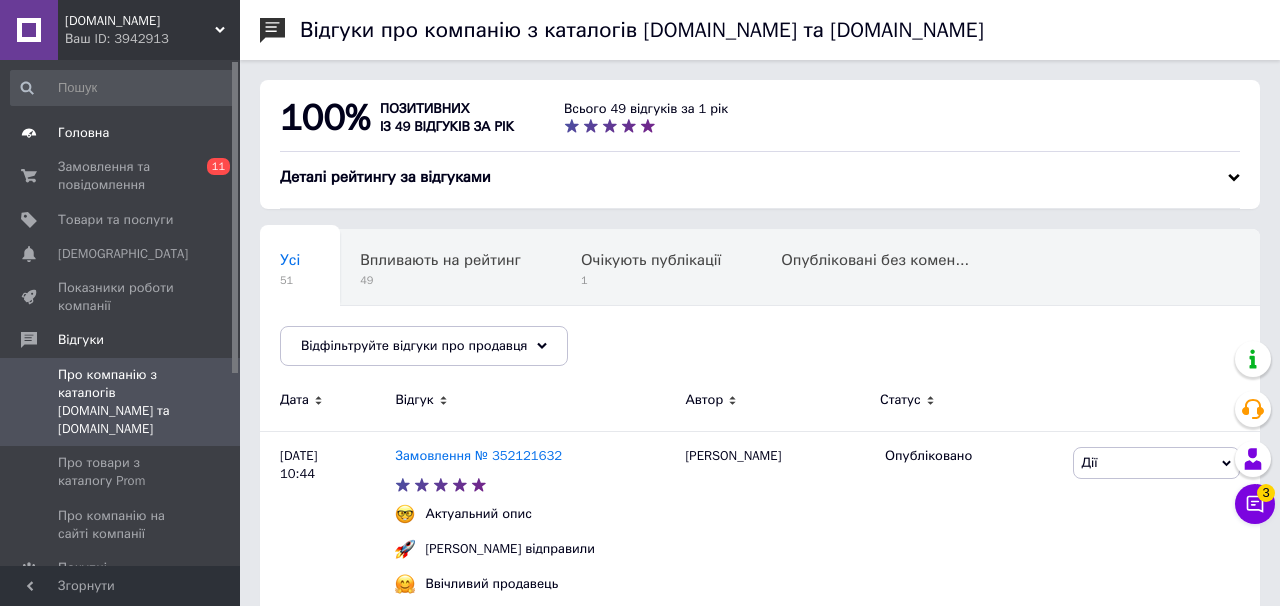 click on "Головна" at bounding box center (83, 133) 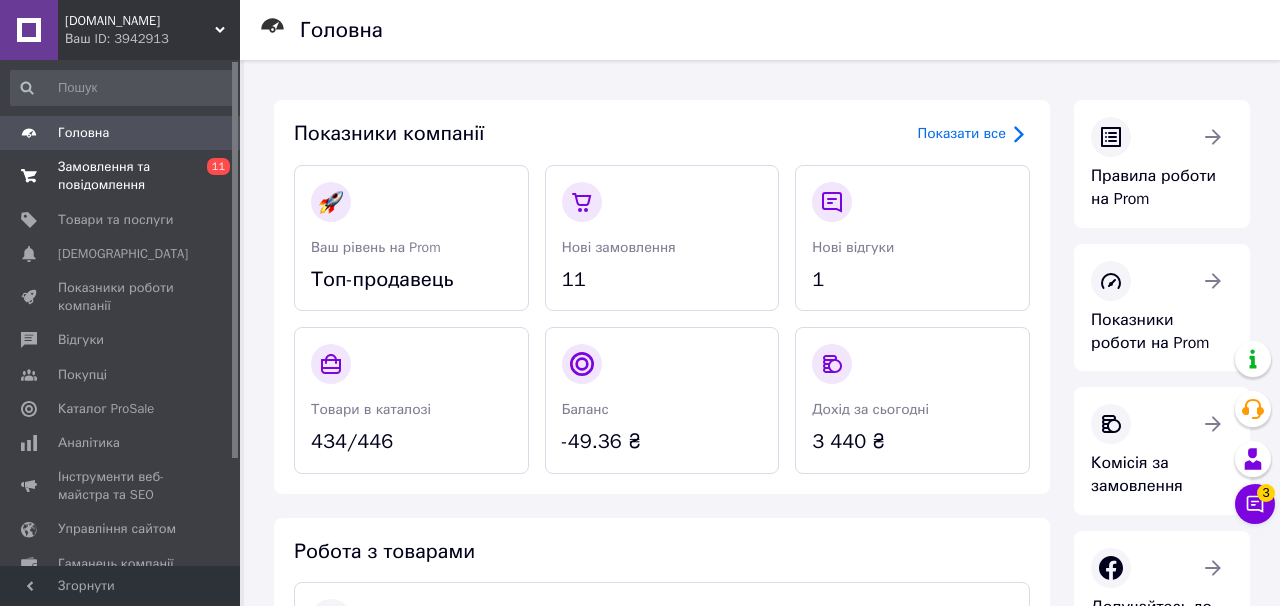 click on "Замовлення та повідомлення" at bounding box center [121, 176] 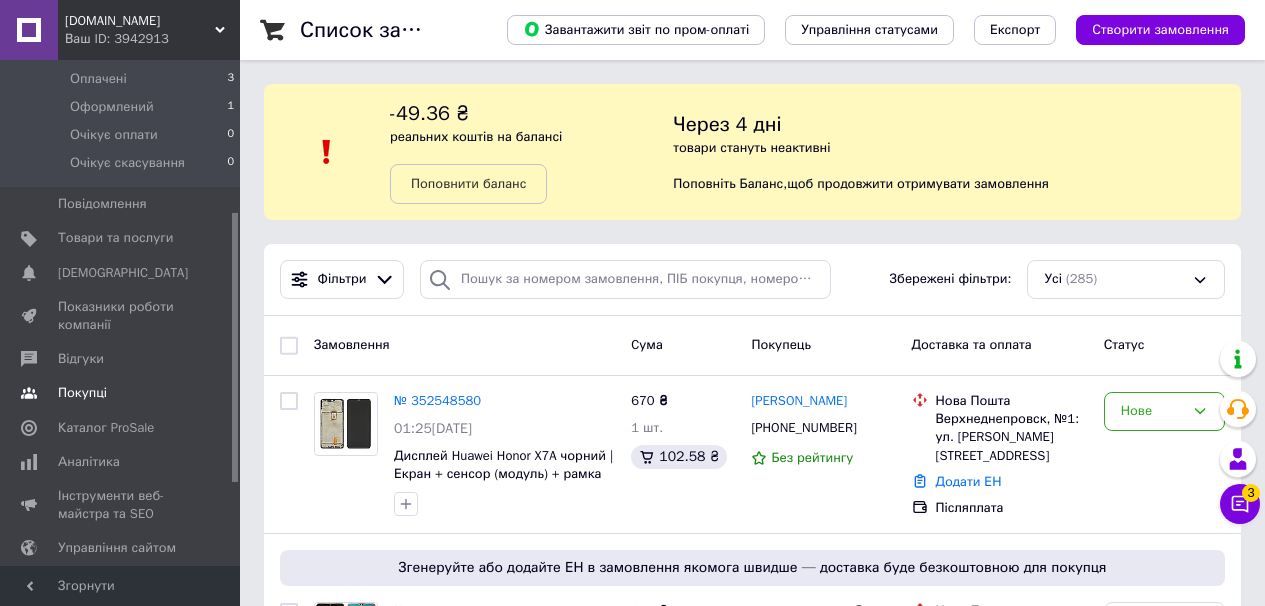 scroll, scrollTop: 291, scrollLeft: 0, axis: vertical 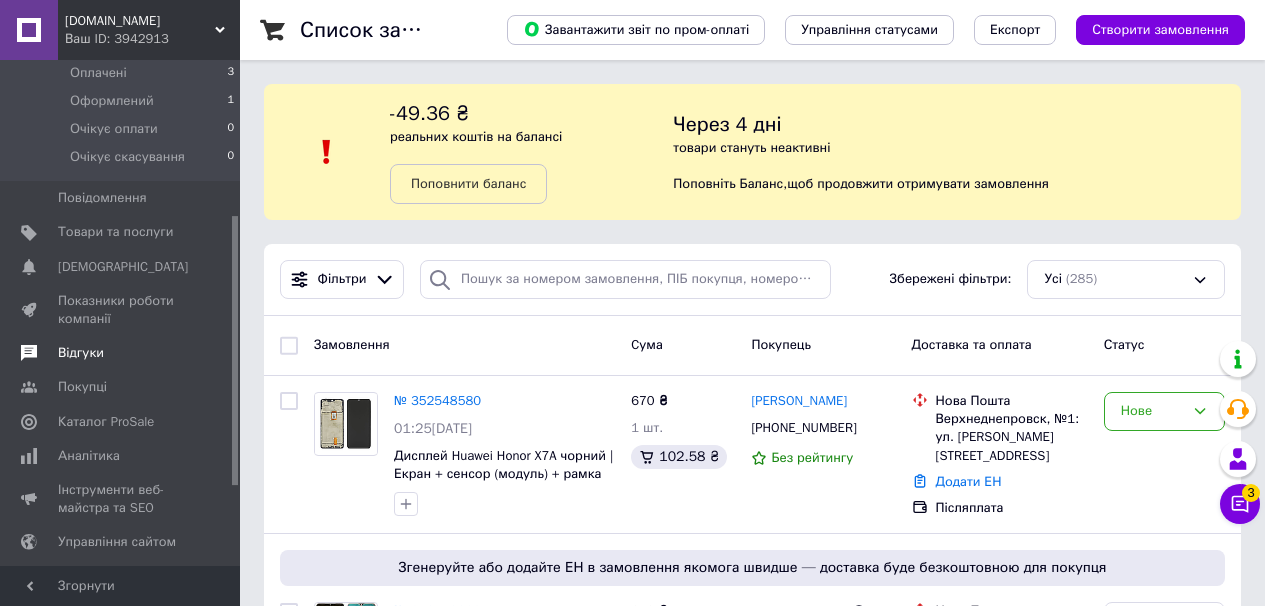 click on "Відгуки" at bounding box center [121, 353] 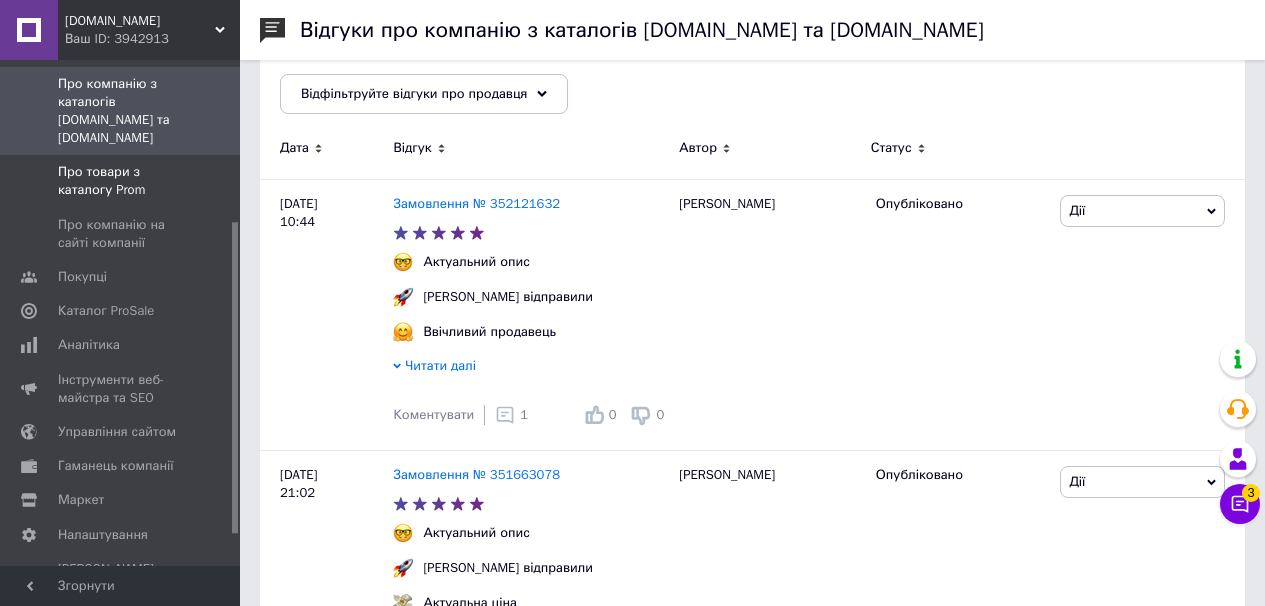 scroll, scrollTop: 237, scrollLeft: 0, axis: vertical 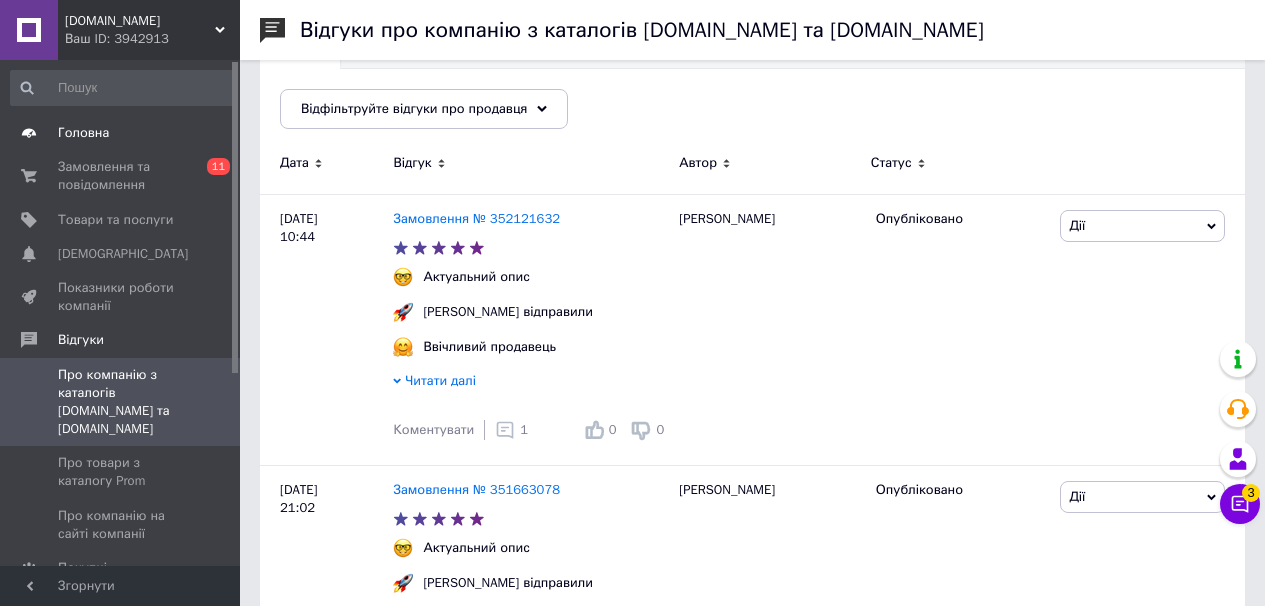 click on "Головна" at bounding box center (83, 133) 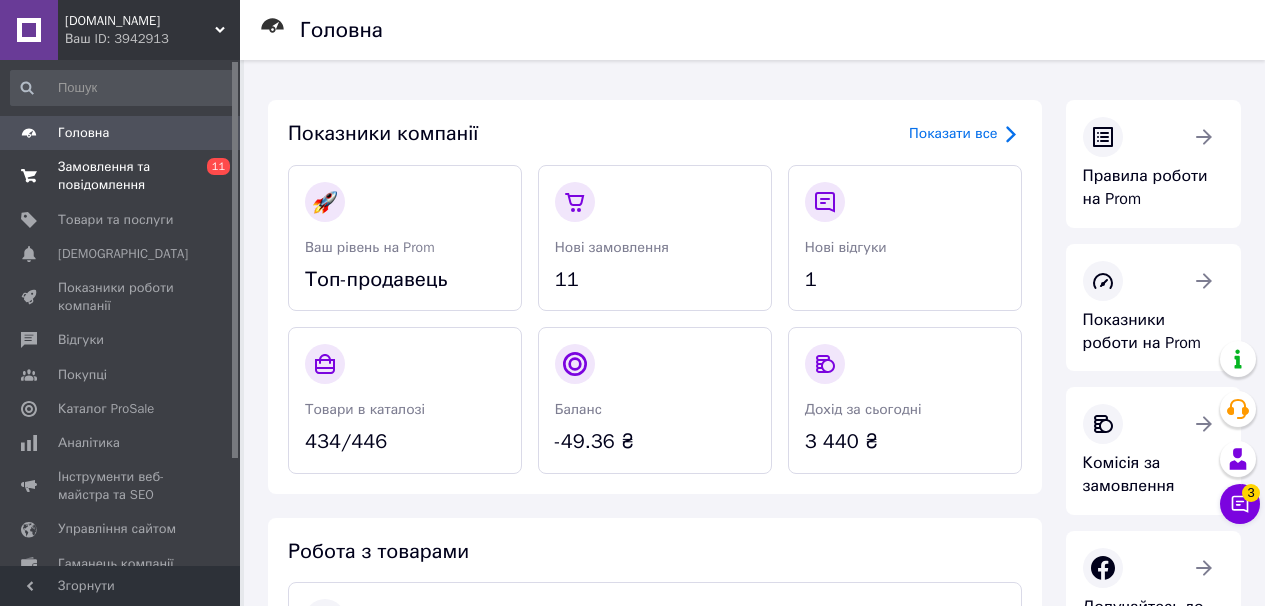 click on "Замовлення та повідомлення" at bounding box center [121, 176] 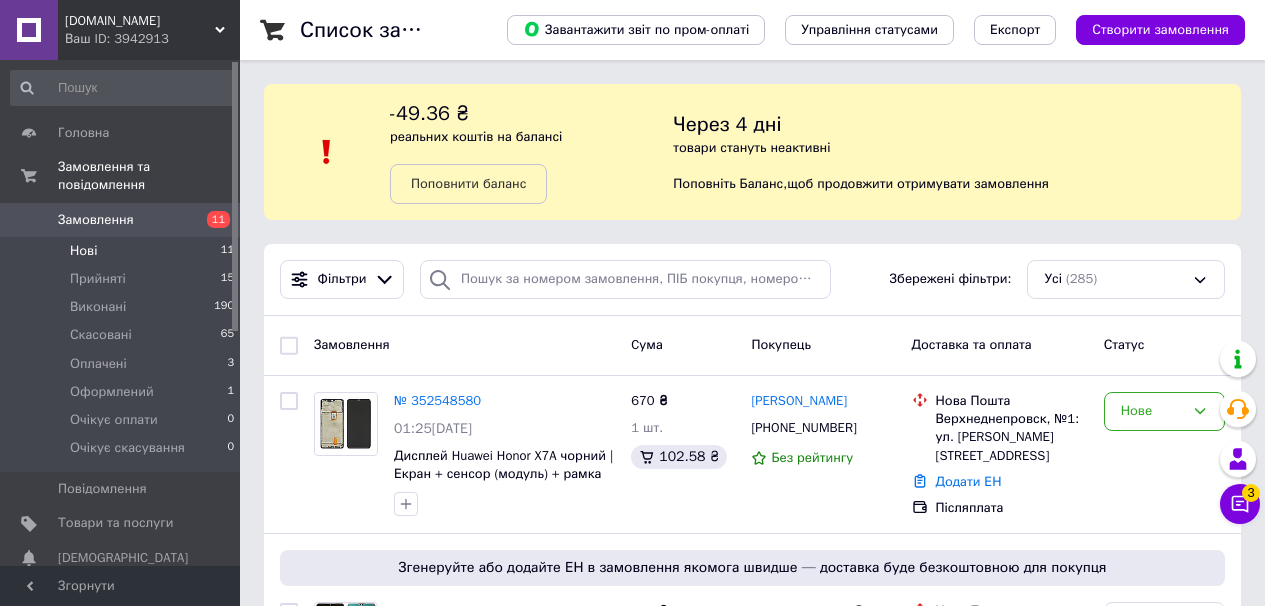 click on "Нові 11" at bounding box center (123, 251) 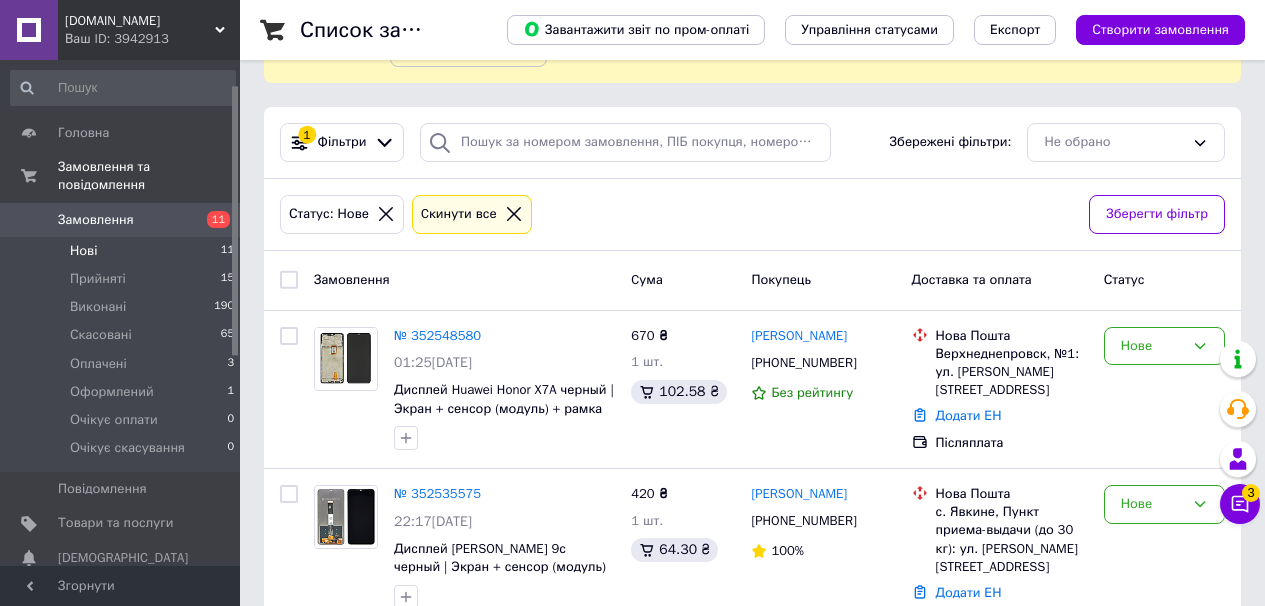 scroll, scrollTop: 152, scrollLeft: 0, axis: vertical 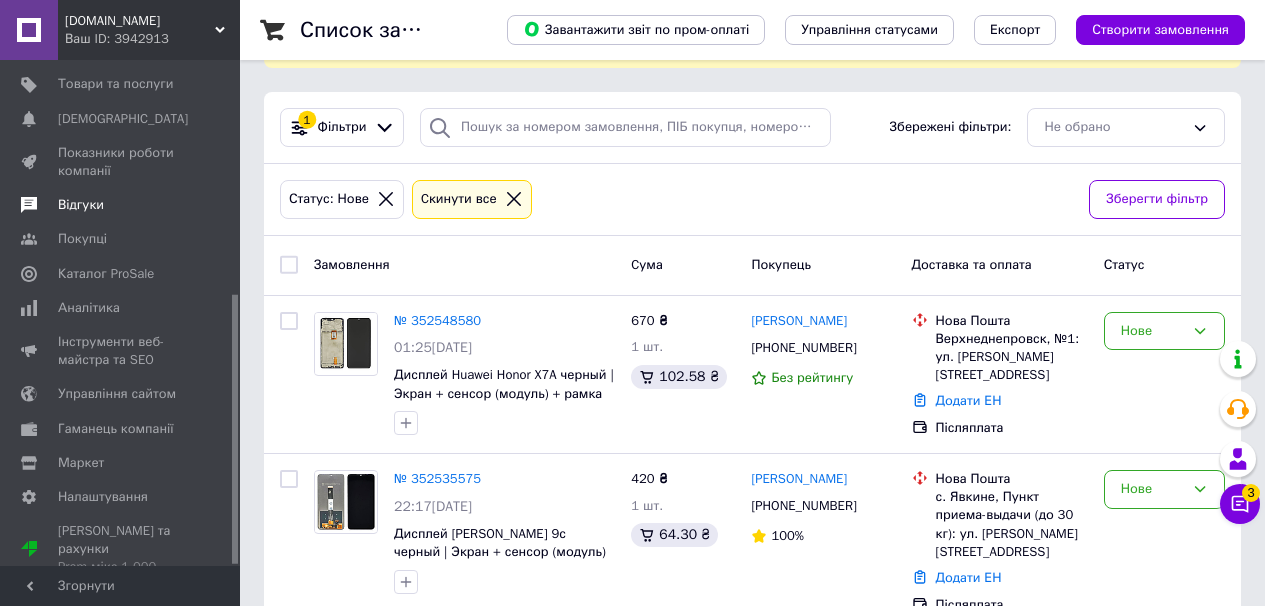 click on "Відгуки" at bounding box center [81, 205] 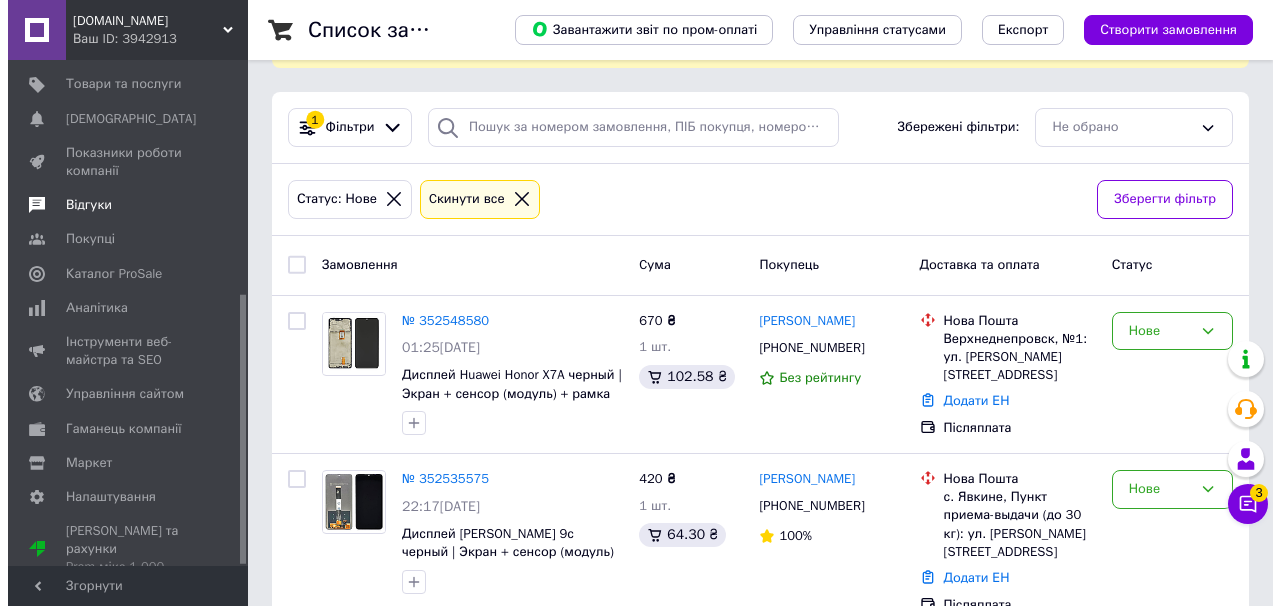 scroll, scrollTop: 0, scrollLeft: 0, axis: both 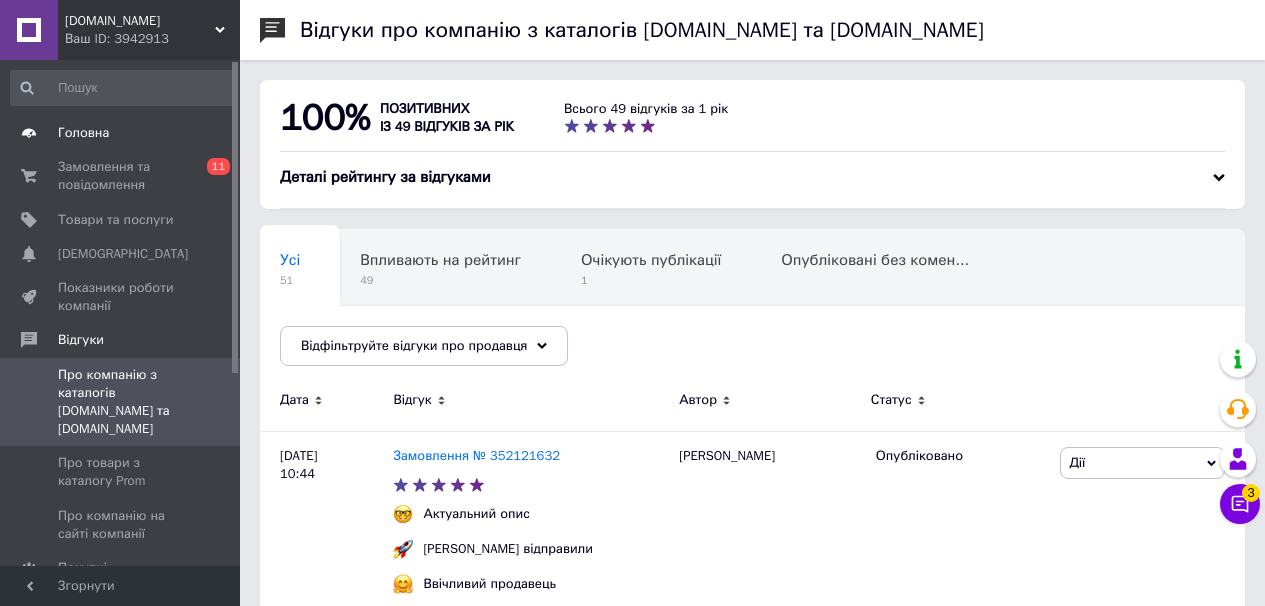 click on "Головна" at bounding box center [121, 133] 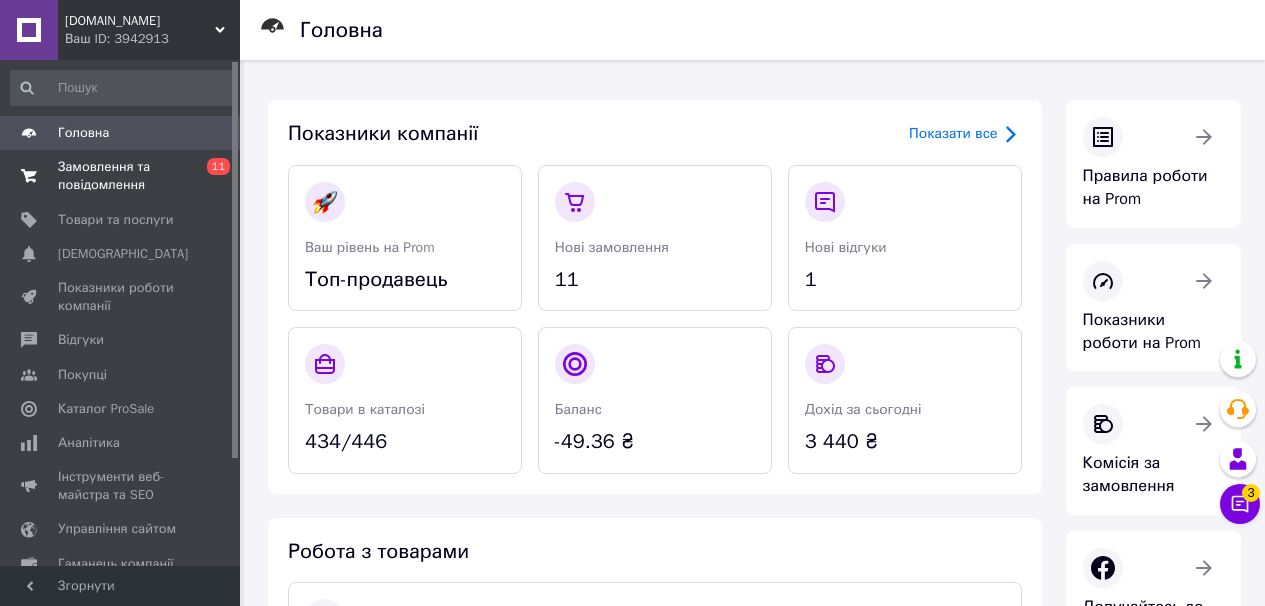click on "Замовлення та повідомлення" at bounding box center [121, 176] 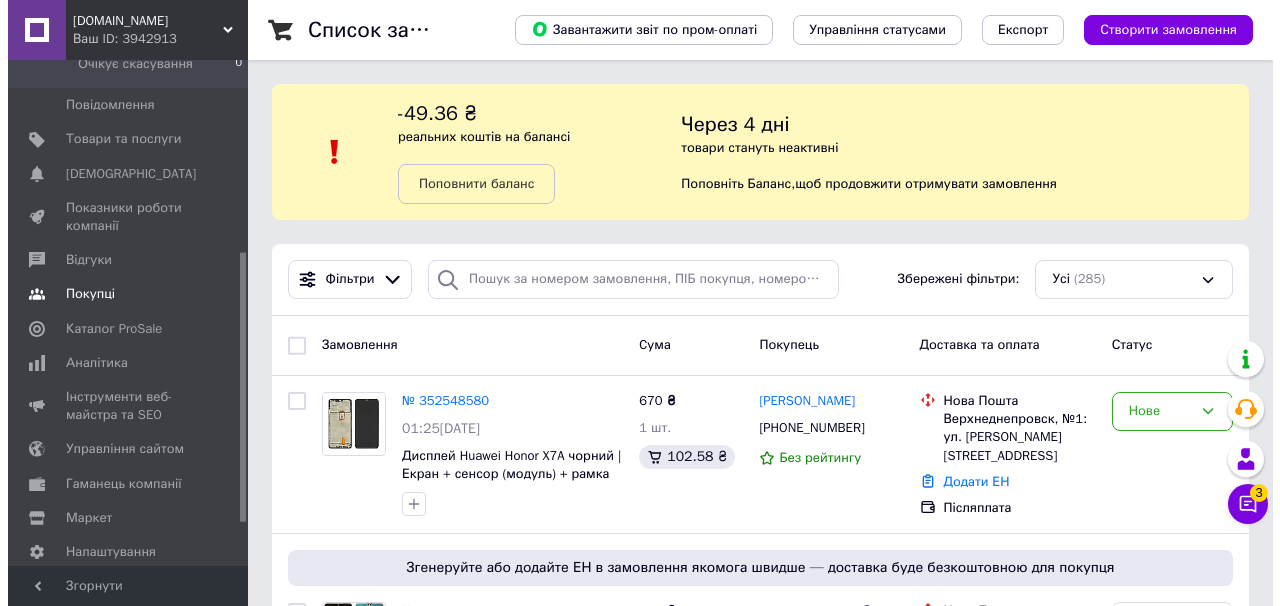 scroll, scrollTop: 390, scrollLeft: 0, axis: vertical 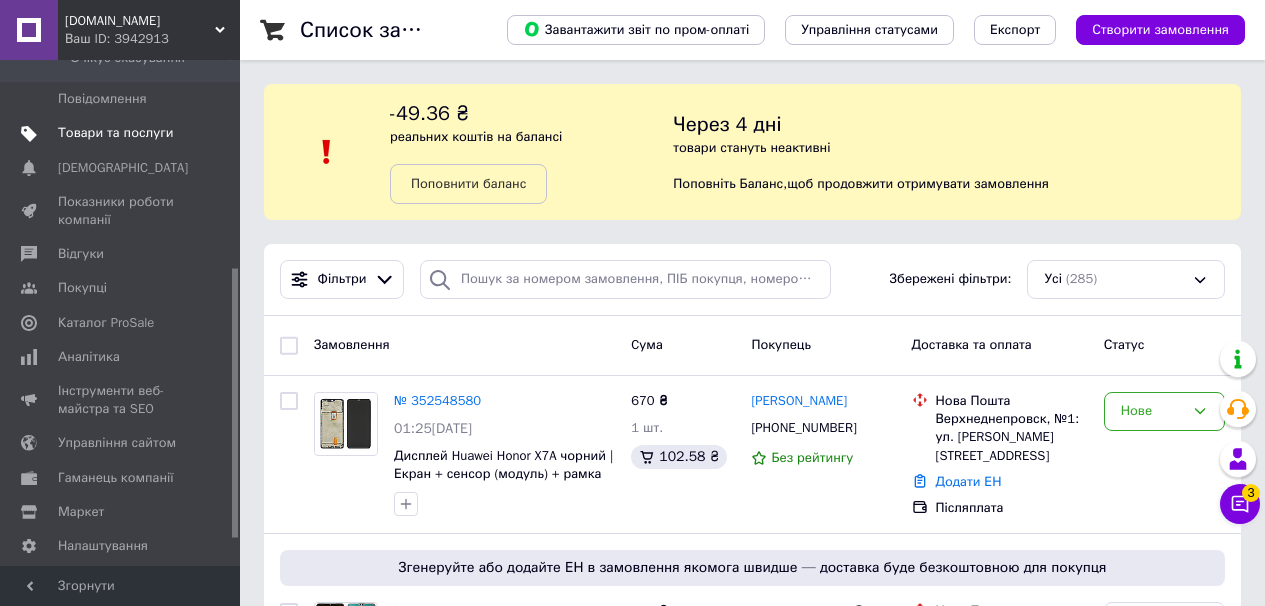 click on "Товари та послуги" at bounding box center (123, 133) 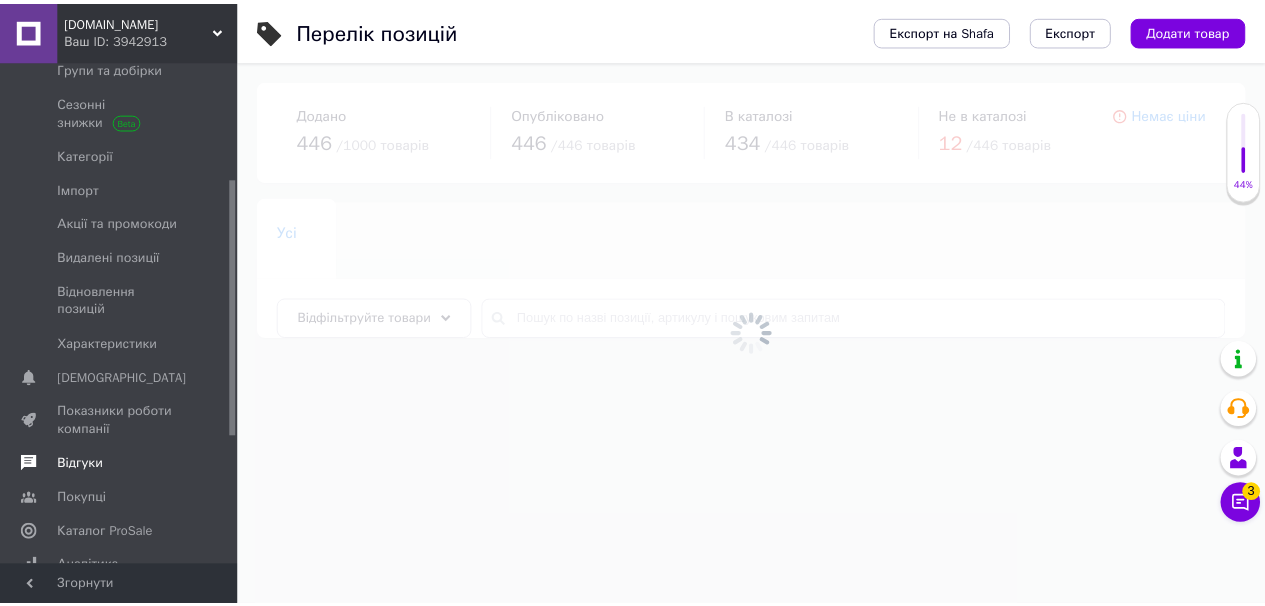 scroll, scrollTop: 204, scrollLeft: 0, axis: vertical 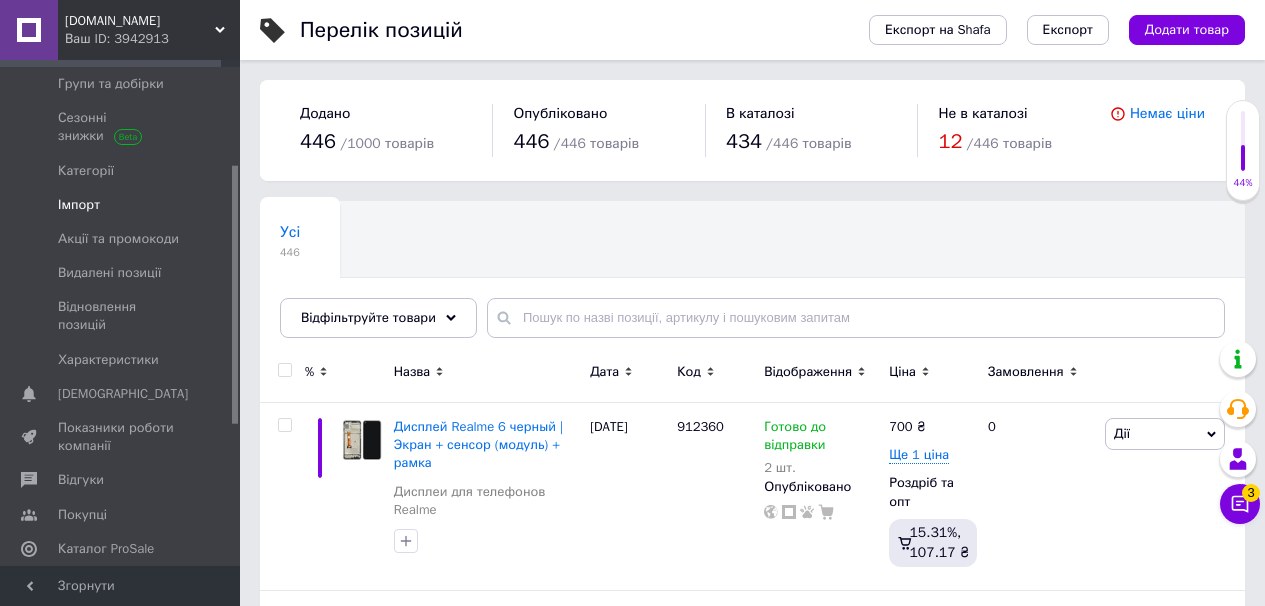 click on "Імпорт" at bounding box center (79, 205) 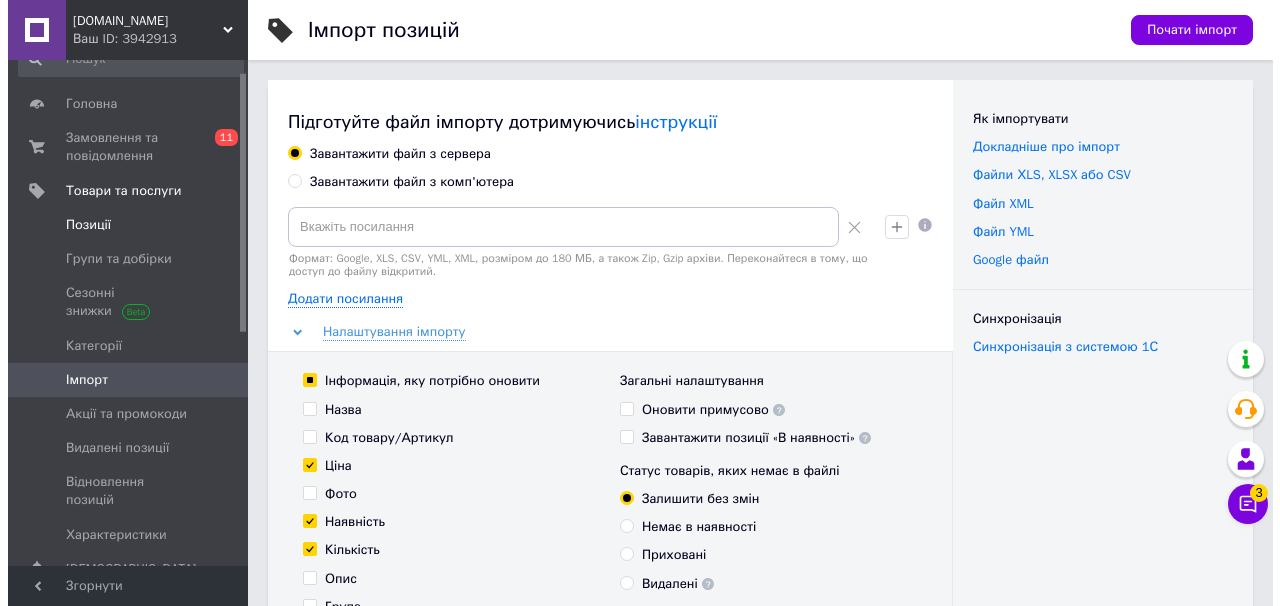 scroll, scrollTop: 17, scrollLeft: 0, axis: vertical 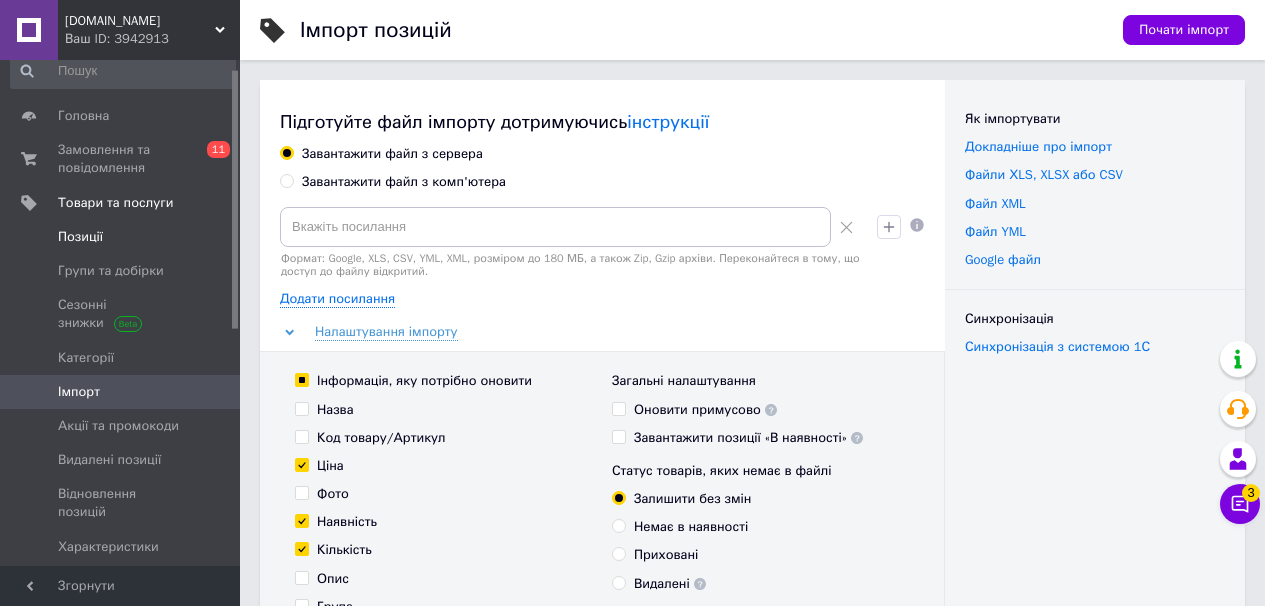 click on "Позиції" at bounding box center [121, 237] 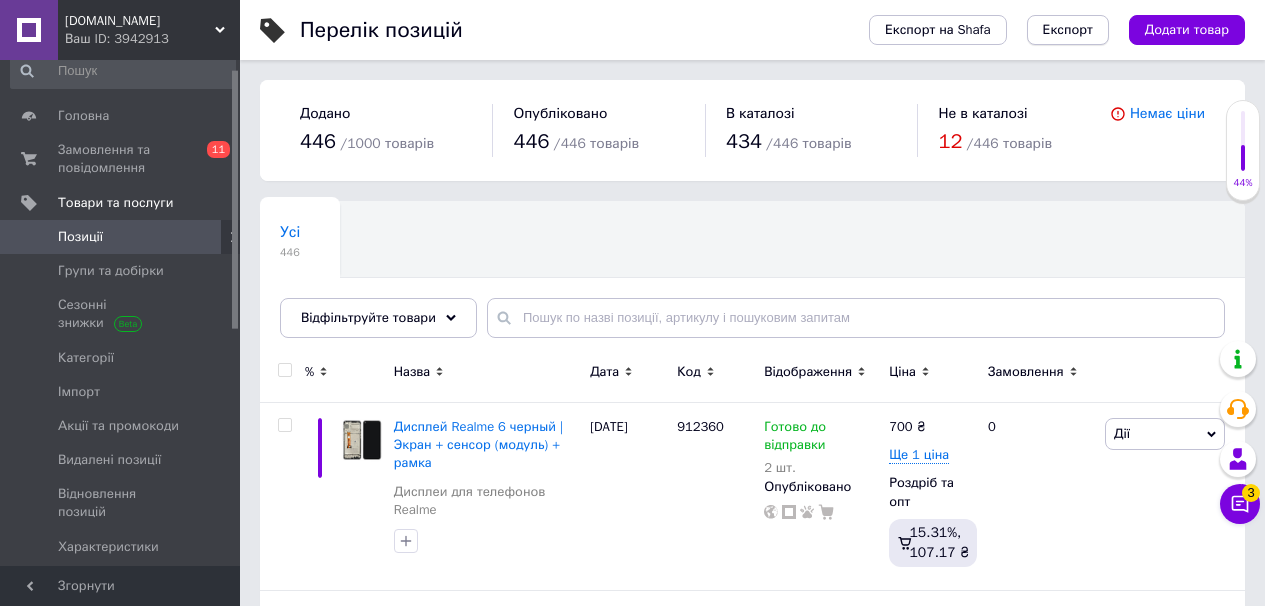 click on "Експорт" at bounding box center (1068, 30) 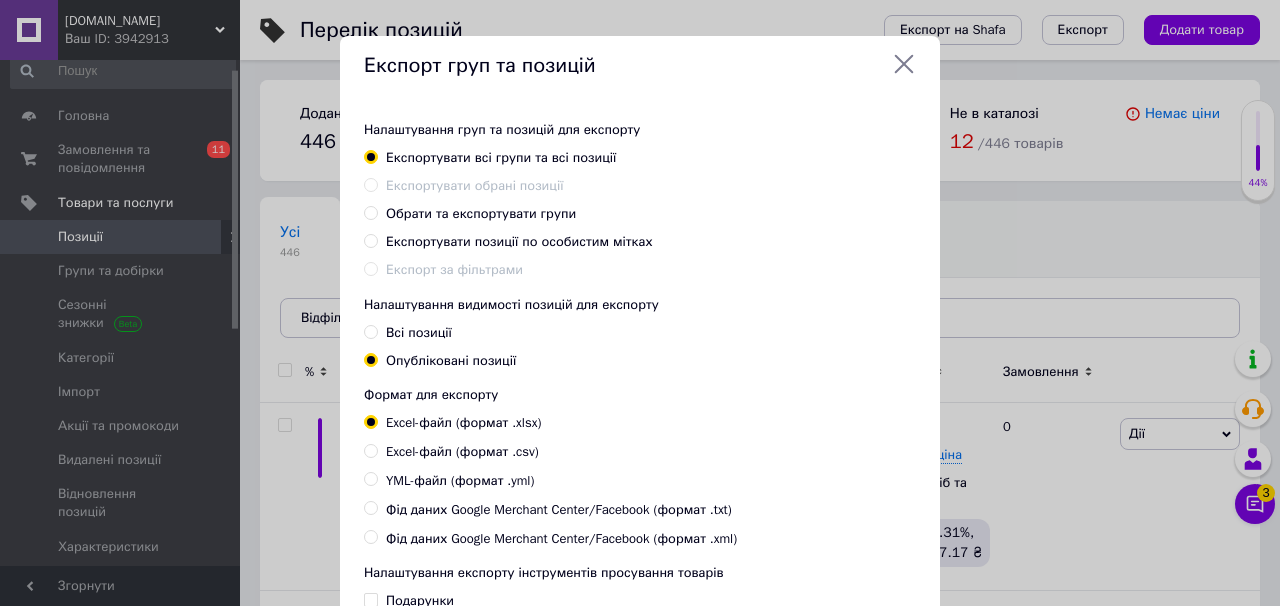 click on "Всі позиції" at bounding box center [419, 332] 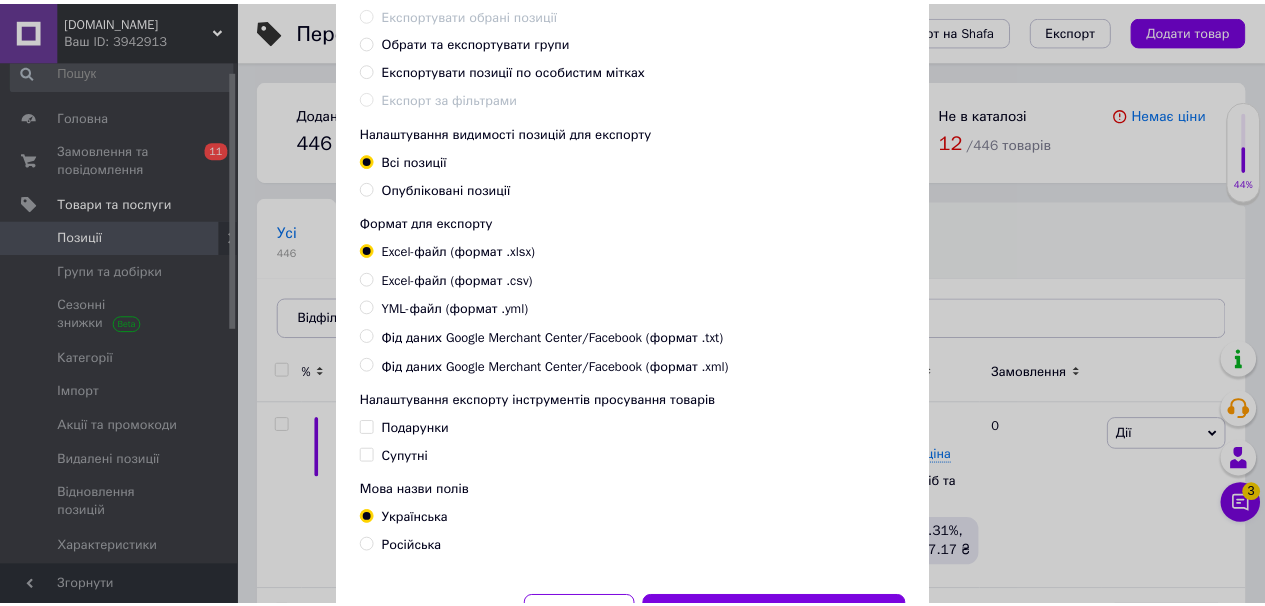 scroll, scrollTop: 255, scrollLeft: 0, axis: vertical 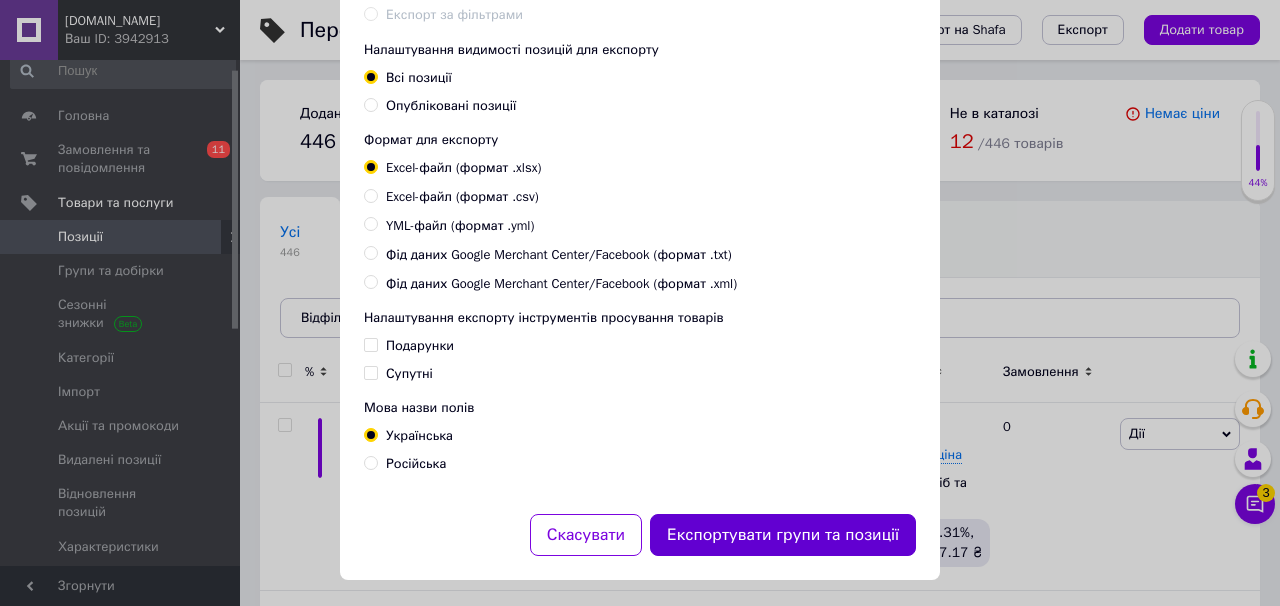 click on "Експортувати групи та позиції" at bounding box center [783, 535] 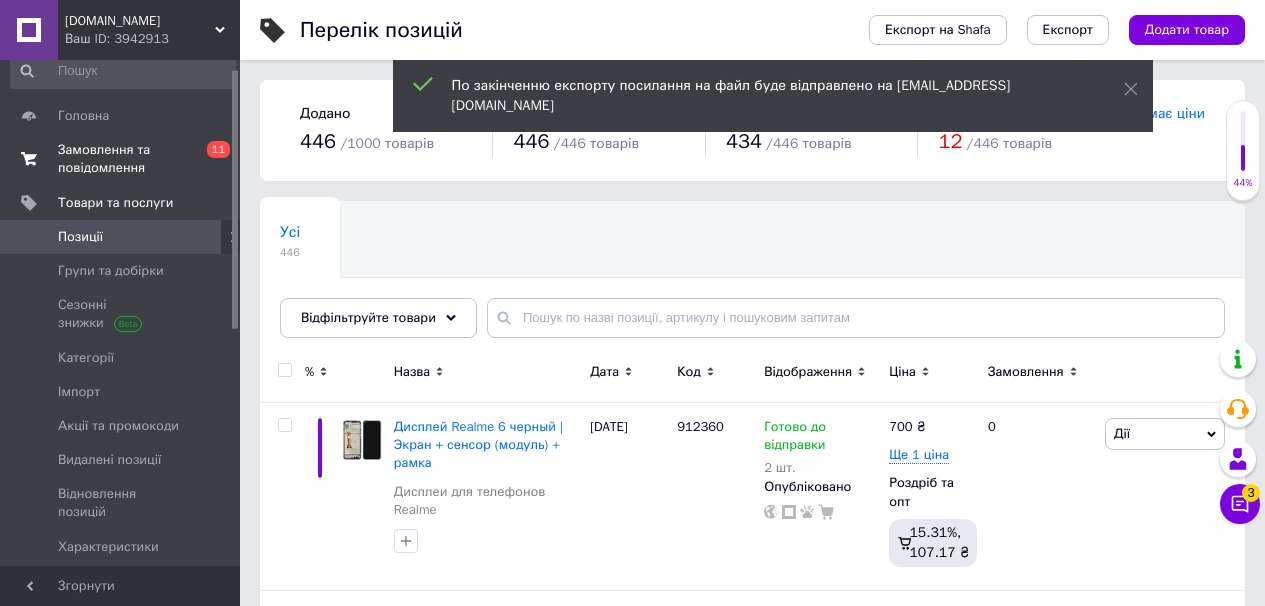 scroll, scrollTop: 0, scrollLeft: 0, axis: both 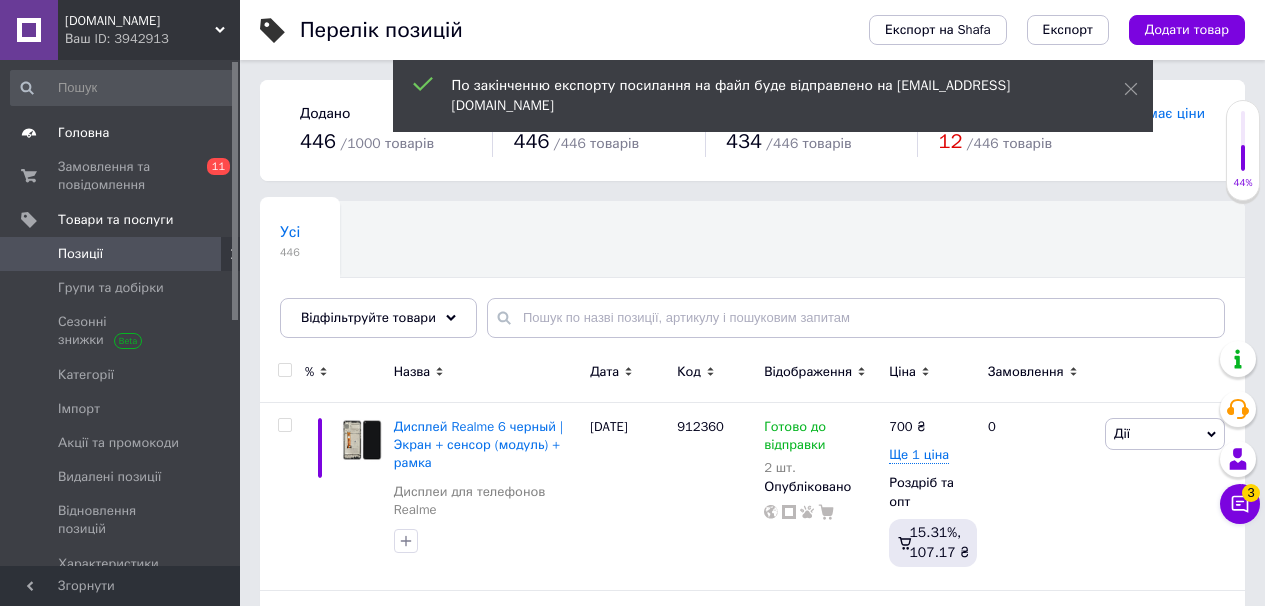 click on "Головна" at bounding box center [83, 133] 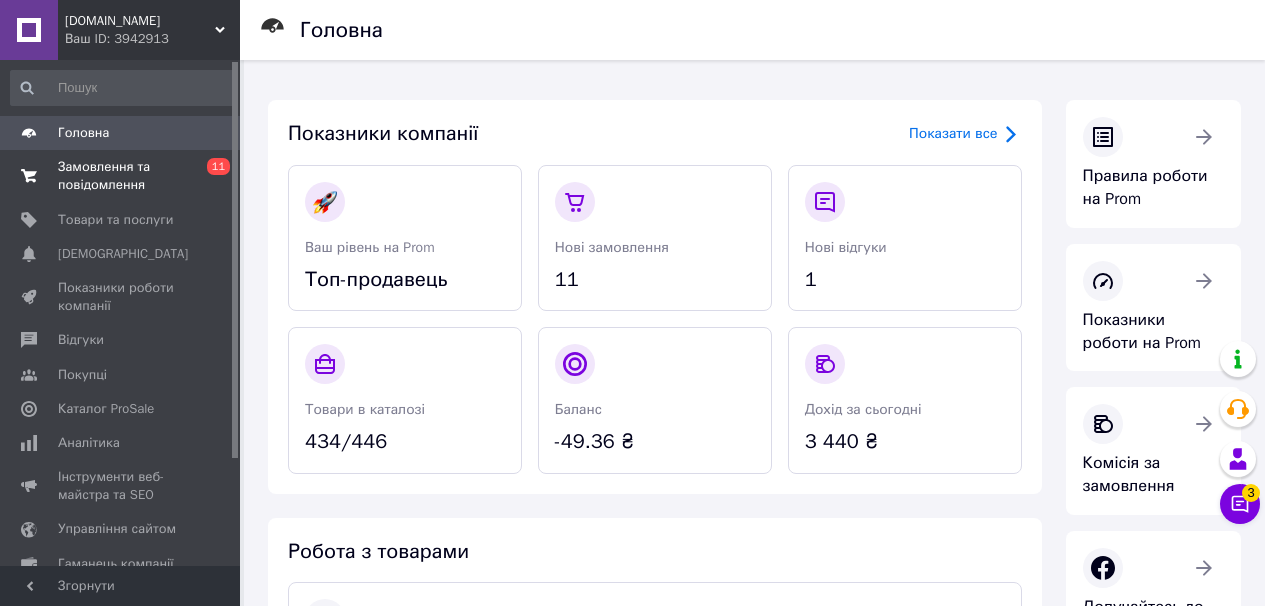 click on "Замовлення та повідомлення" at bounding box center [121, 176] 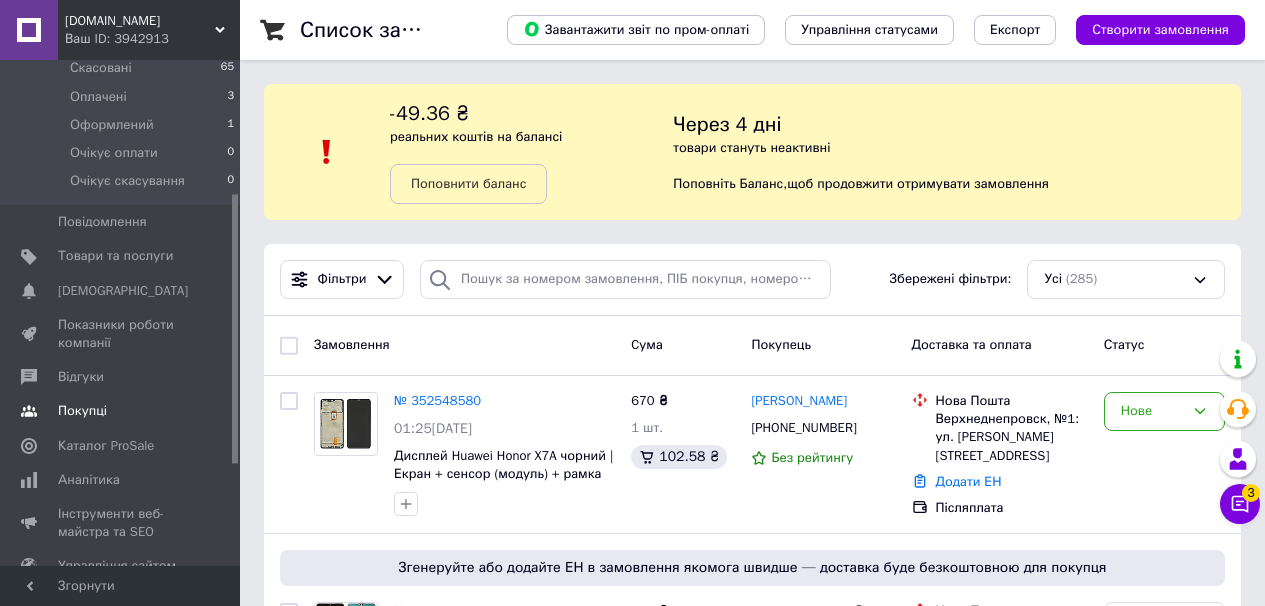 scroll, scrollTop: 287, scrollLeft: 0, axis: vertical 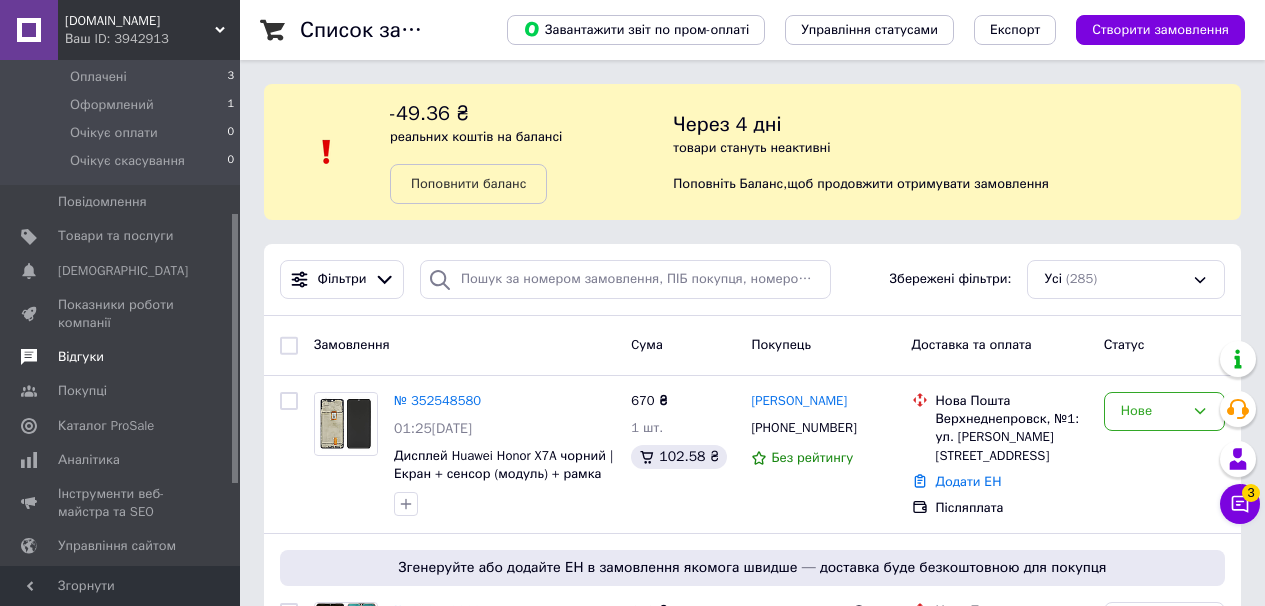 click on "Відгуки" at bounding box center (123, 357) 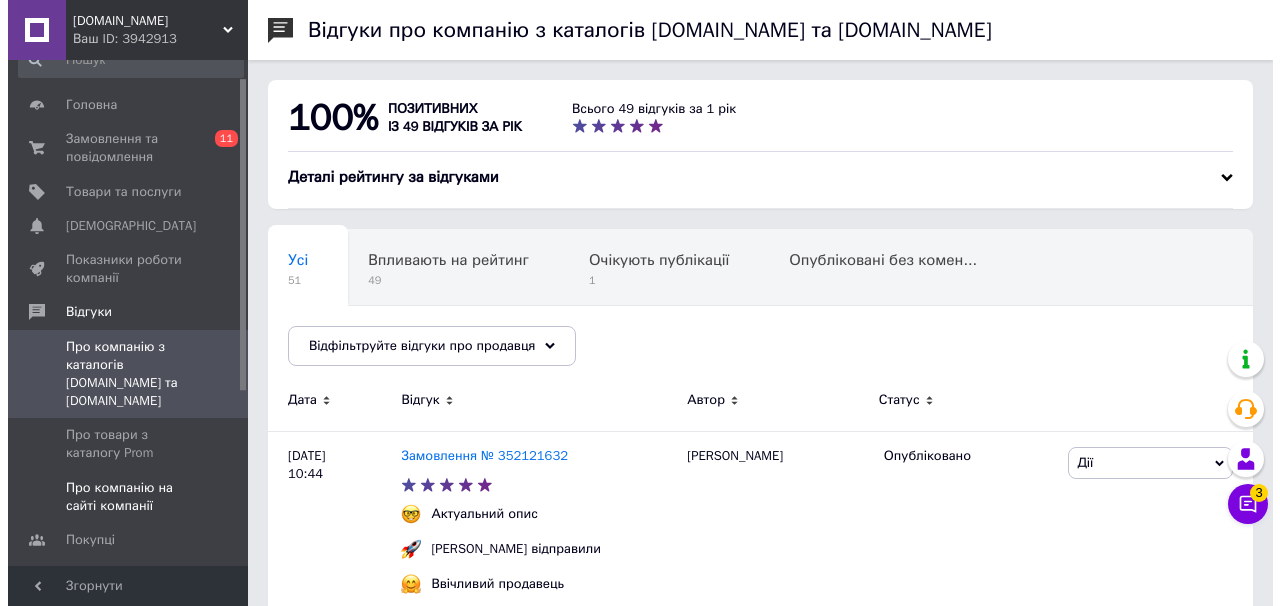 scroll, scrollTop: 0, scrollLeft: 0, axis: both 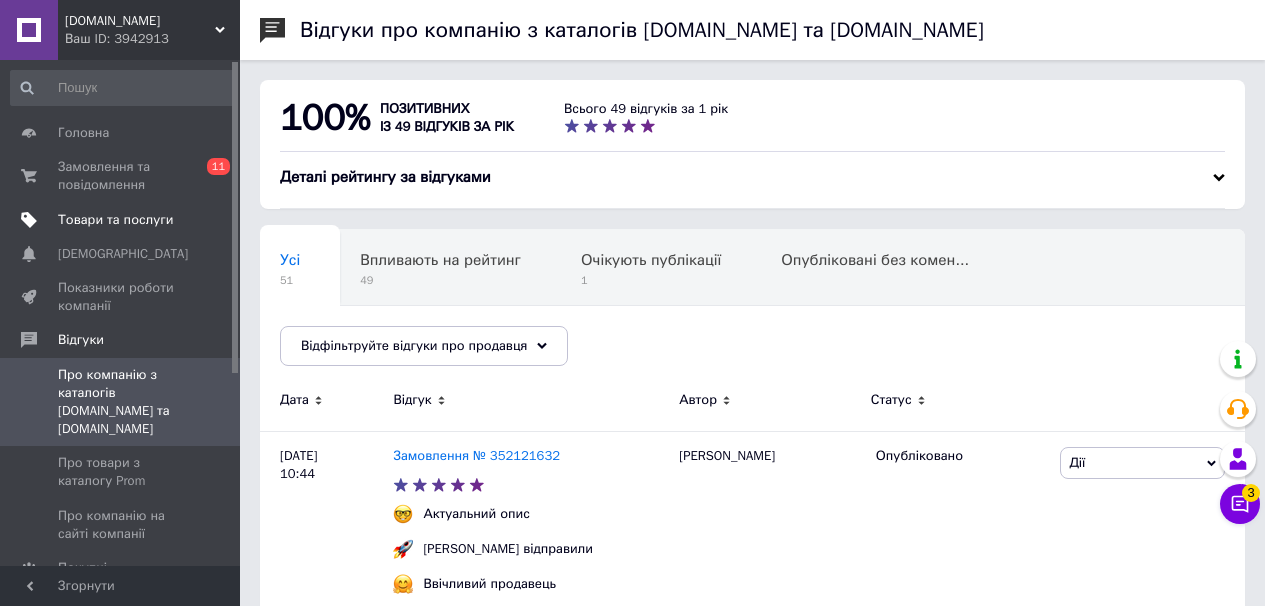 click on "Товари та послуги" at bounding box center [115, 220] 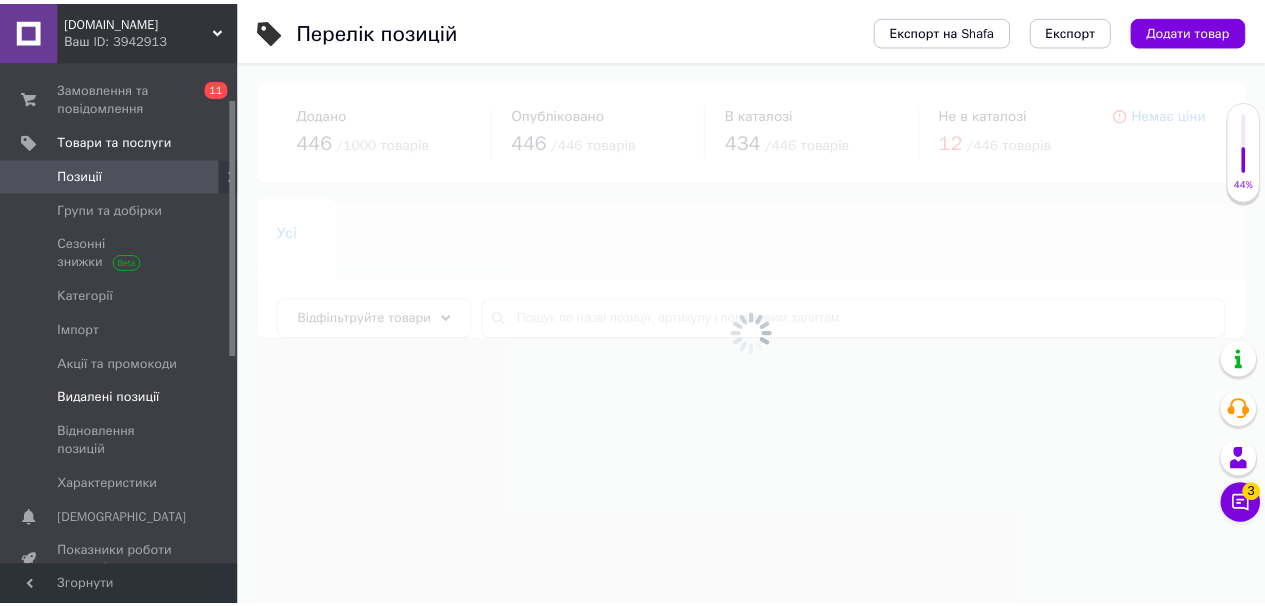 scroll, scrollTop: 84, scrollLeft: 0, axis: vertical 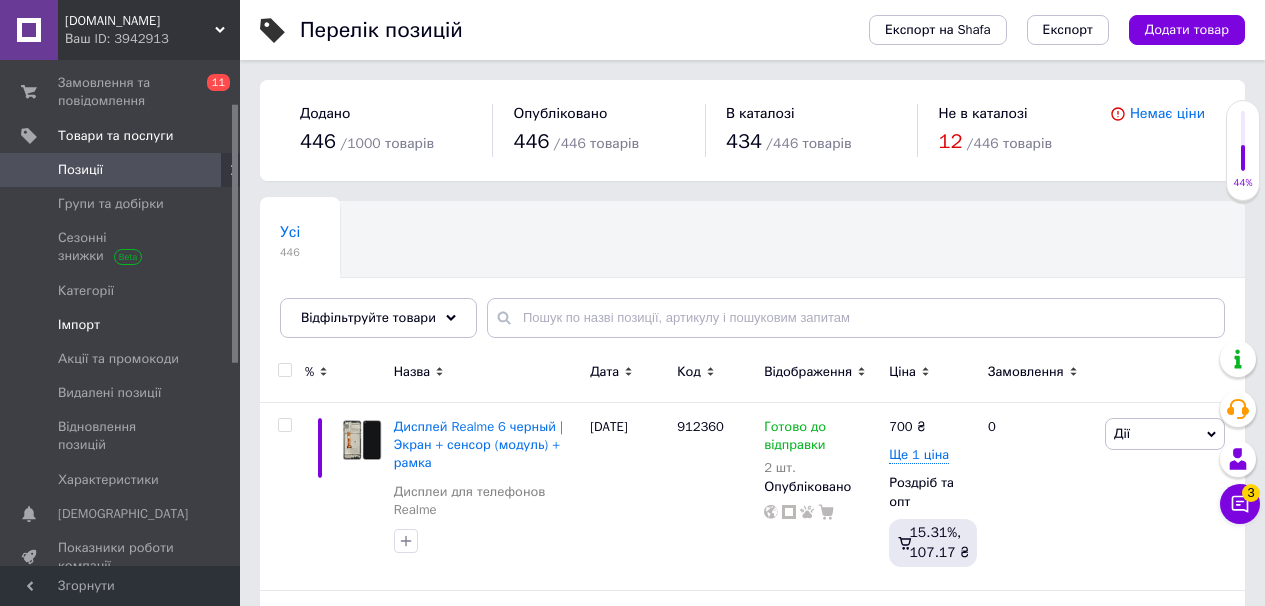 click on "Імпорт" at bounding box center [79, 325] 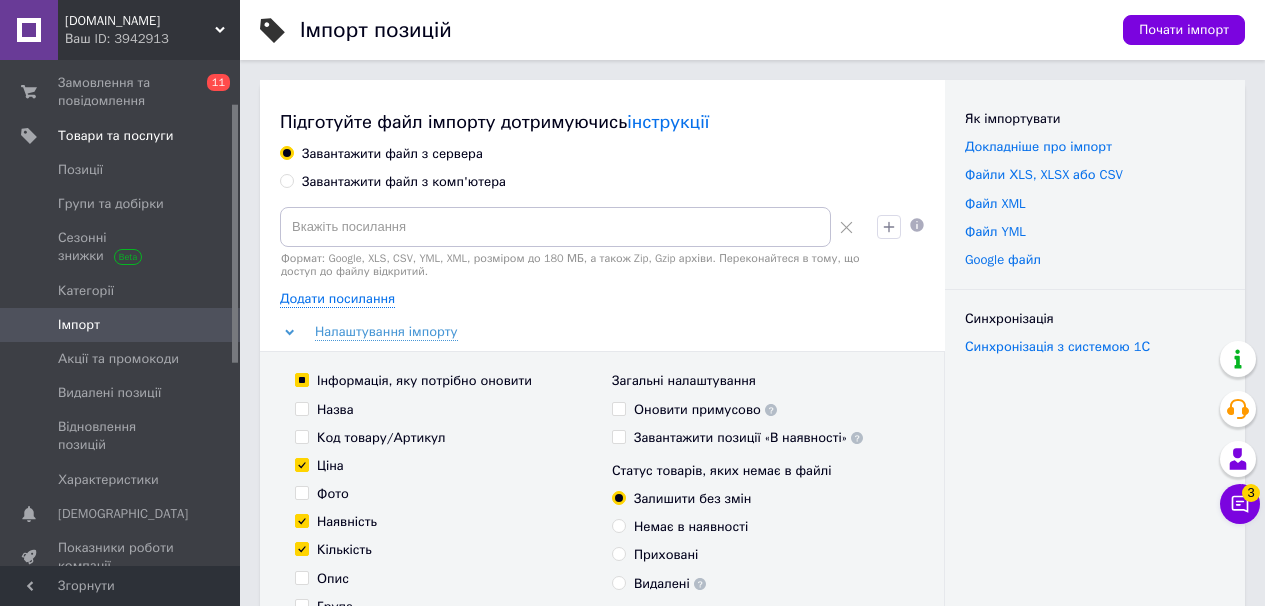 drag, startPoint x: 464, startPoint y: 180, endPoint x: 481, endPoint y: 181, distance: 17.029387 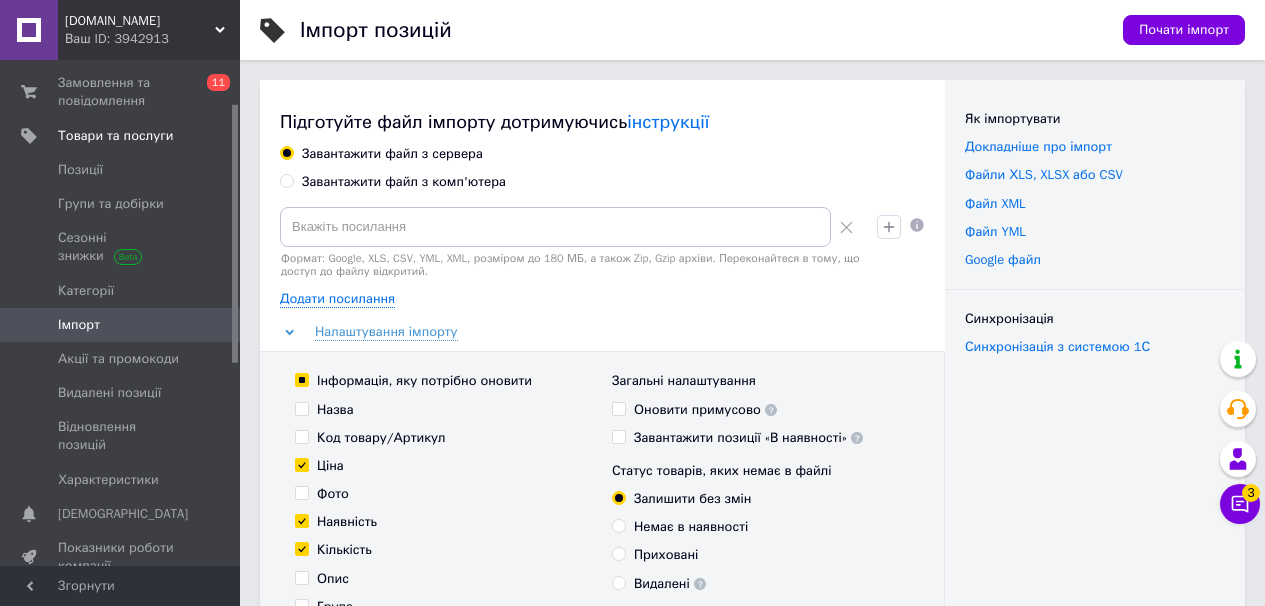 radio on "true" 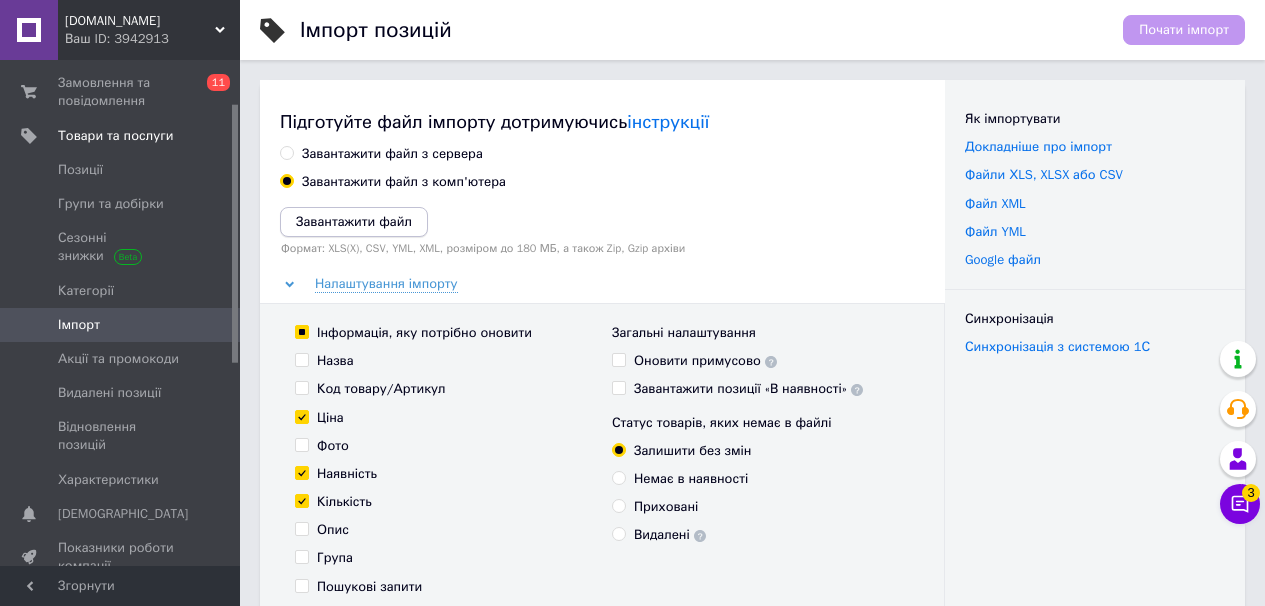 click on "Завантажити файл" at bounding box center (354, 221) 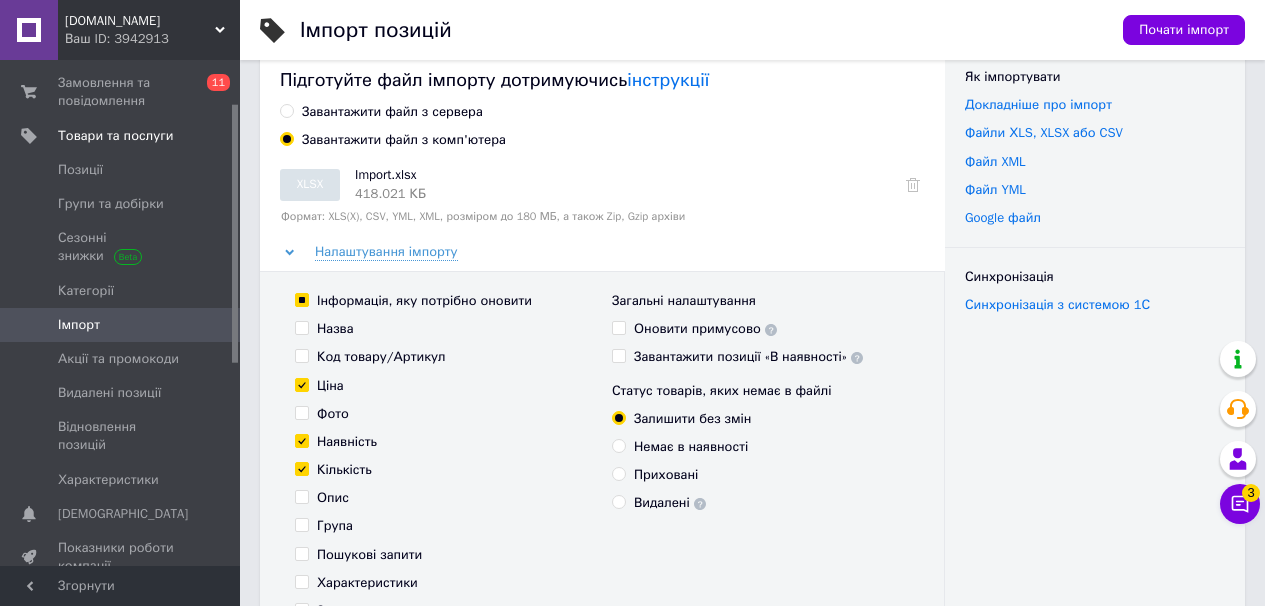 scroll, scrollTop: 6, scrollLeft: 0, axis: vertical 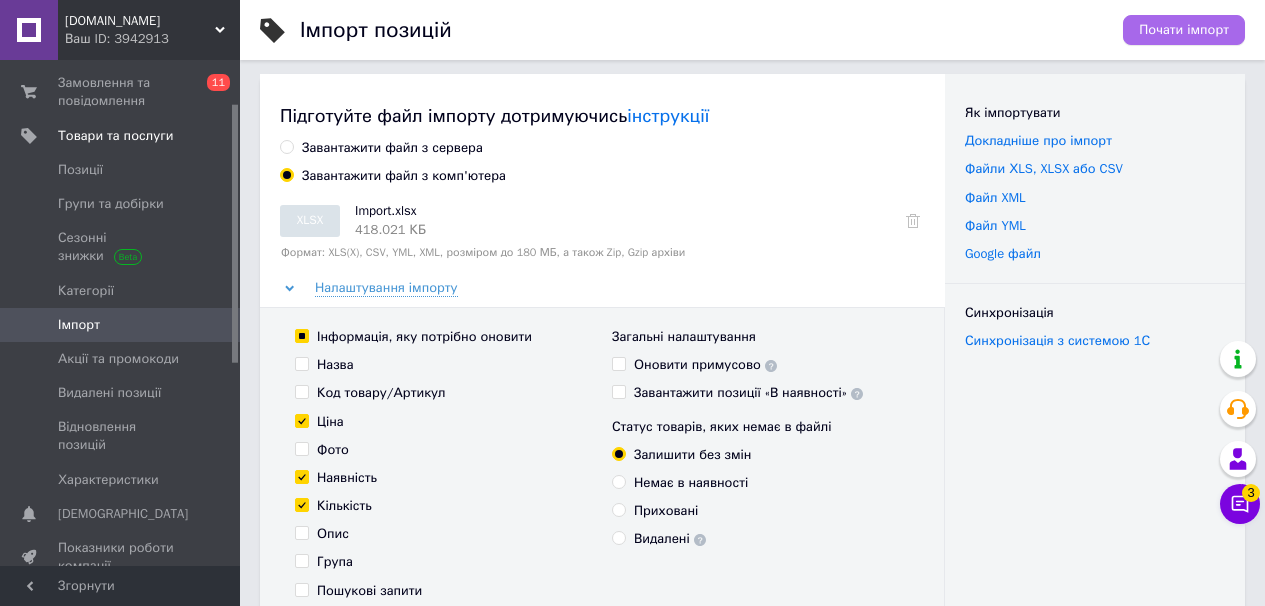 click on "Почати імпорт" at bounding box center (1184, 30) 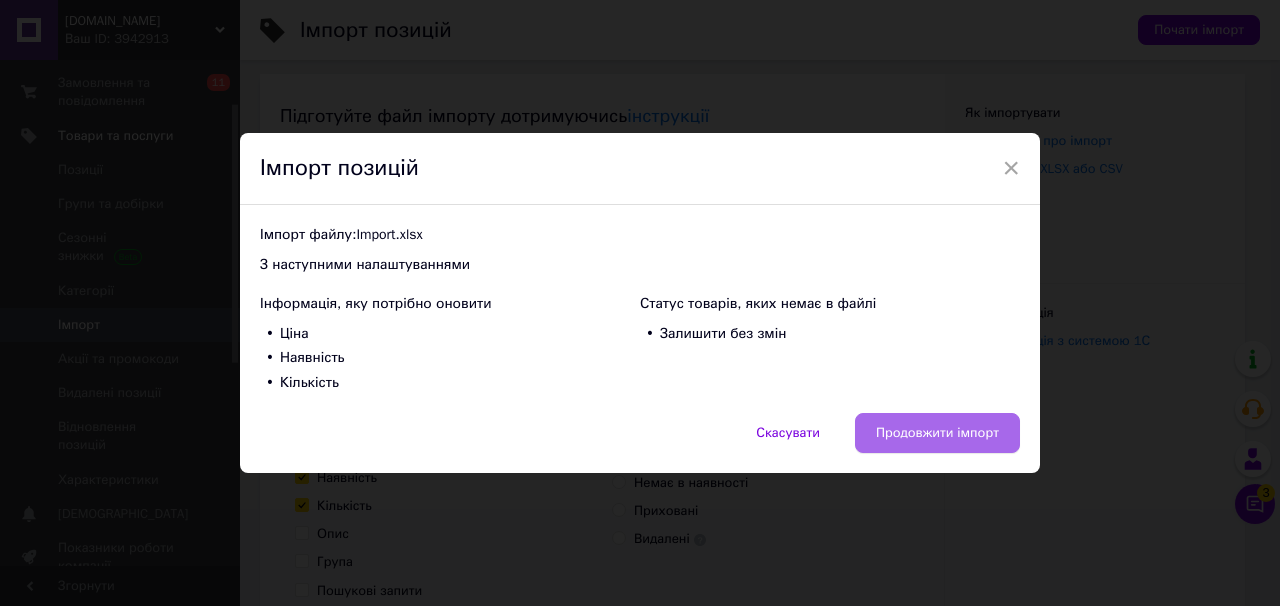 click on "Продовжити імпорт" at bounding box center [937, 433] 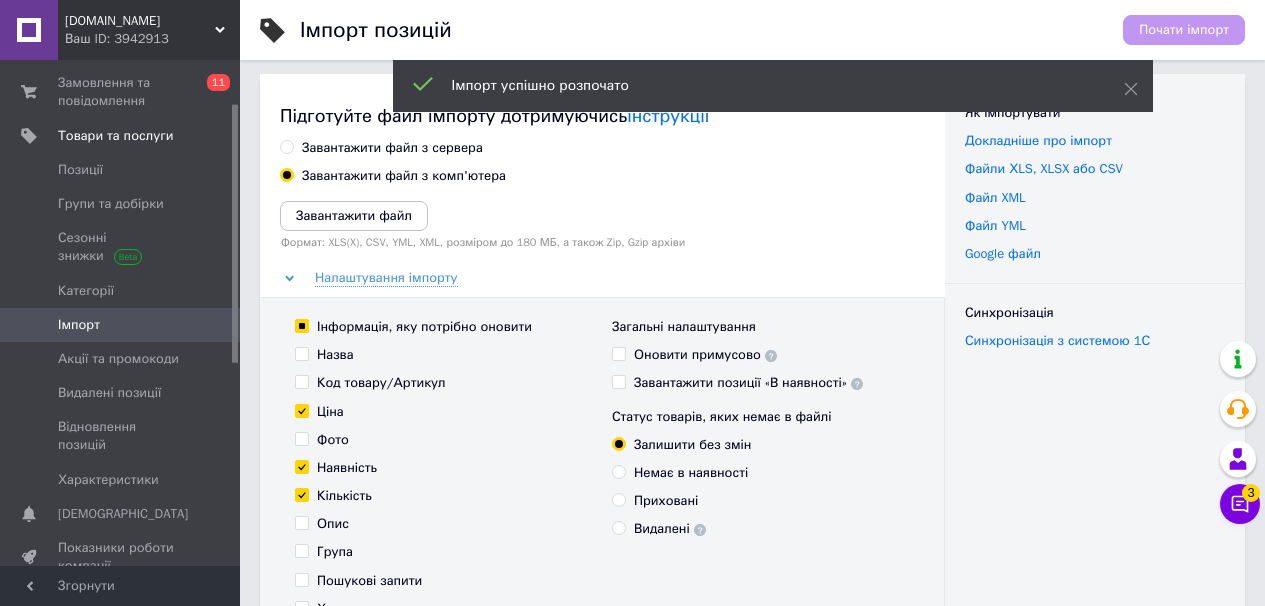 scroll, scrollTop: 0, scrollLeft: 0, axis: both 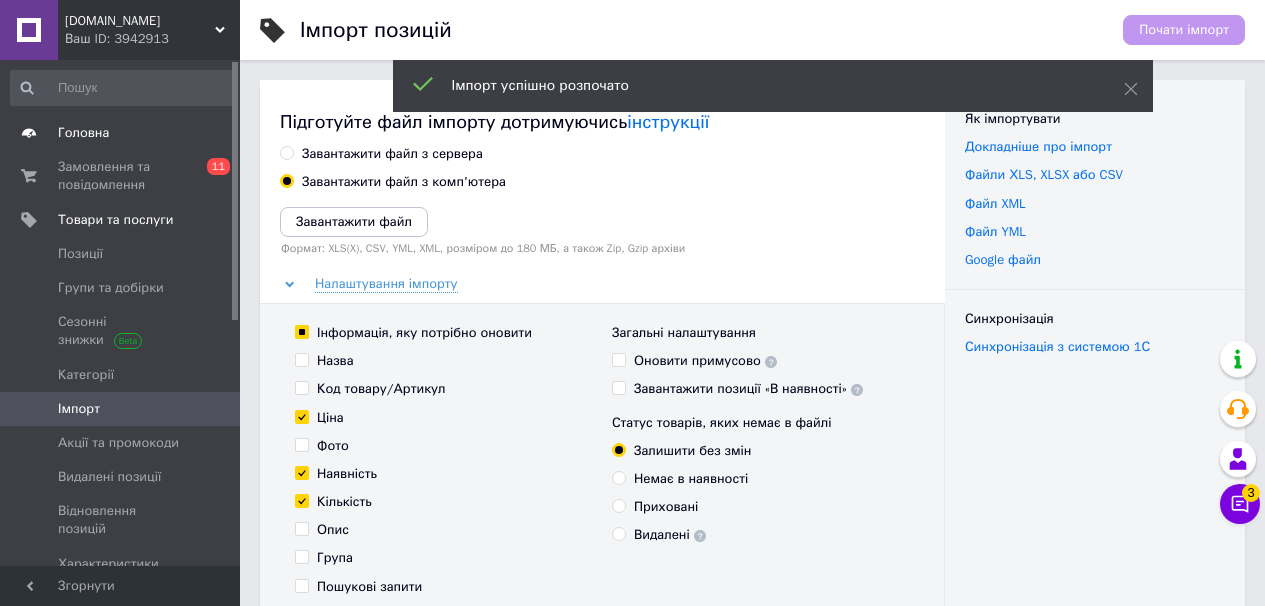 click on "Головна" at bounding box center [83, 133] 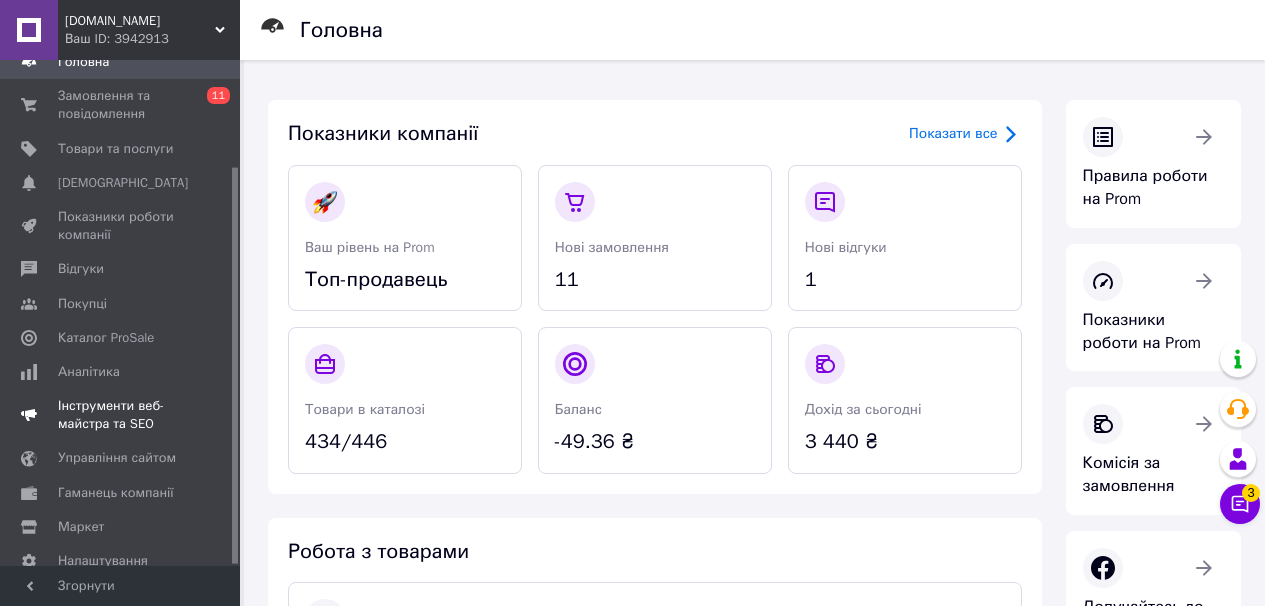 scroll, scrollTop: 135, scrollLeft: 0, axis: vertical 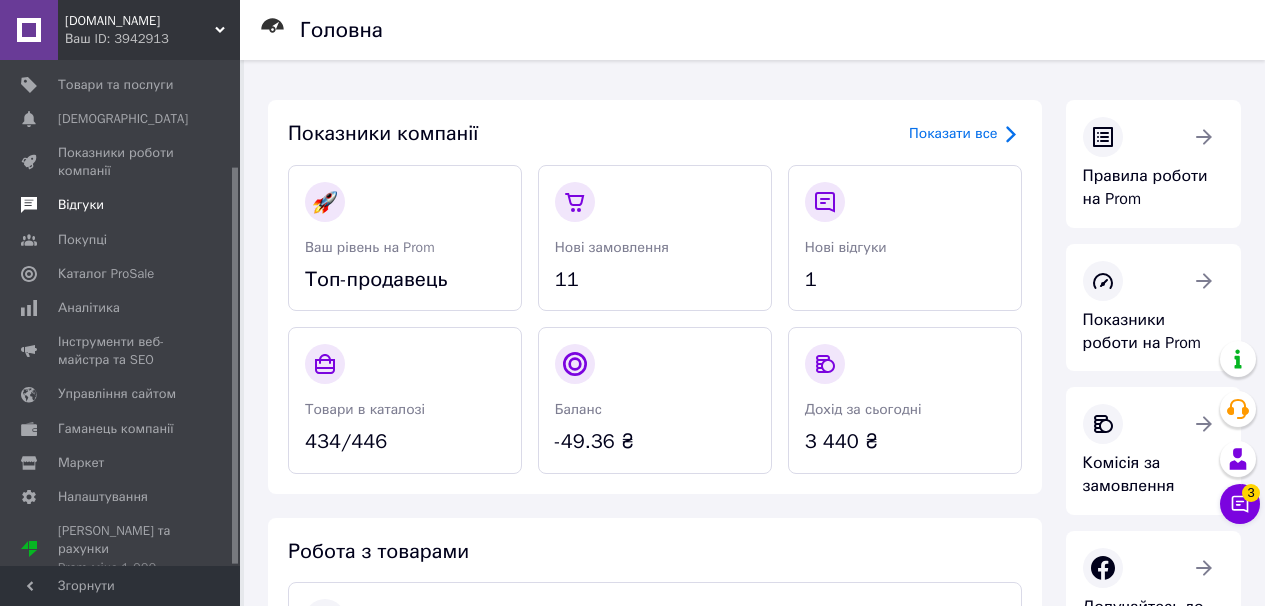 click on "Відгуки" at bounding box center [121, 205] 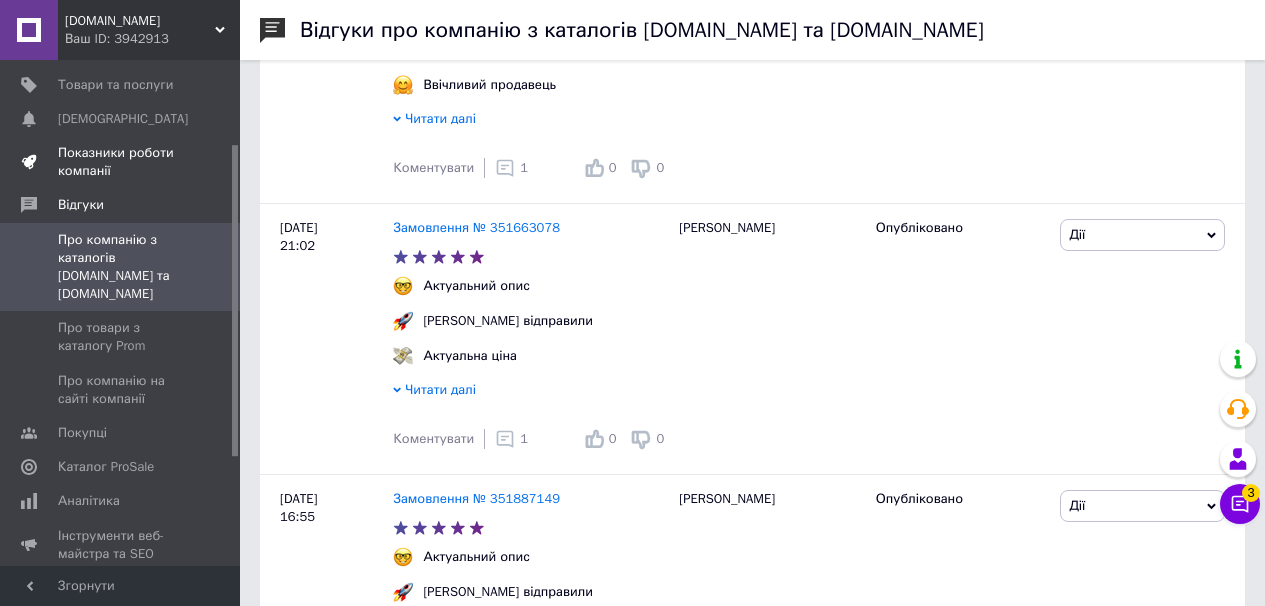 scroll, scrollTop: 509, scrollLeft: 0, axis: vertical 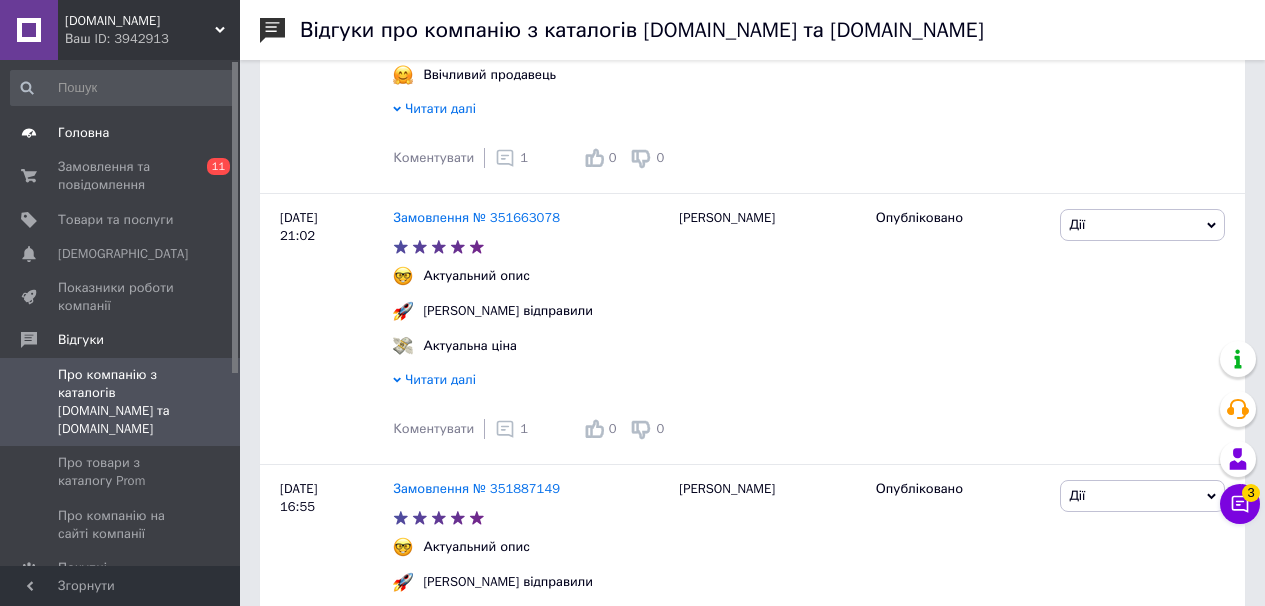 click on "Головна" at bounding box center (83, 133) 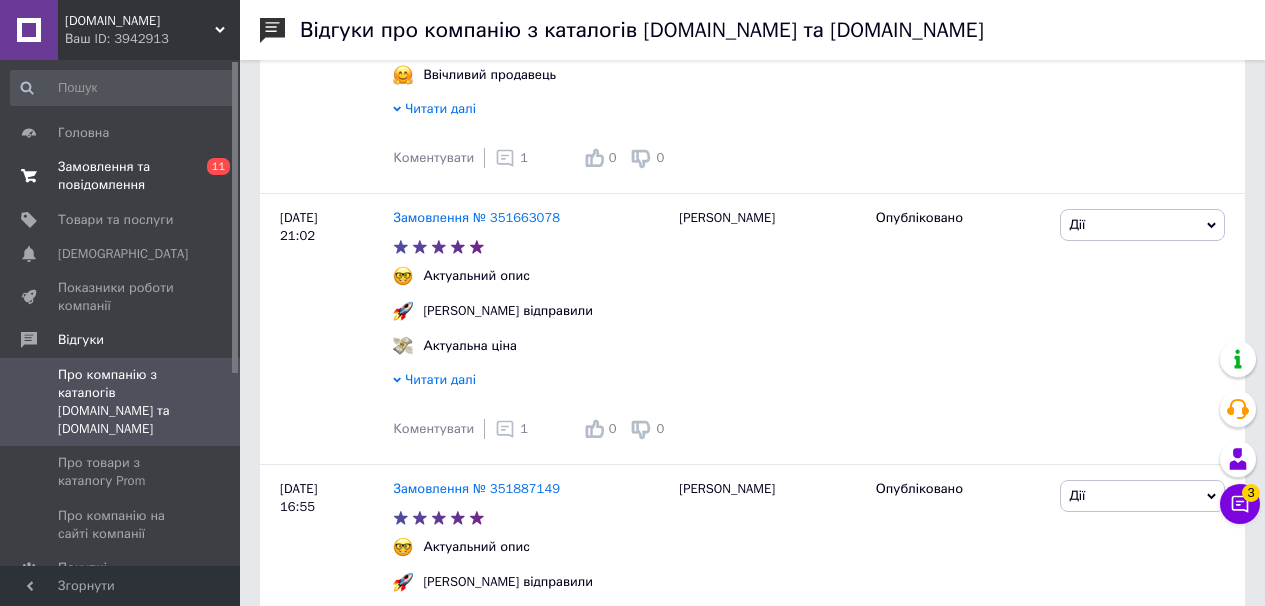 scroll, scrollTop: 0, scrollLeft: 0, axis: both 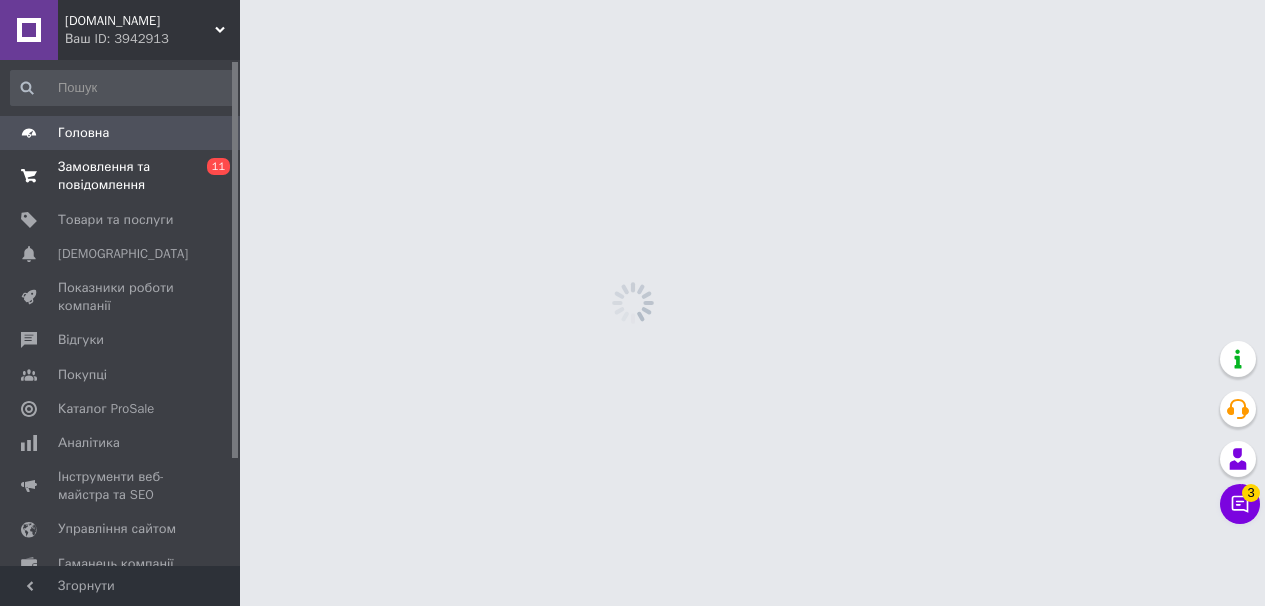 click on "Замовлення та повідомлення" at bounding box center (121, 176) 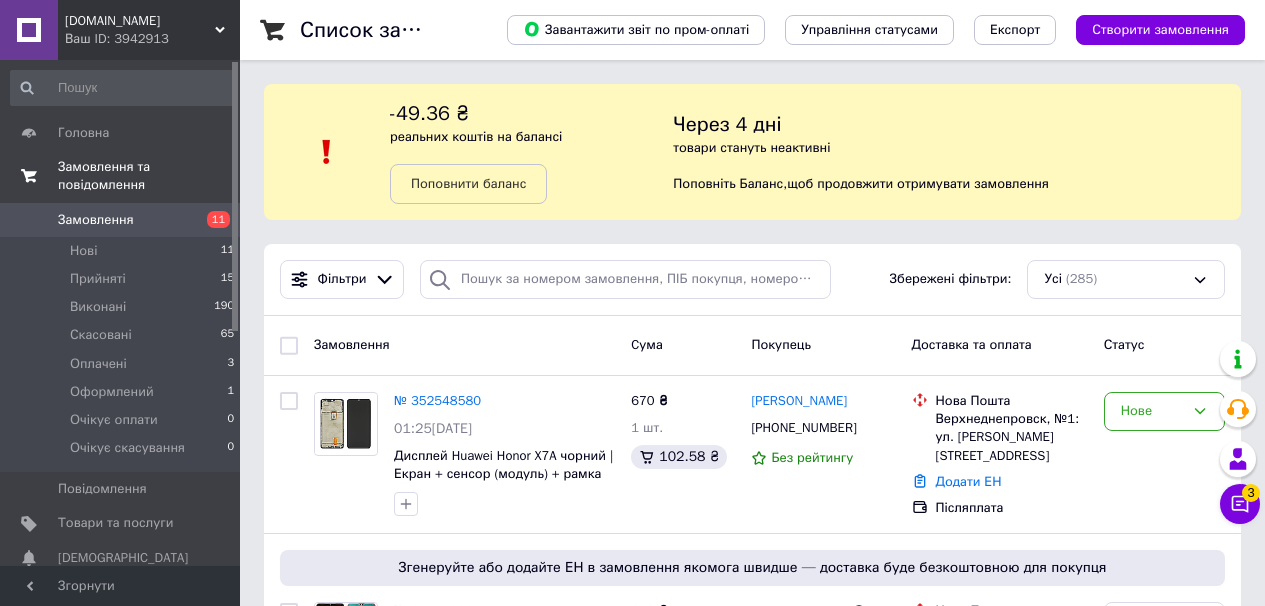 click on "Замовлення та повідомлення" at bounding box center (149, 176) 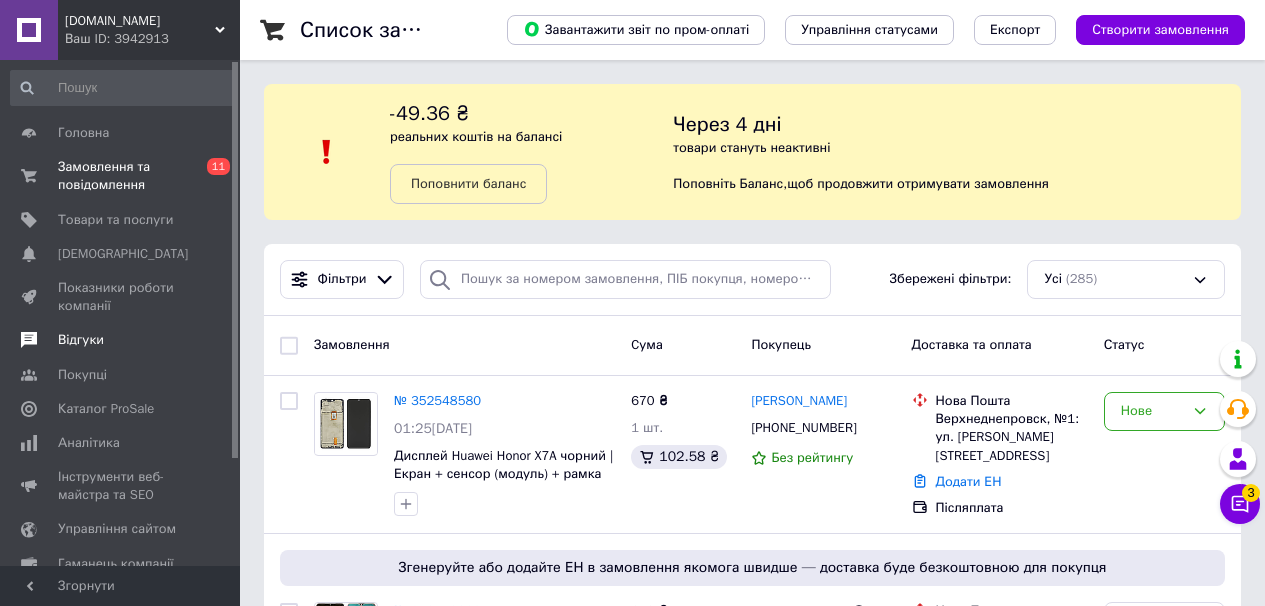 click on "Відгуки" at bounding box center [81, 340] 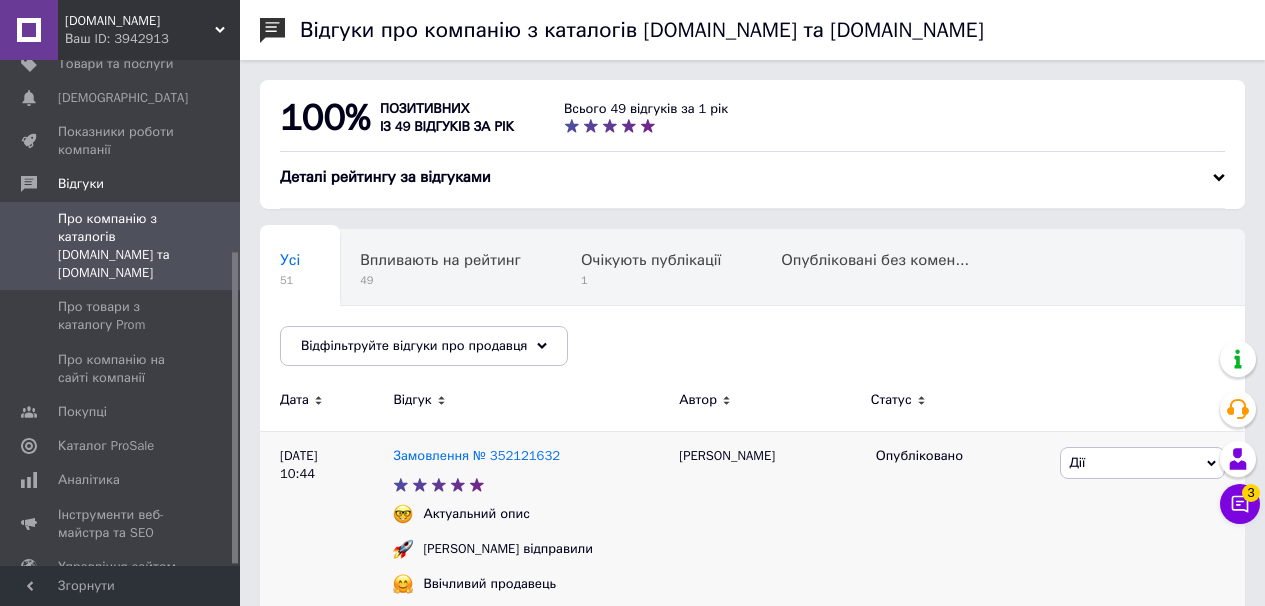 scroll, scrollTop: 311, scrollLeft: 0, axis: vertical 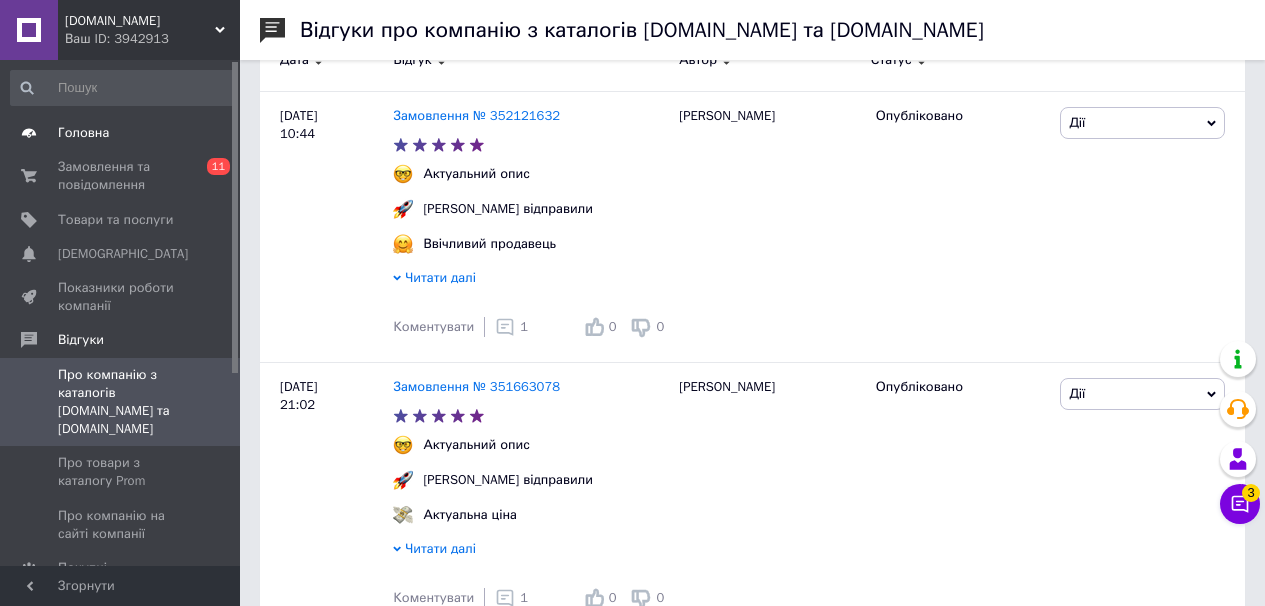 click on "Головна" at bounding box center (83, 133) 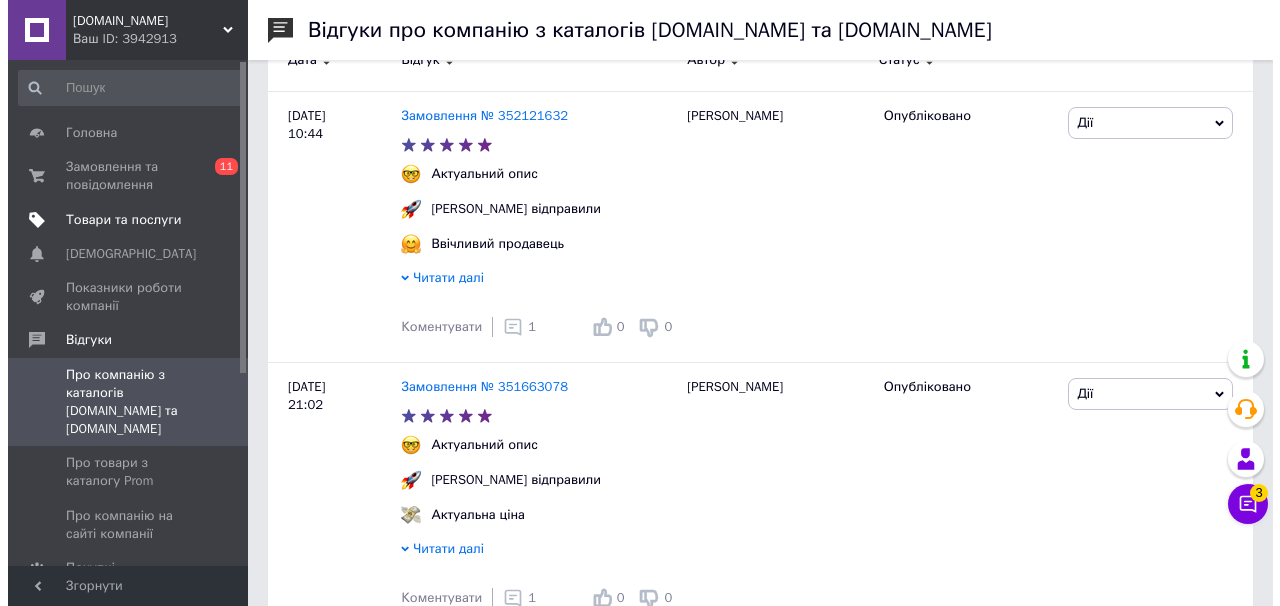 scroll, scrollTop: 0, scrollLeft: 0, axis: both 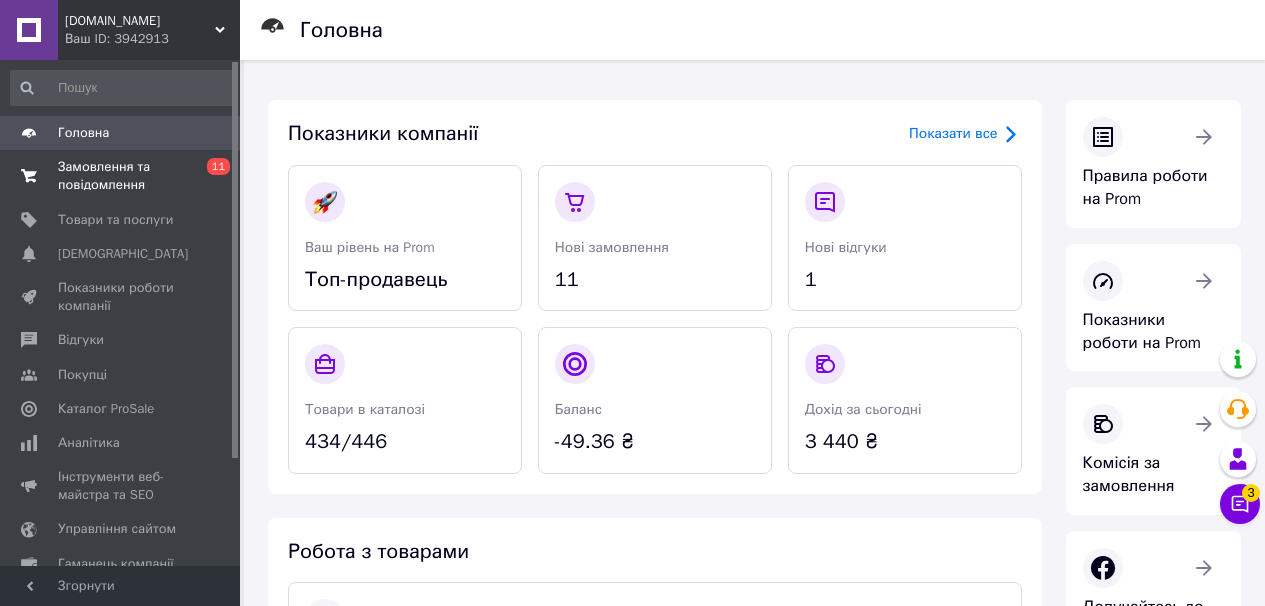 click on "Замовлення та повідомлення" at bounding box center [121, 176] 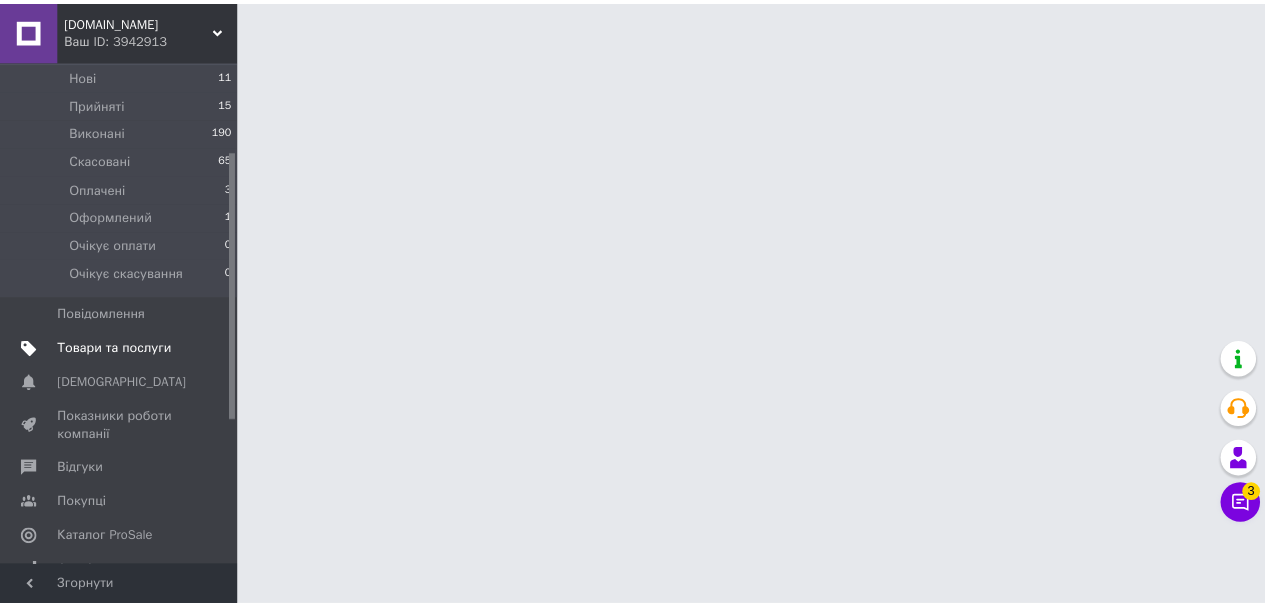 scroll, scrollTop: 184, scrollLeft: 0, axis: vertical 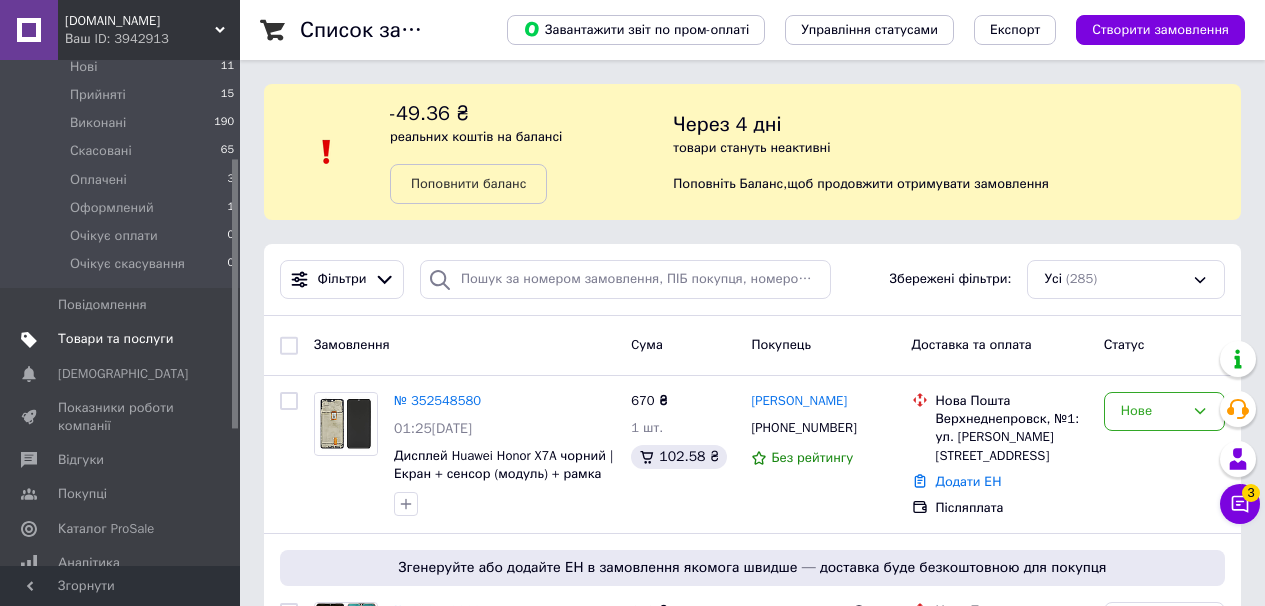 click on "Товари та послуги" at bounding box center (115, 339) 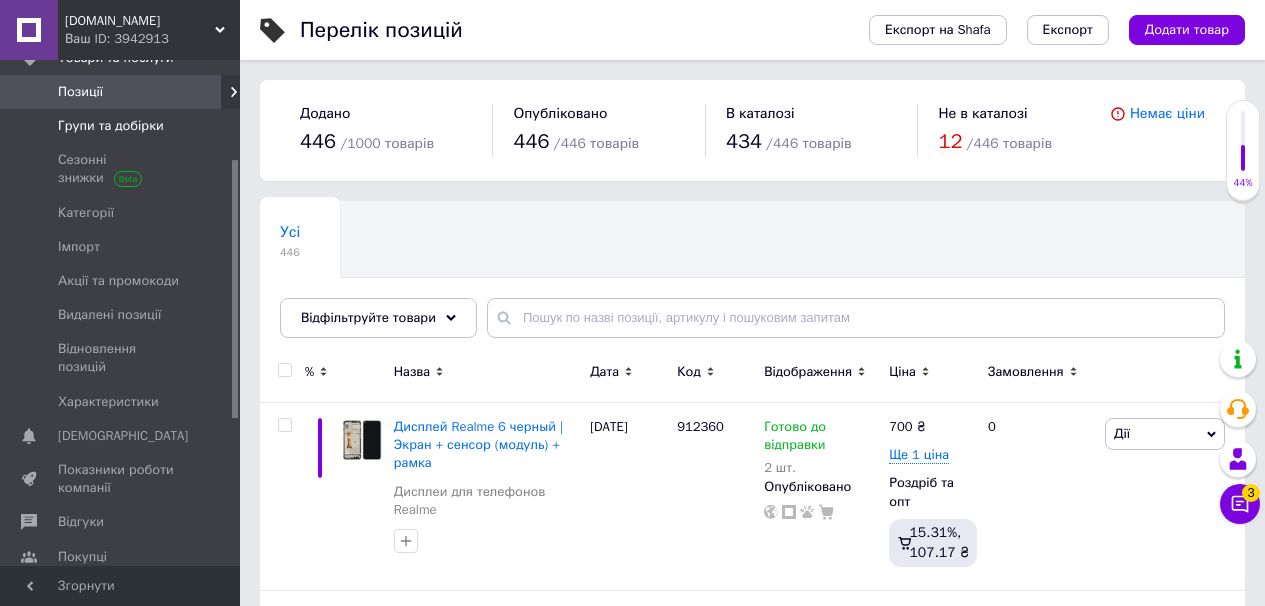 scroll, scrollTop: 0, scrollLeft: 0, axis: both 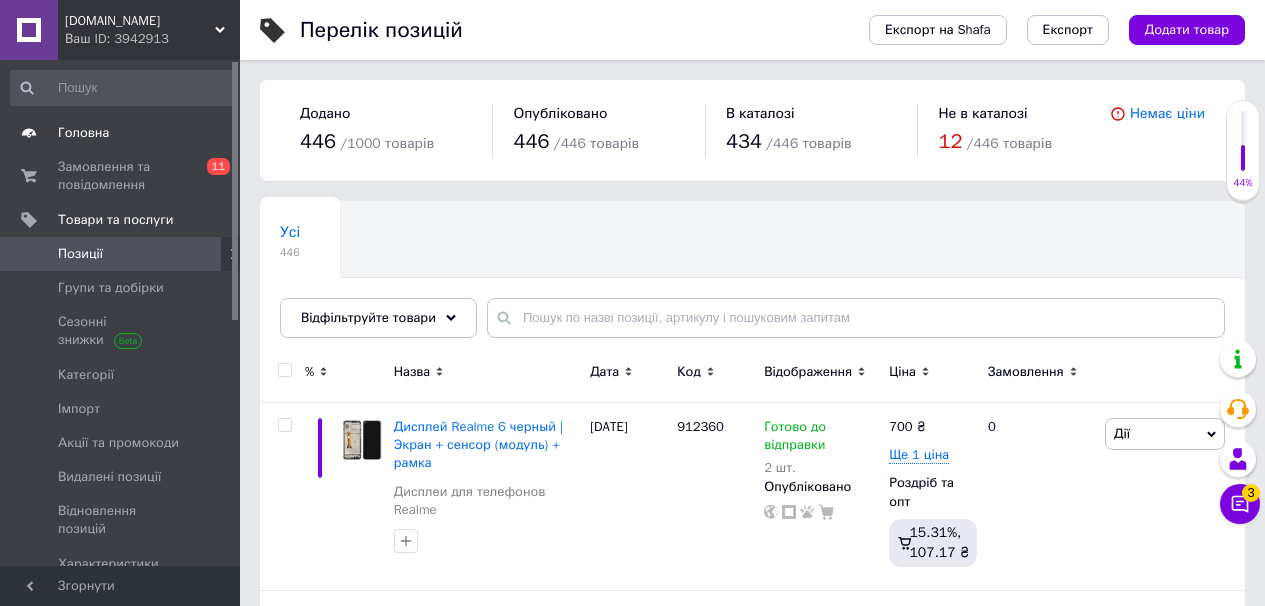 click on "Головна" at bounding box center (83, 133) 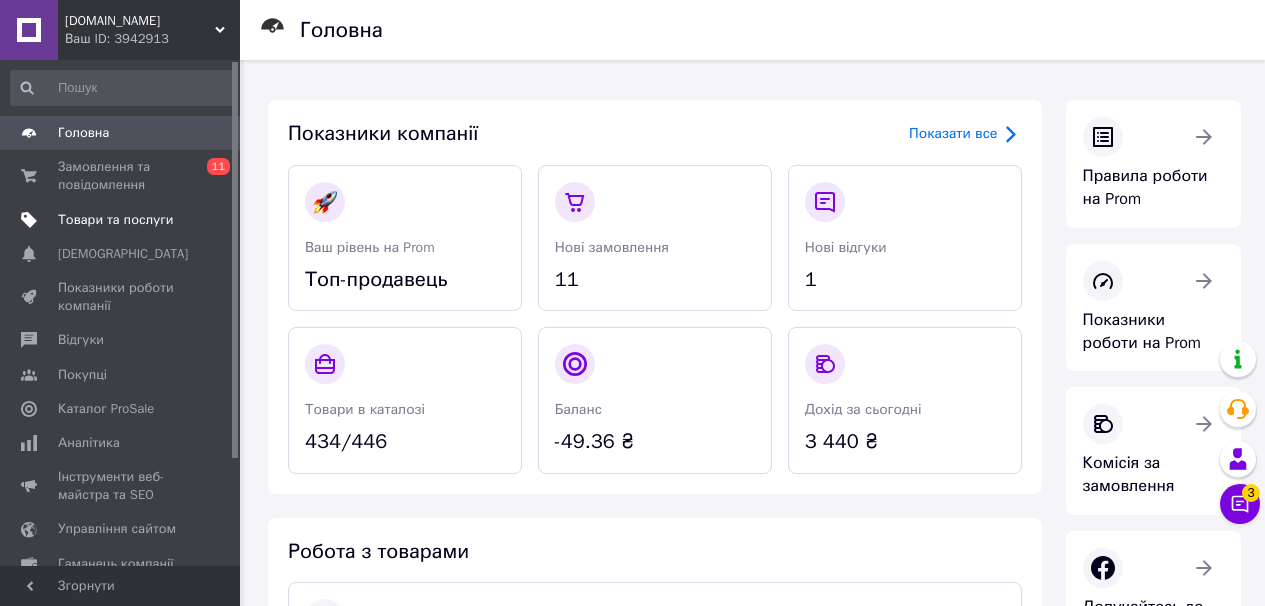 click at bounding box center (212, 220) 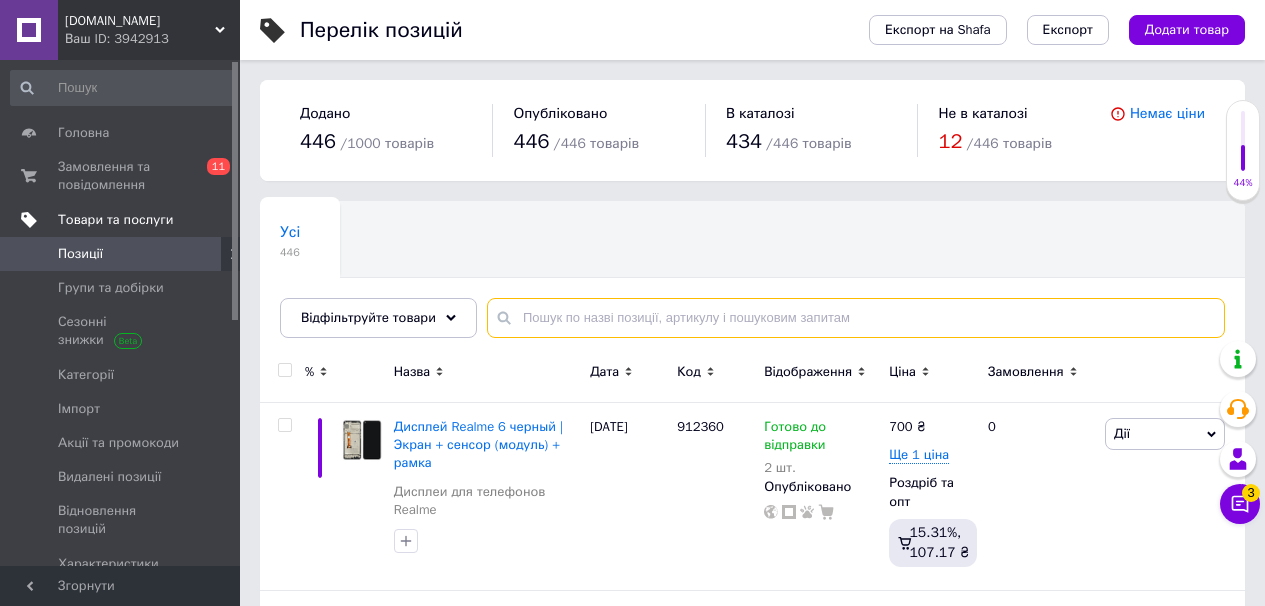 click at bounding box center (856, 318) 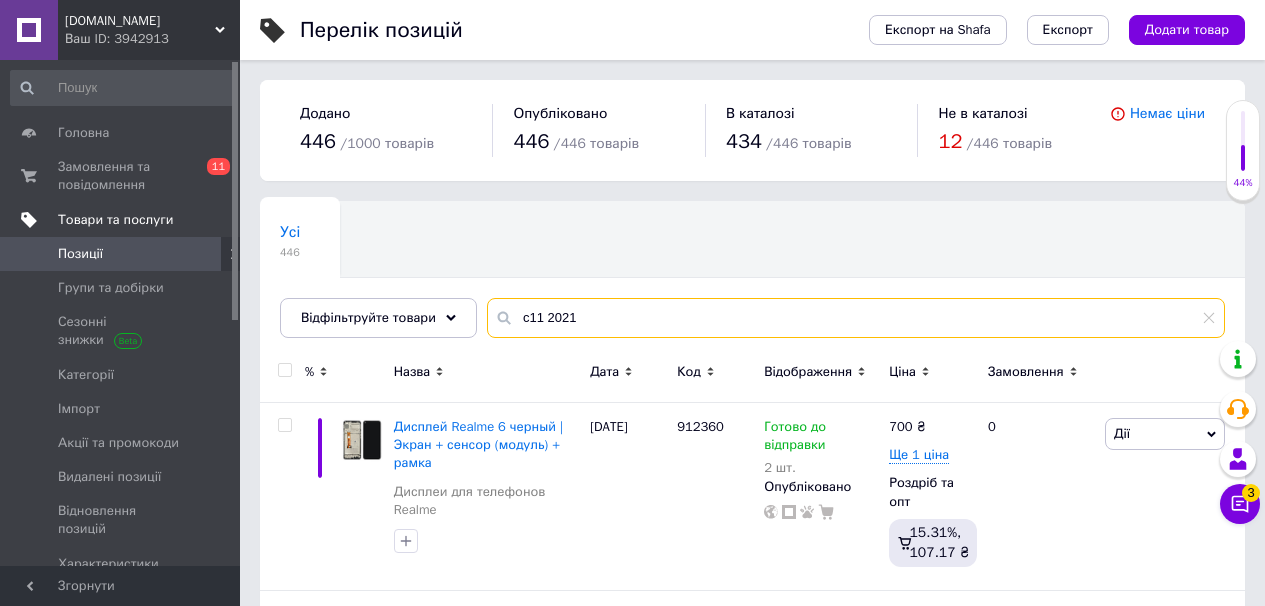 type on "с11 2021" 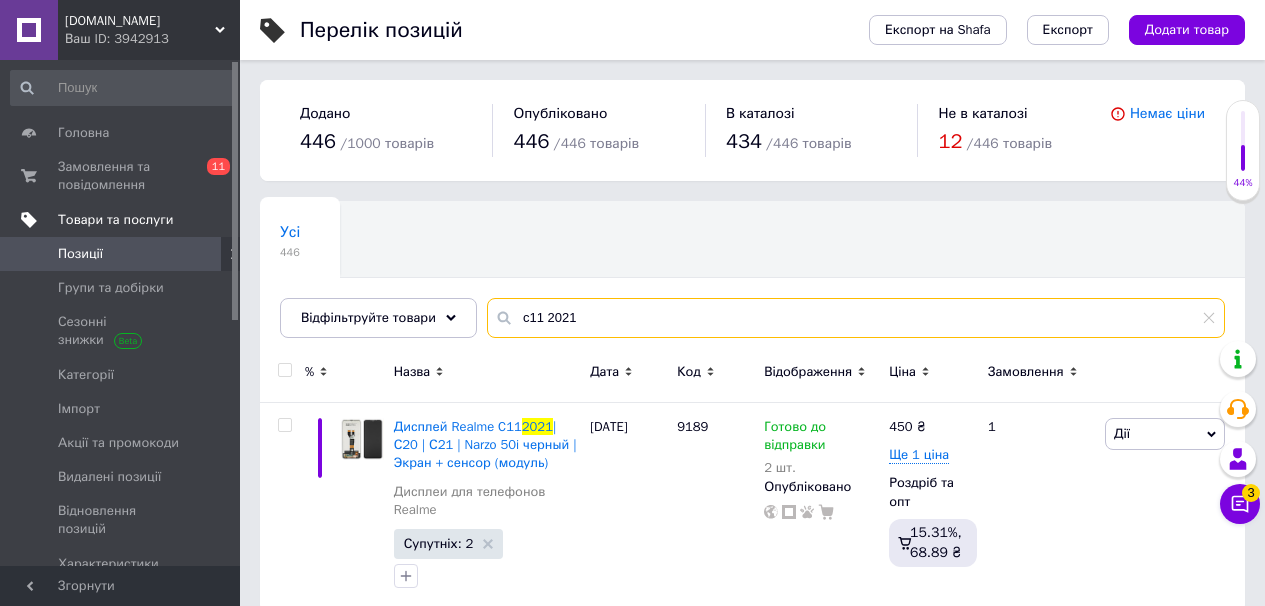 scroll, scrollTop: 27, scrollLeft: 0, axis: vertical 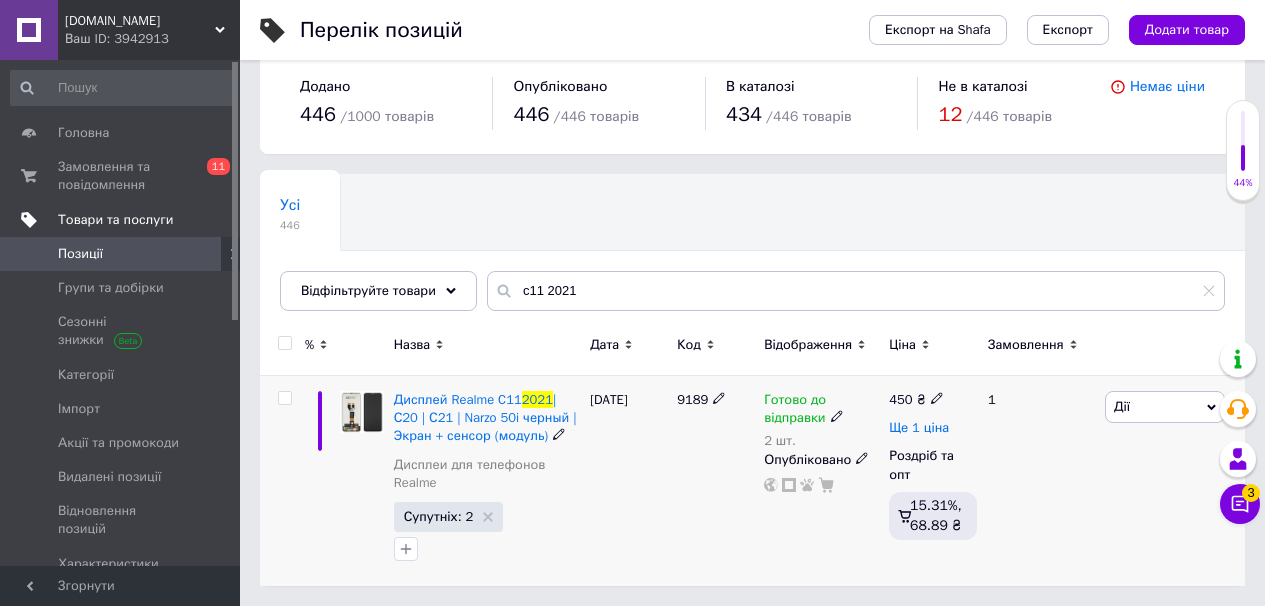 click on "Ще 1 ціна" at bounding box center (919, 428) 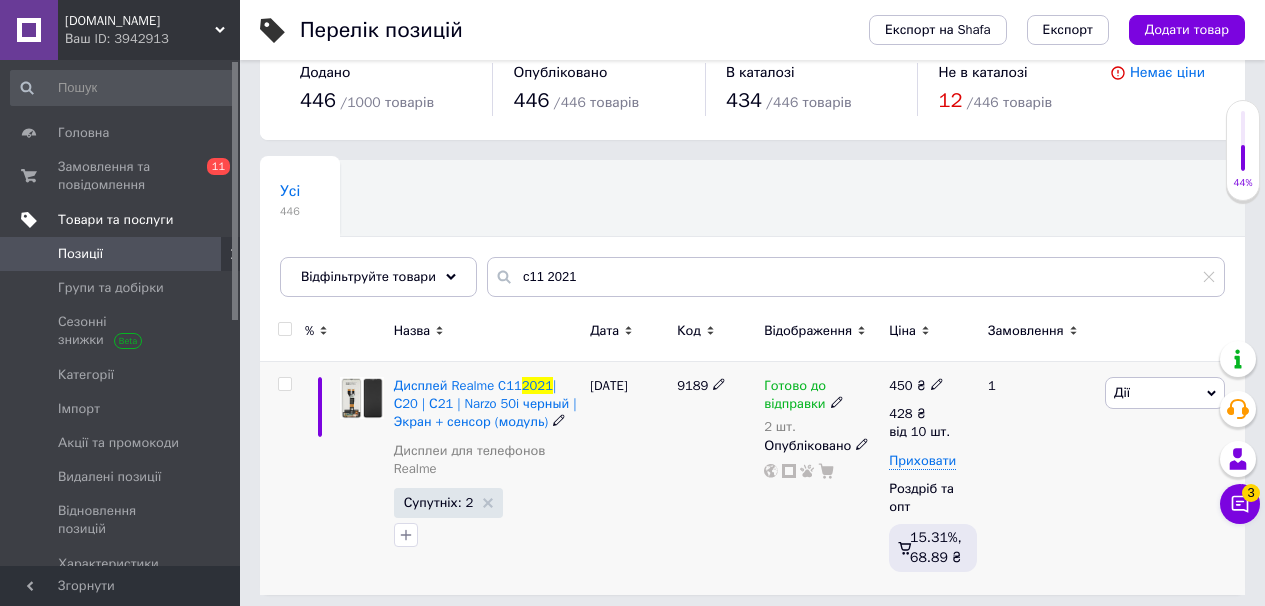 scroll, scrollTop: 50, scrollLeft: 0, axis: vertical 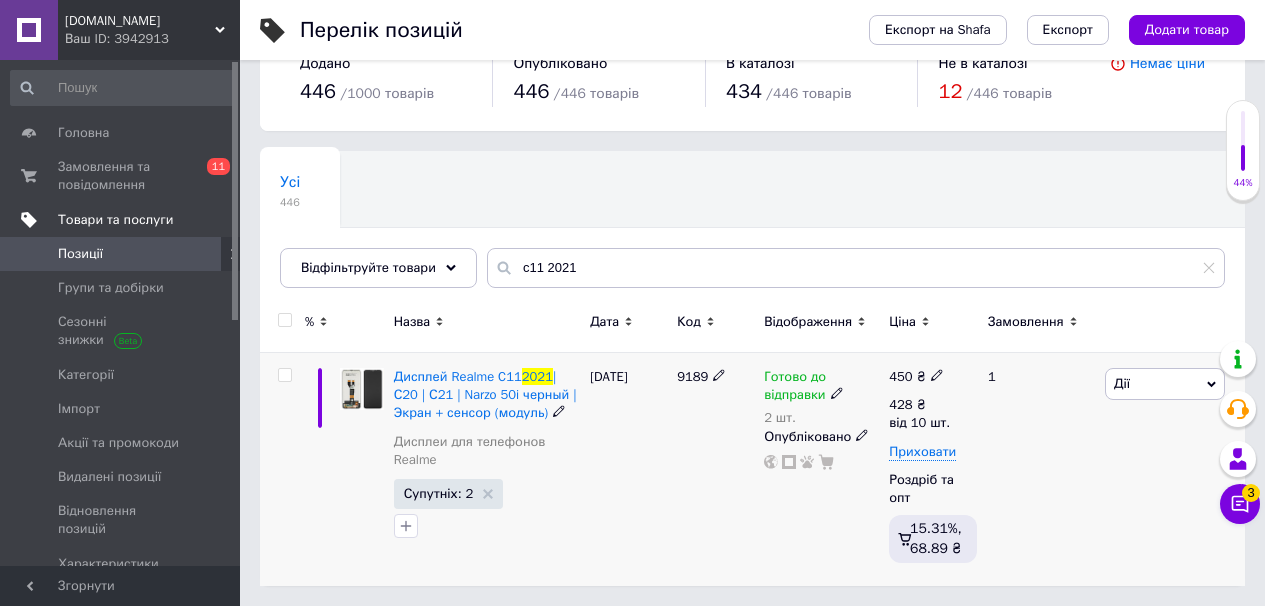 click on "Дії" at bounding box center (1165, 384) 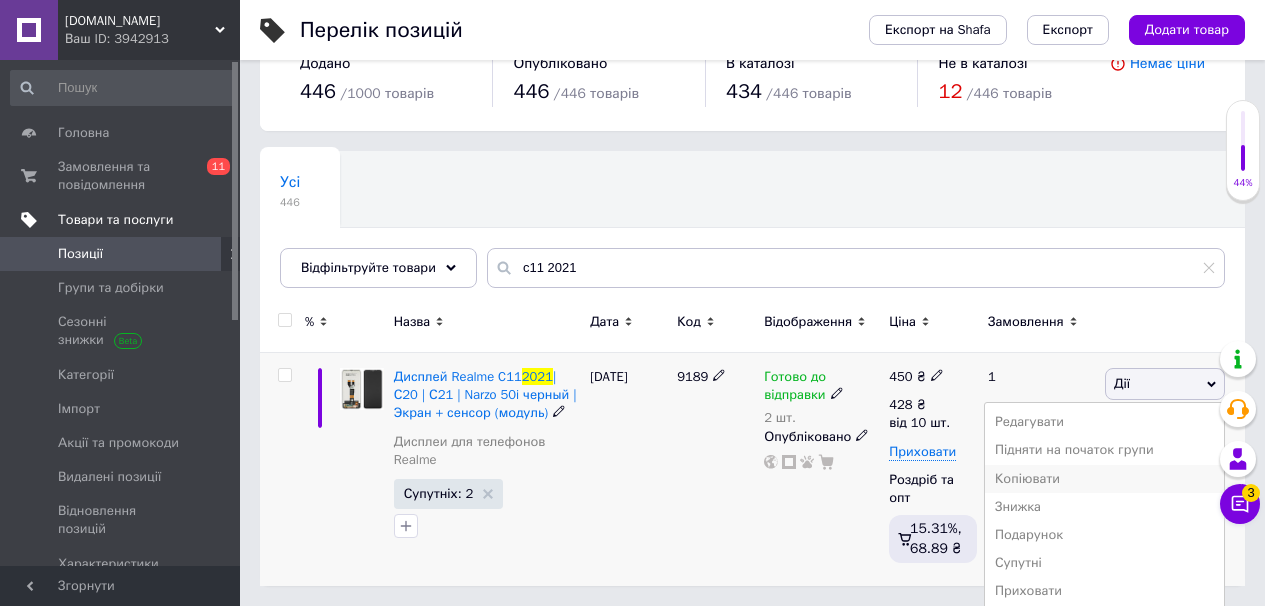 click on "Копіювати" at bounding box center [1104, 479] 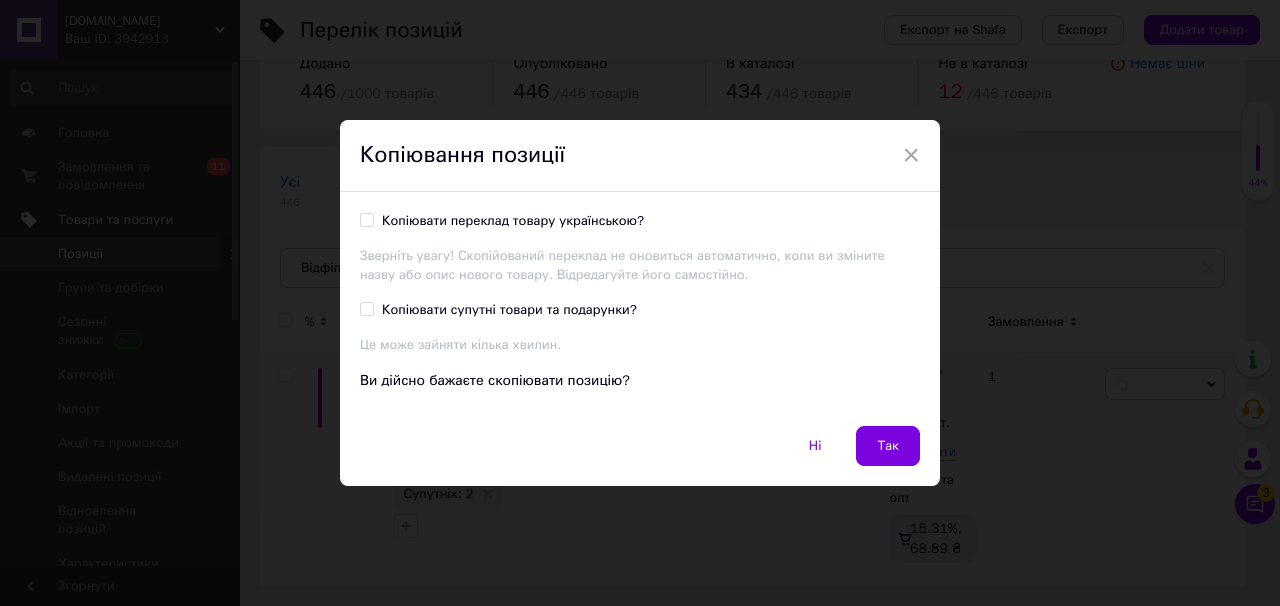 click on "Копіювати переклад товару українською?" at bounding box center (513, 221) 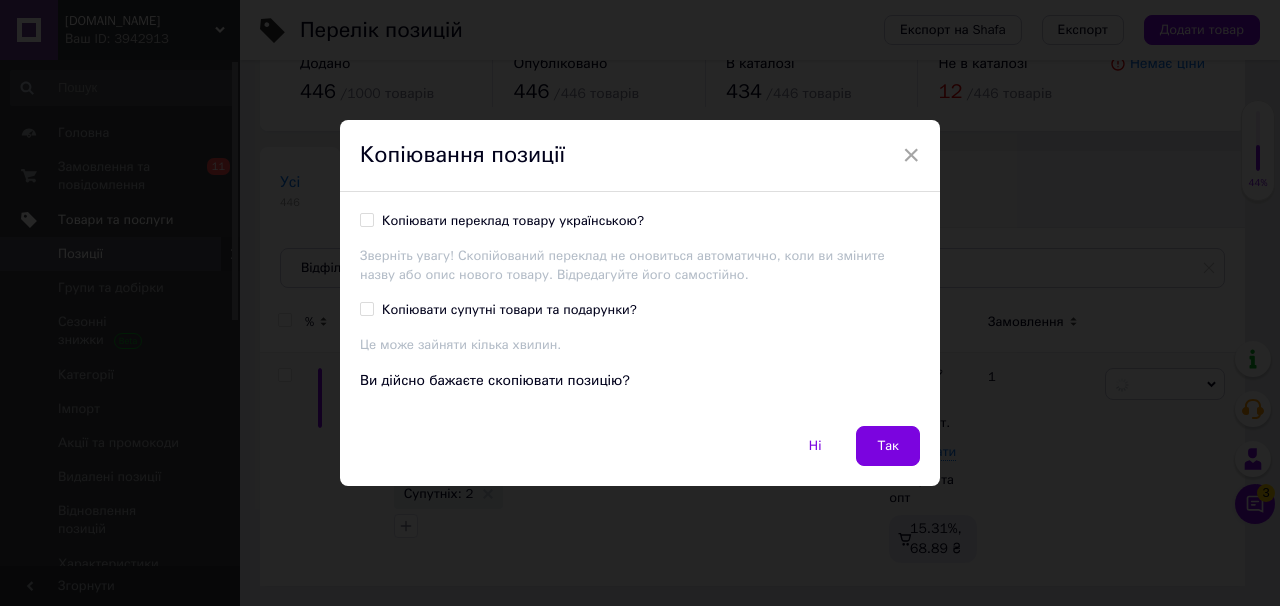 click on "Копіювати переклад товару українською?" at bounding box center [366, 219] 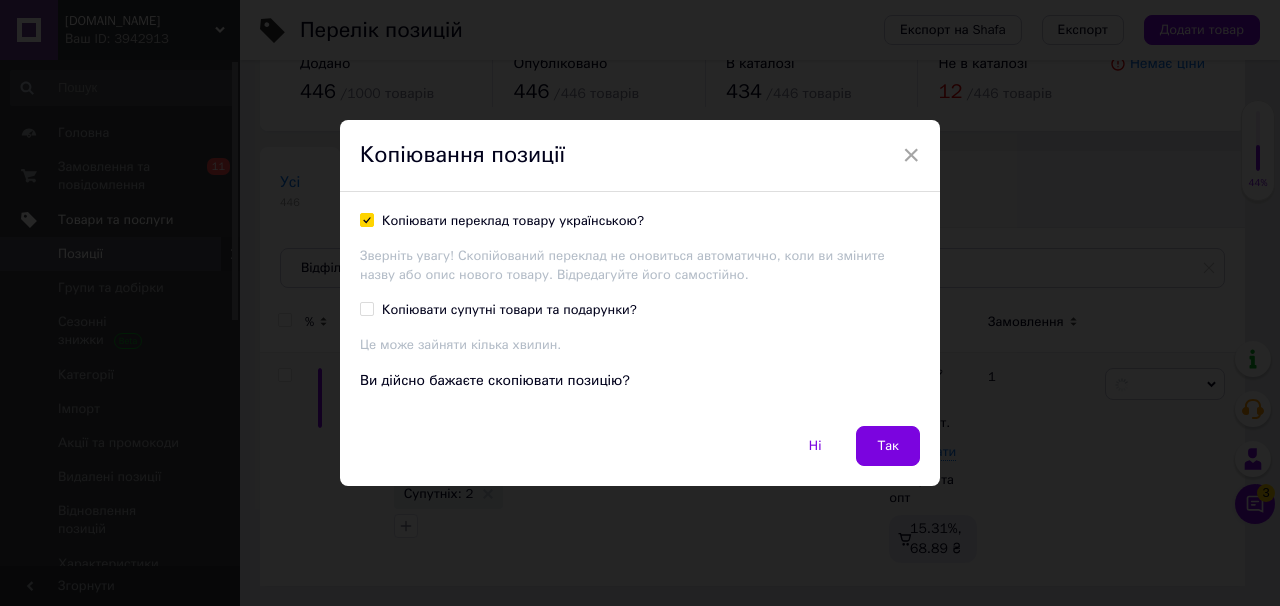 checkbox on "true" 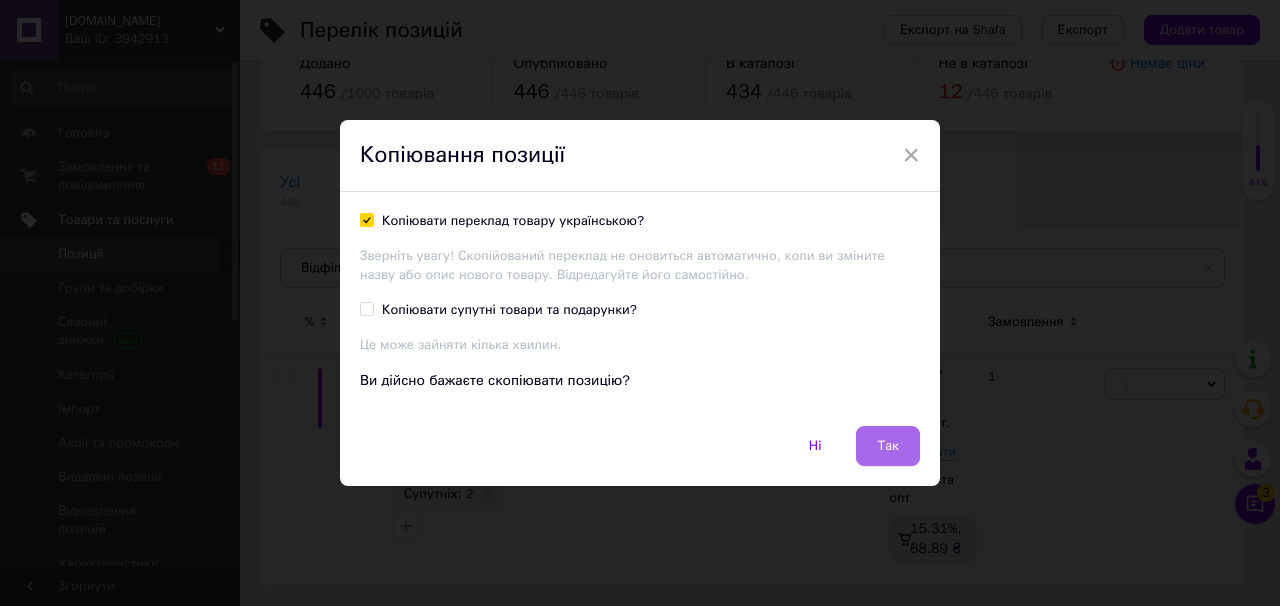 click on "Так" at bounding box center [888, 446] 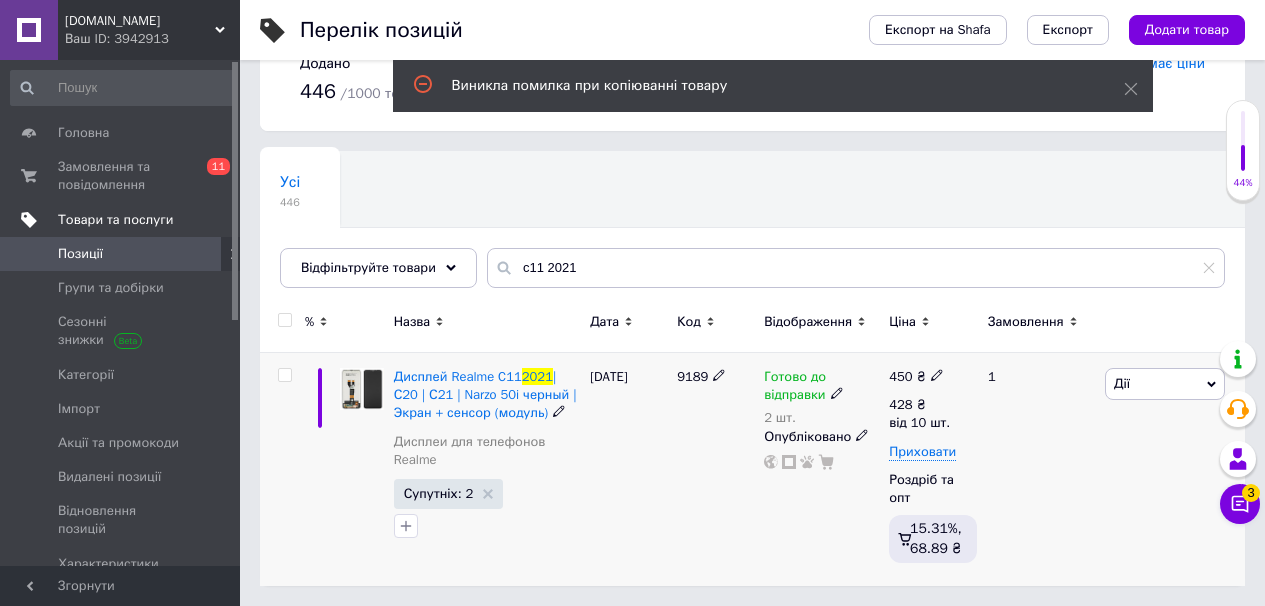 click on "Дії" at bounding box center (1165, 384) 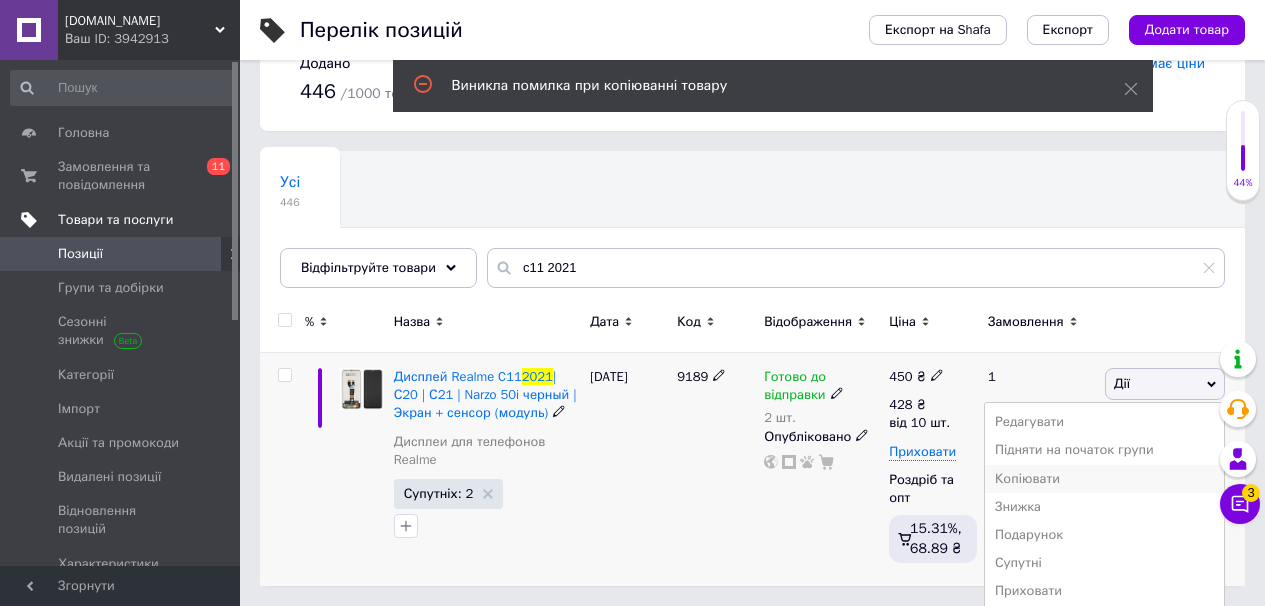 click on "Копіювати" at bounding box center (1104, 479) 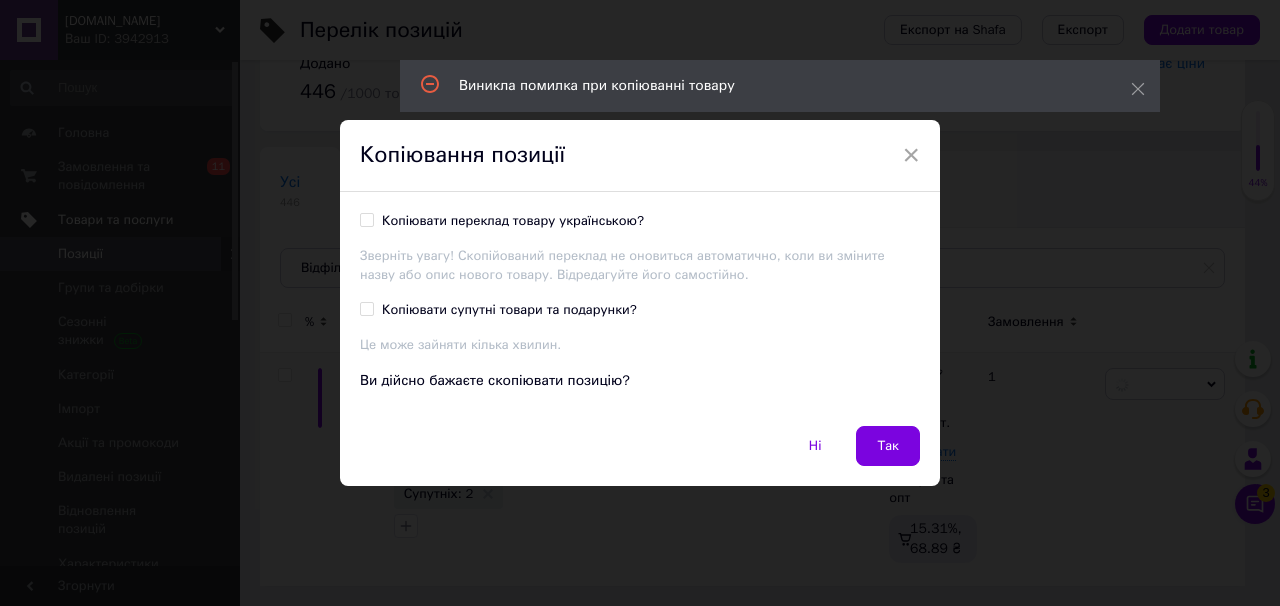 click on "Копіювати переклад товару українською? Зверніть увагу! Скопійований переклад не оновиться автоматично,
коли ви зміните назву або опис нового товару.
Відредагуйте його самостійно." at bounding box center [640, 248] 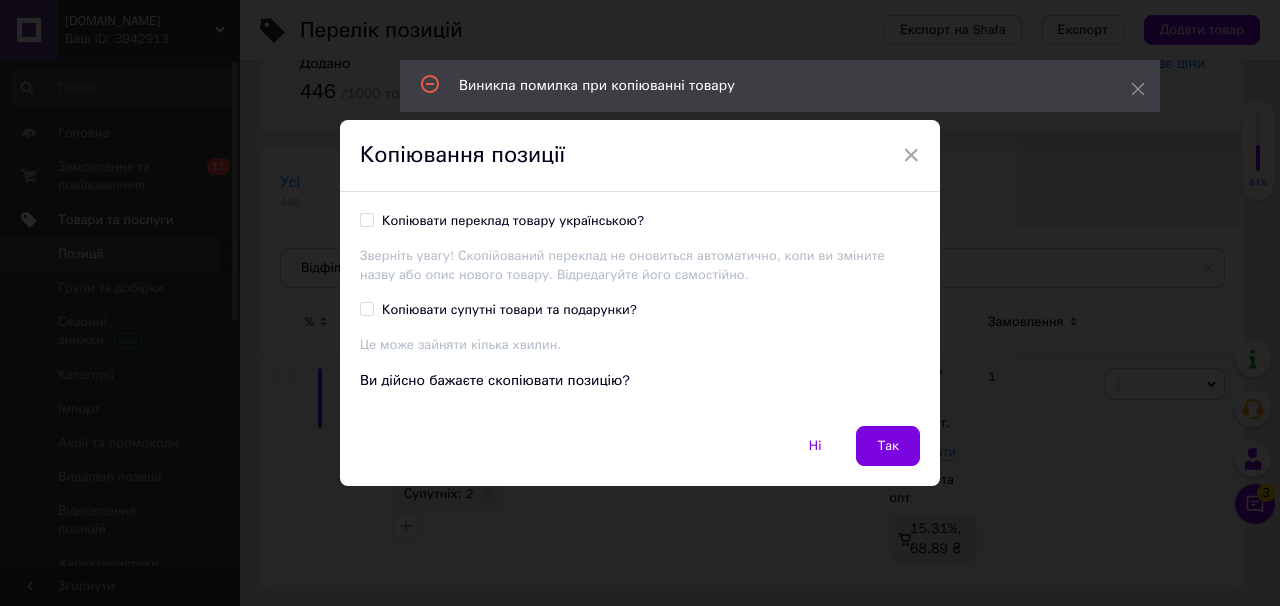click on "Копіювати переклад товару українською?" at bounding box center (513, 221) 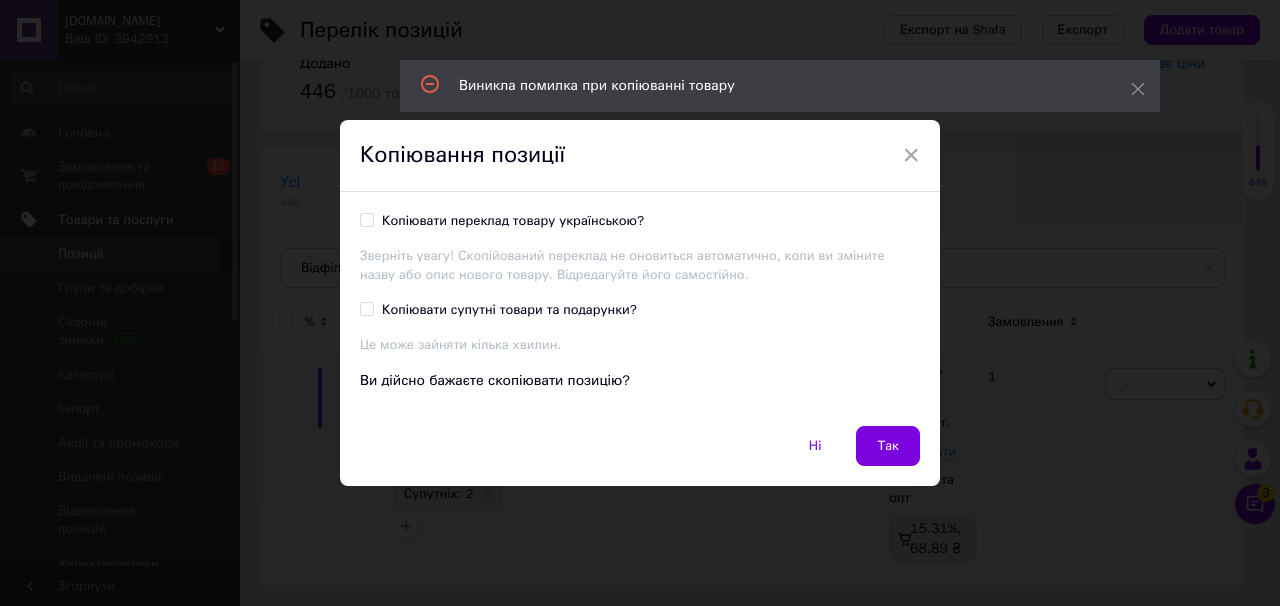 click on "Копіювати переклад товару українською?" at bounding box center [366, 219] 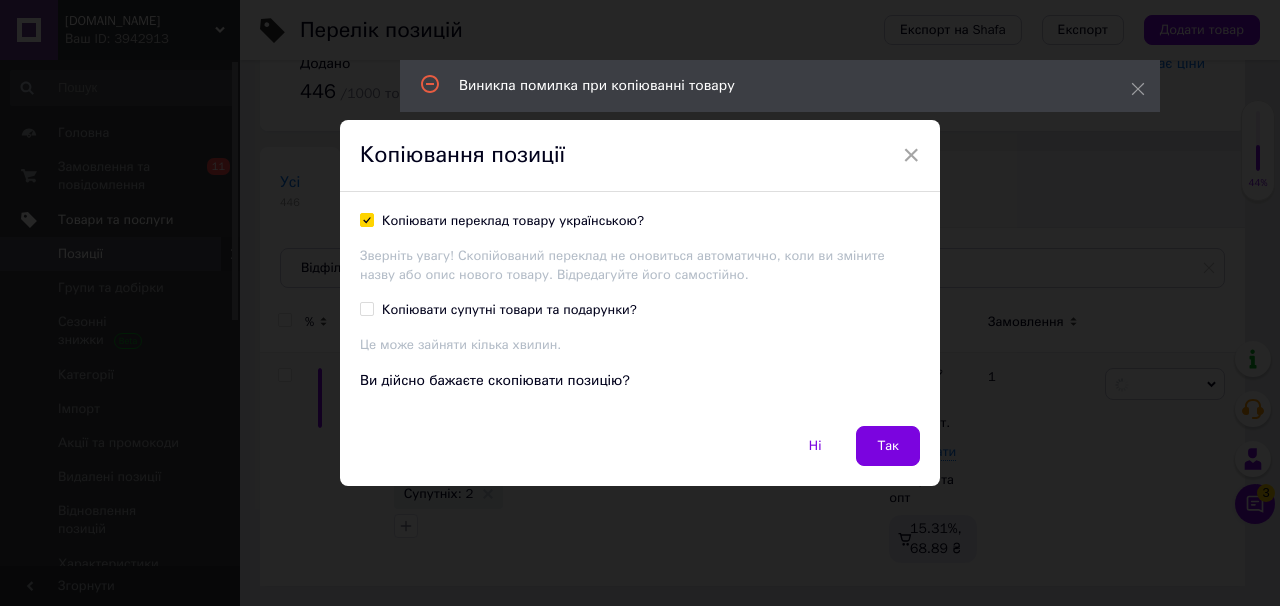 checkbox on "true" 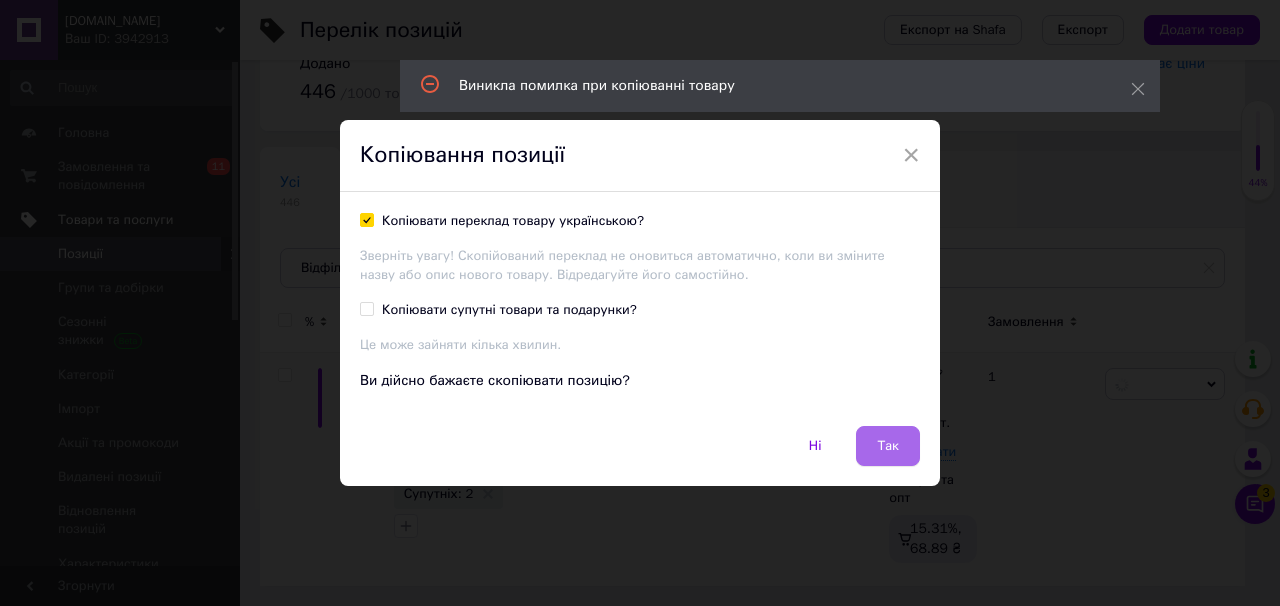 click on "Так" at bounding box center (888, 446) 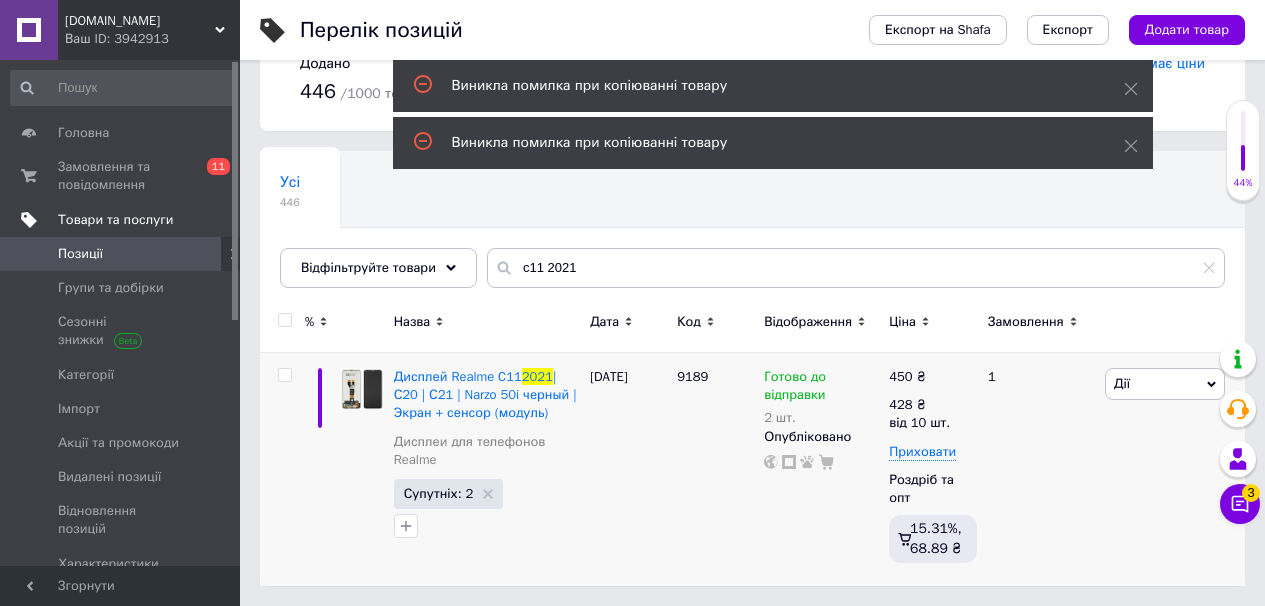 click on "Позиції" at bounding box center [121, 254] 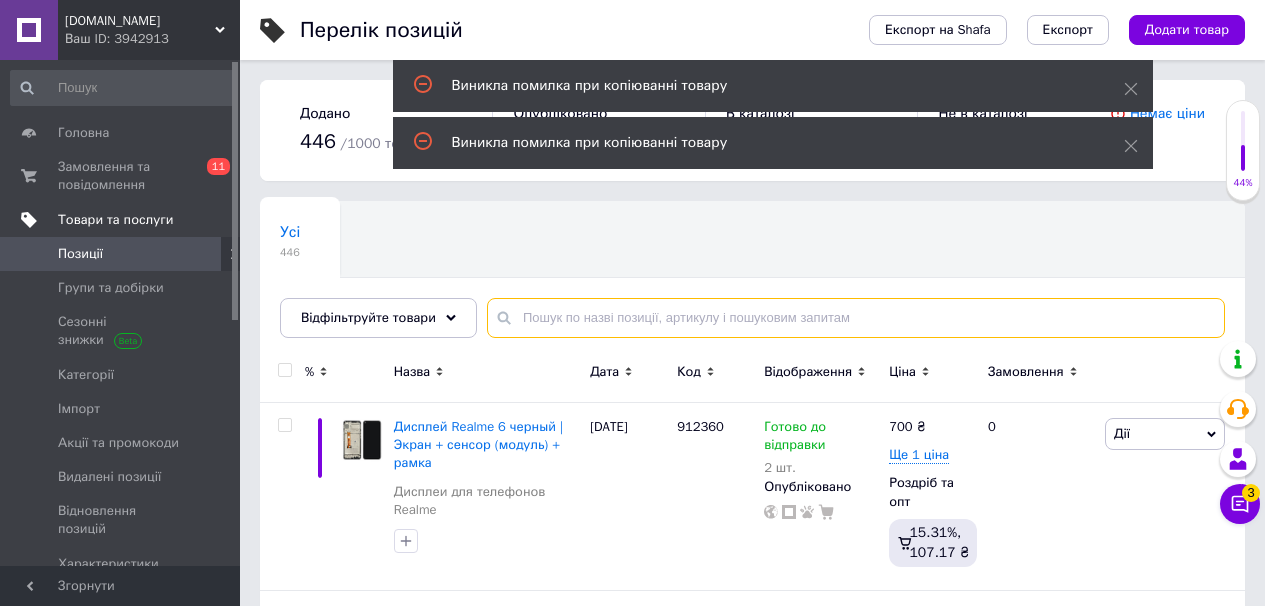 click at bounding box center (856, 318) 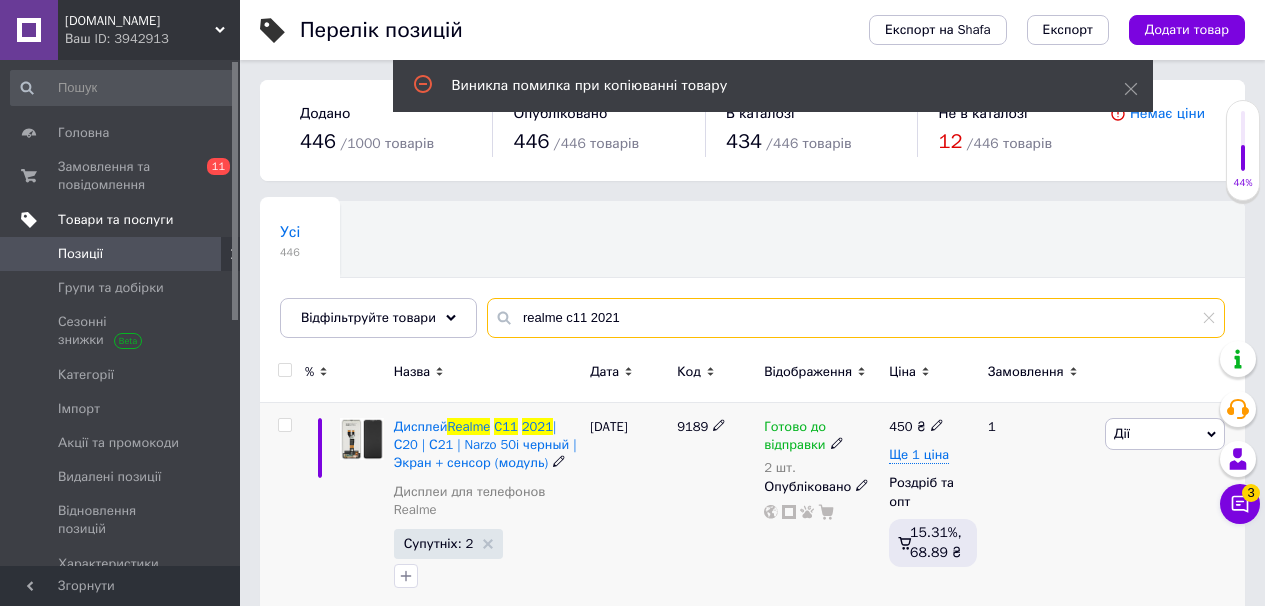 scroll, scrollTop: 27, scrollLeft: 0, axis: vertical 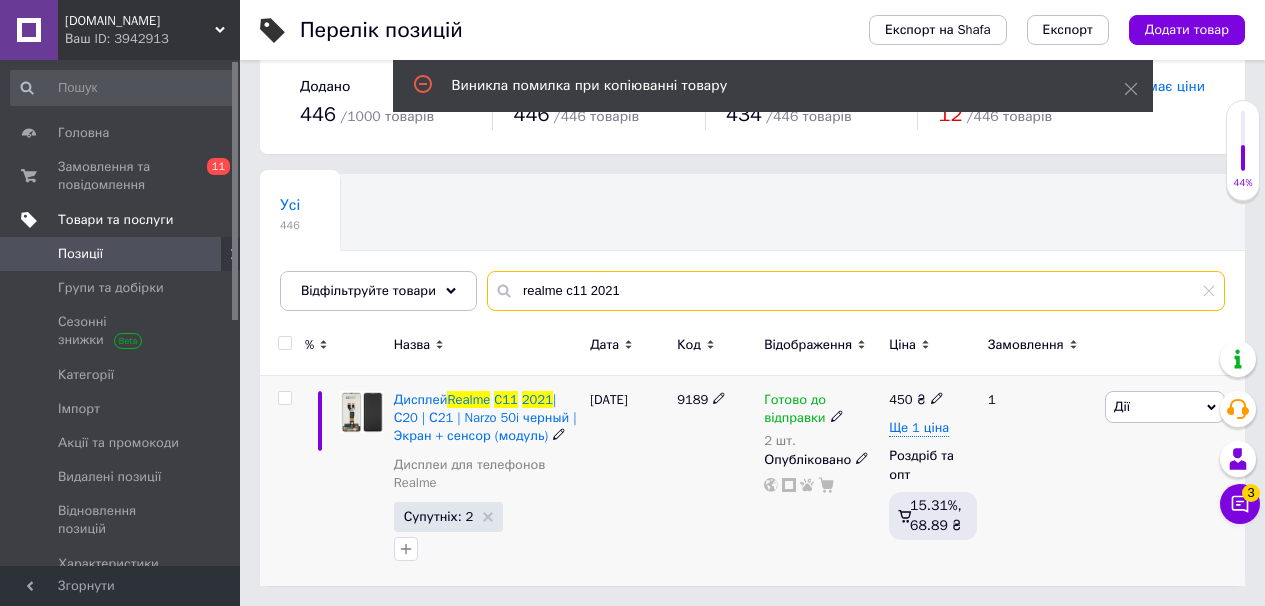 type on "realme c11 2021" 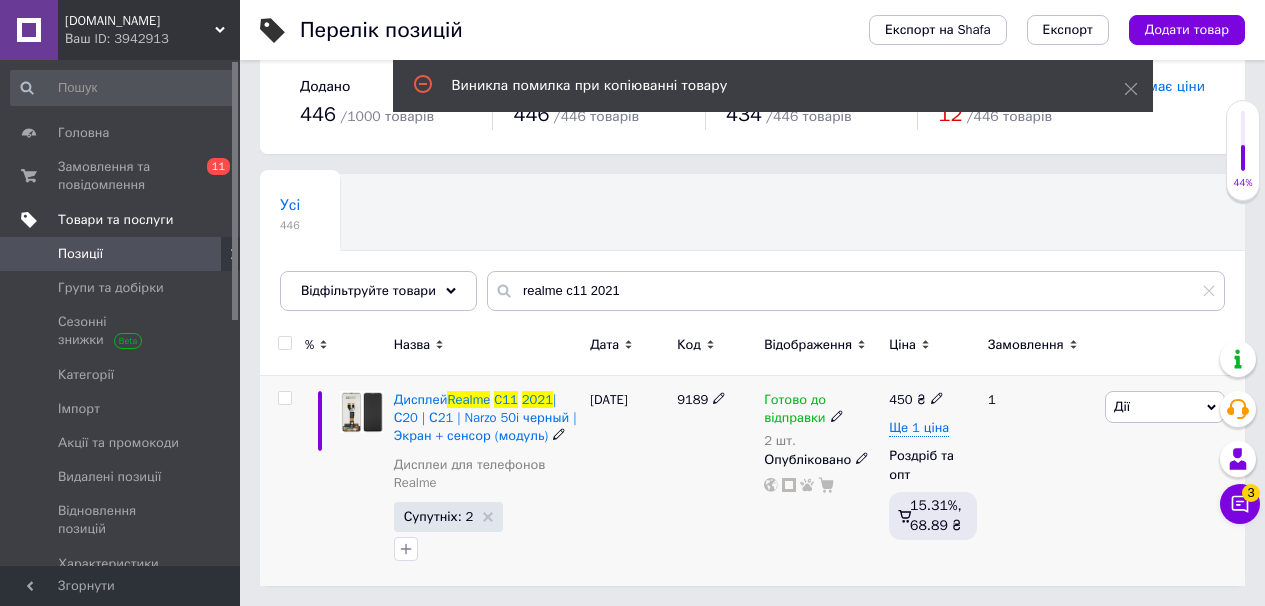 click on "Дії" at bounding box center [1165, 407] 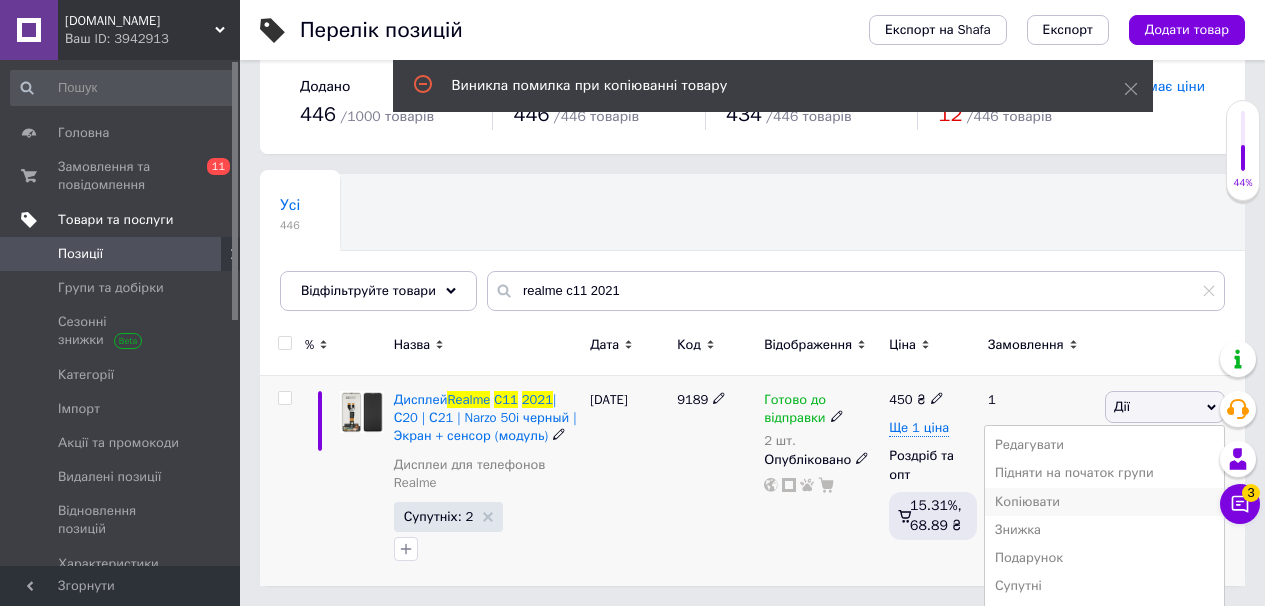 click on "Копіювати" at bounding box center [1104, 502] 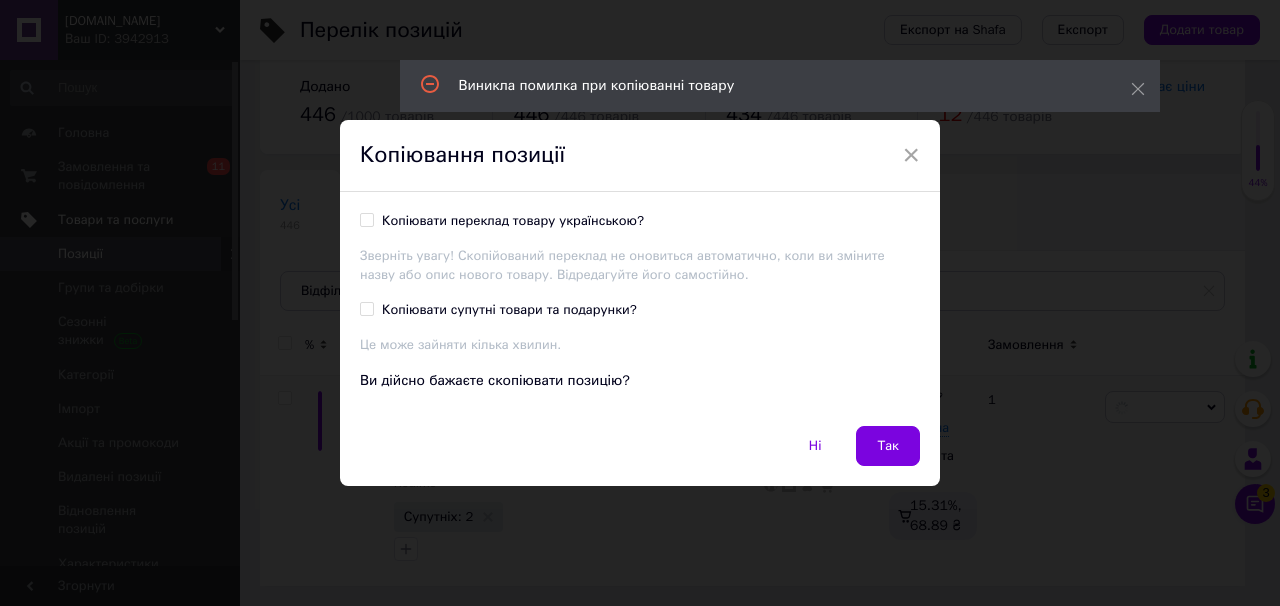 click on "Копіювати переклад товару українською?" at bounding box center [513, 221] 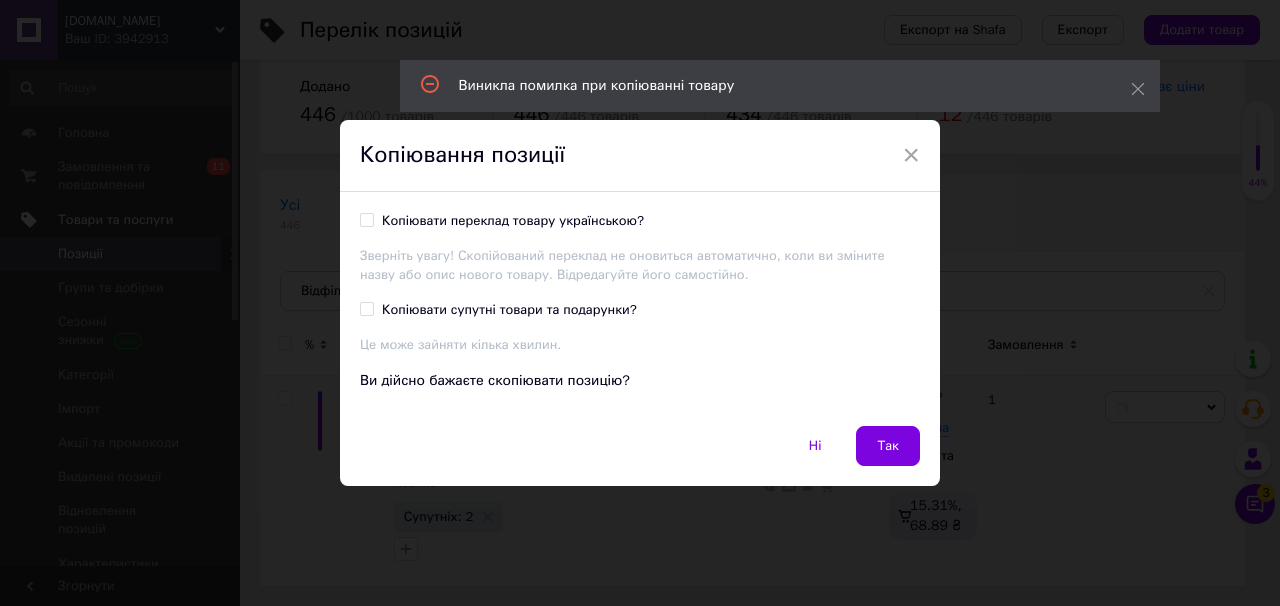 click on "Копіювати переклад товару українською?" at bounding box center [366, 219] 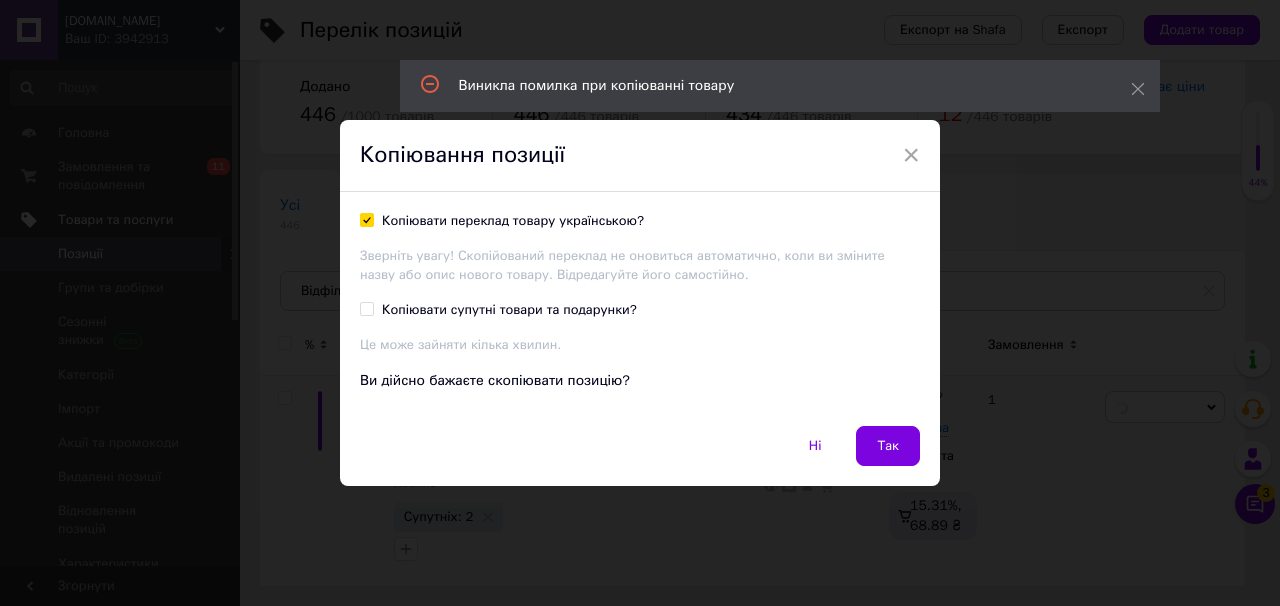 checkbox on "true" 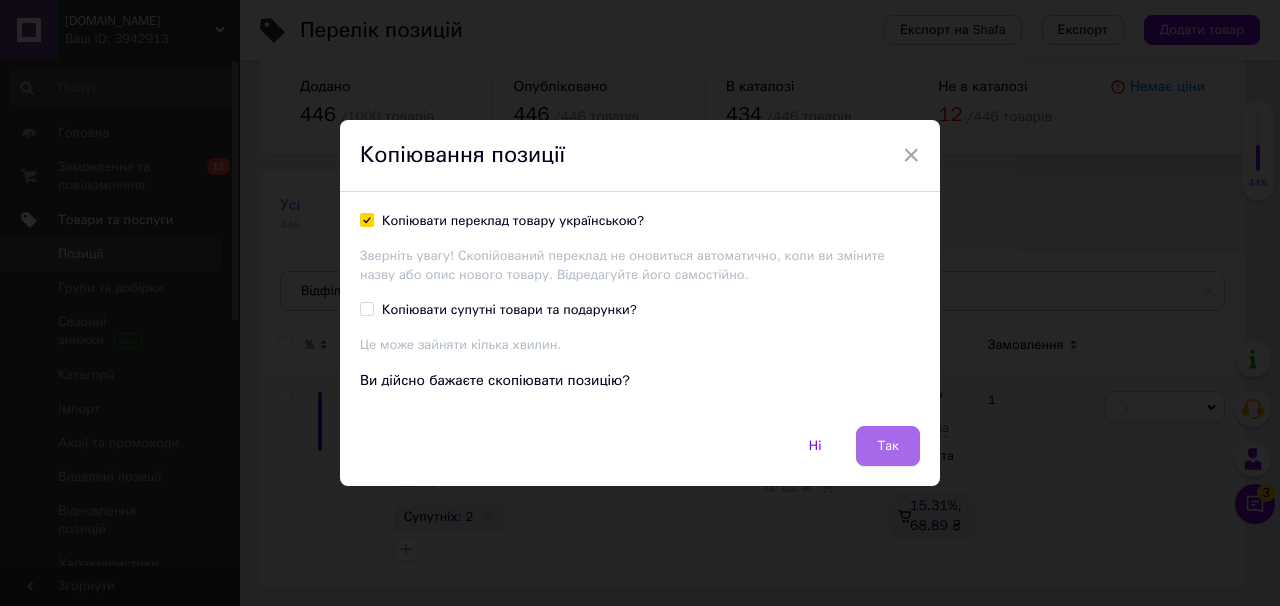 click on "Так" at bounding box center (888, 446) 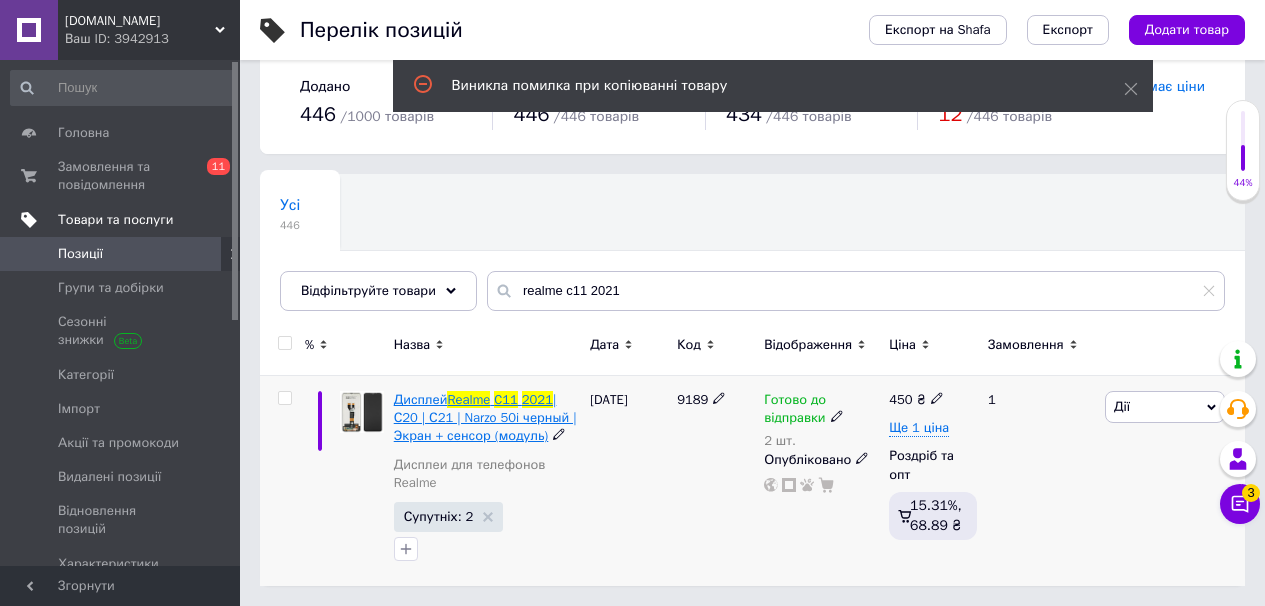 click on "C11" at bounding box center (506, 399) 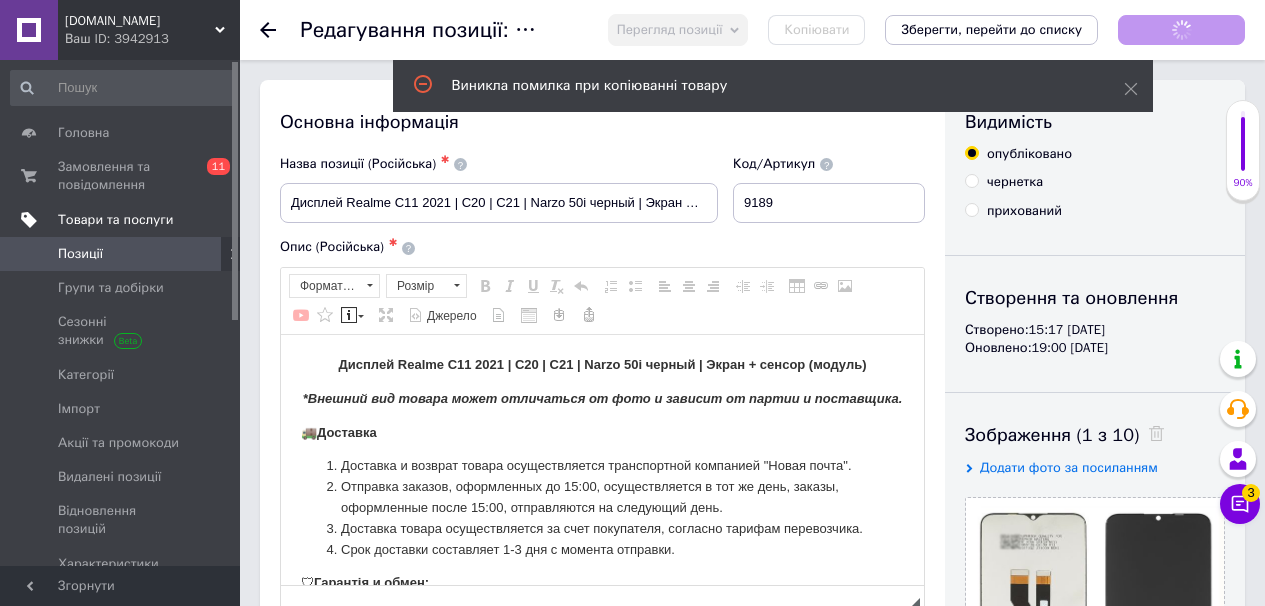 scroll, scrollTop: 0, scrollLeft: 0, axis: both 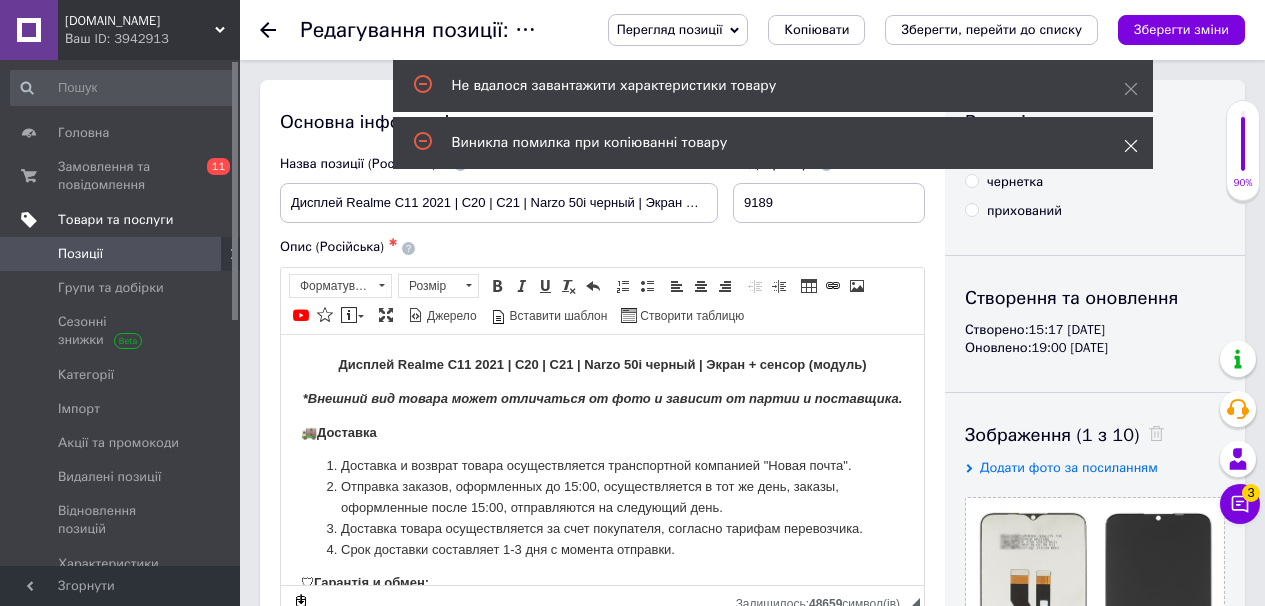 click 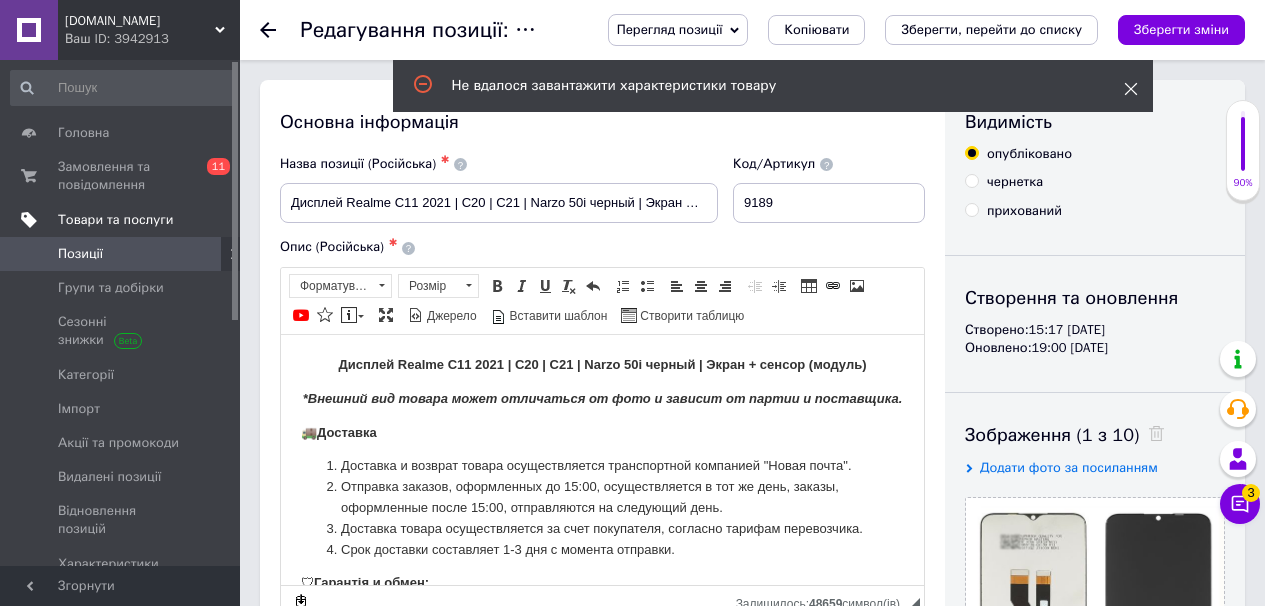 click 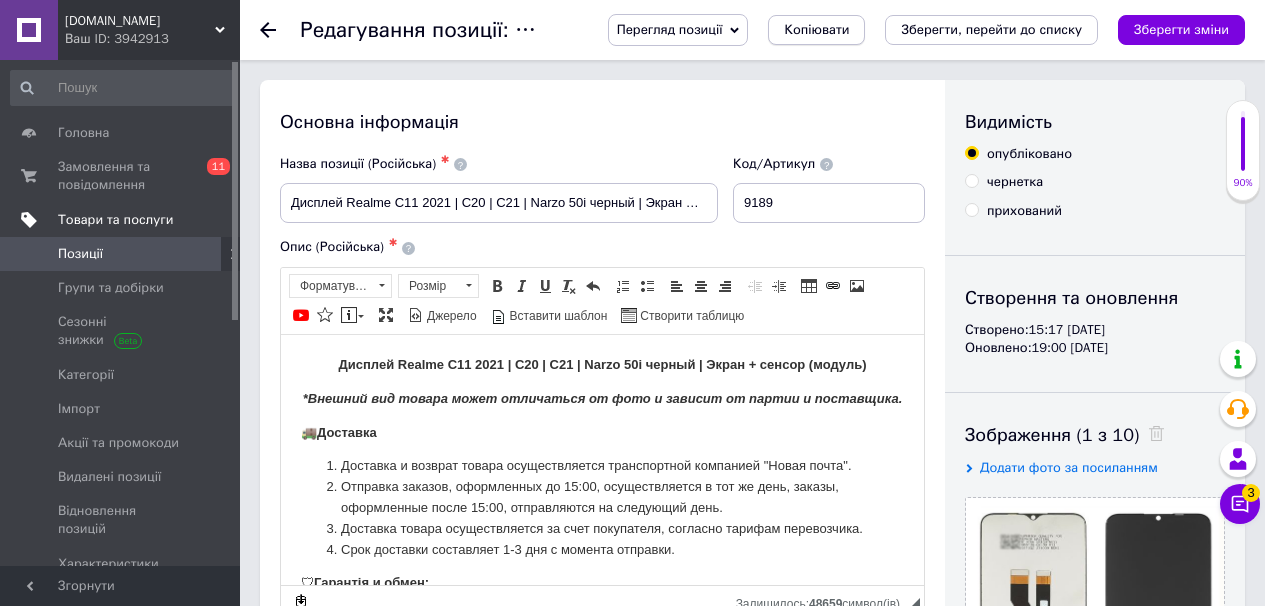click on "Копіювати" at bounding box center (816, 30) 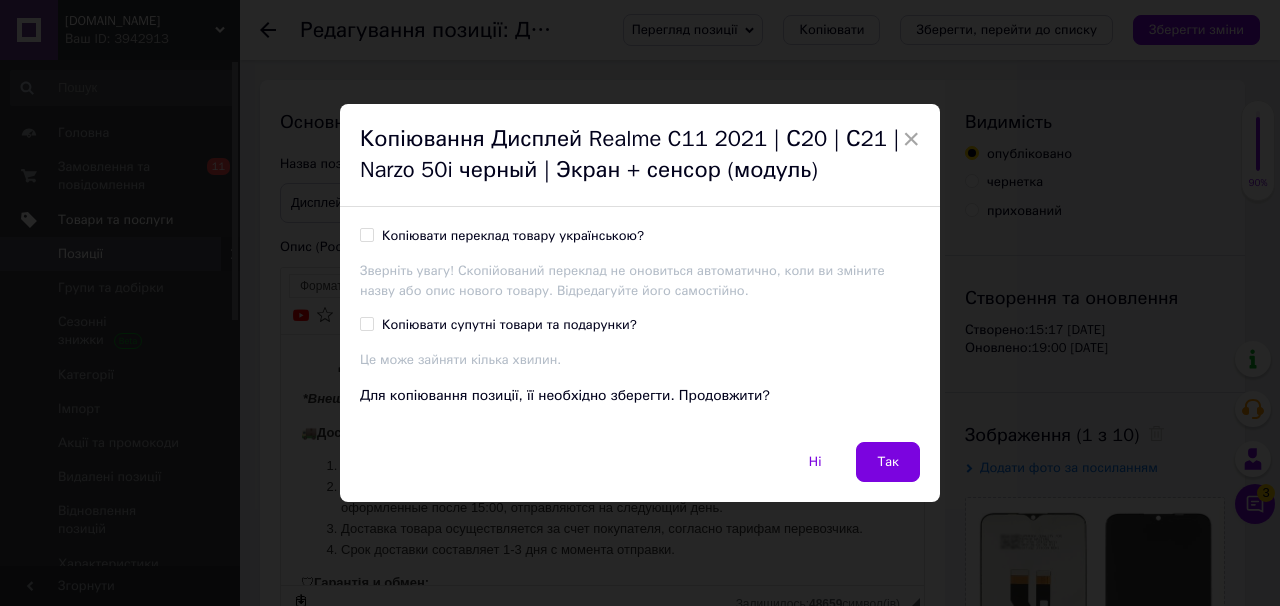 click on "Копіювати переклад товару українською?" at bounding box center (513, 236) 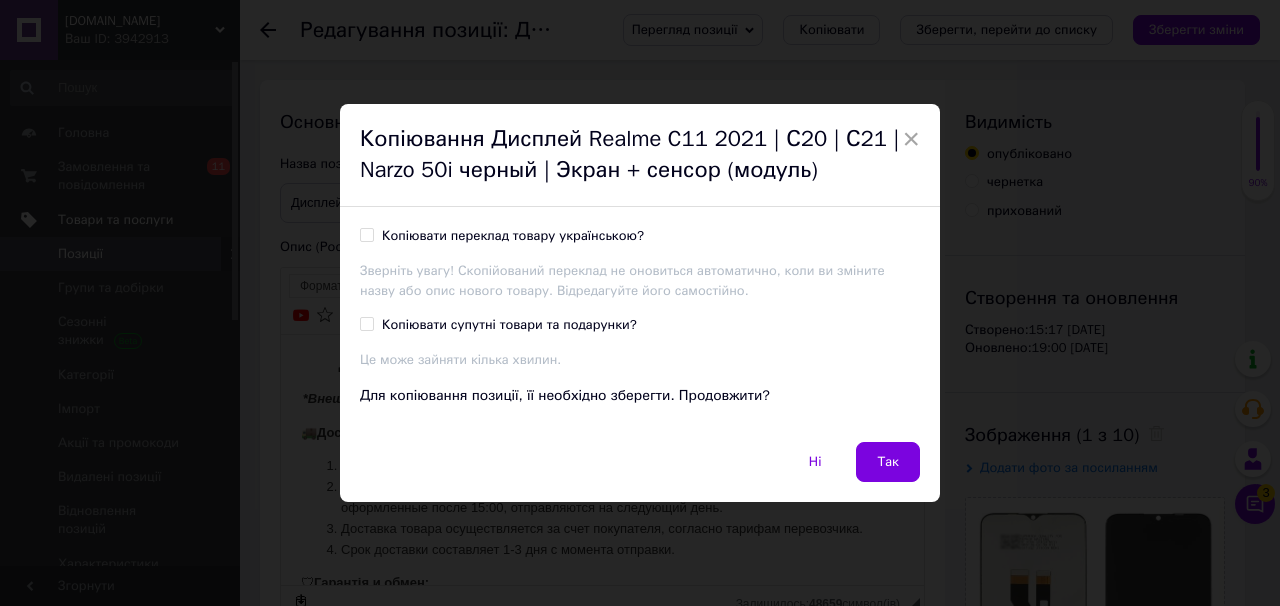 click on "Копіювати переклад товару українською?" at bounding box center [366, 234] 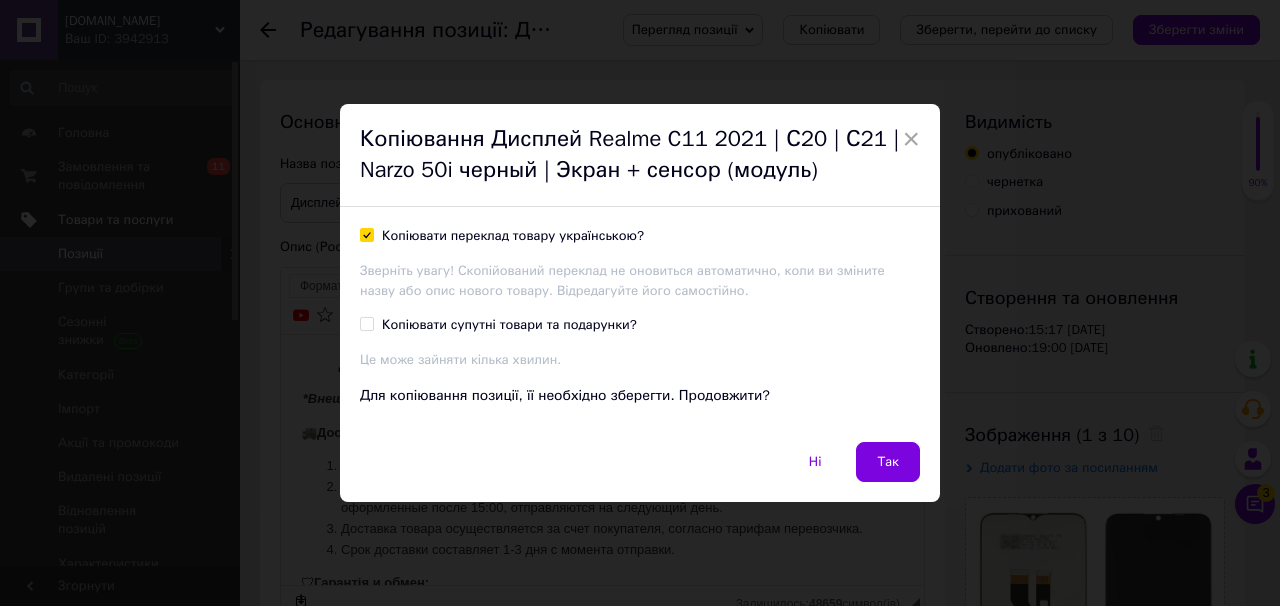 checkbox on "true" 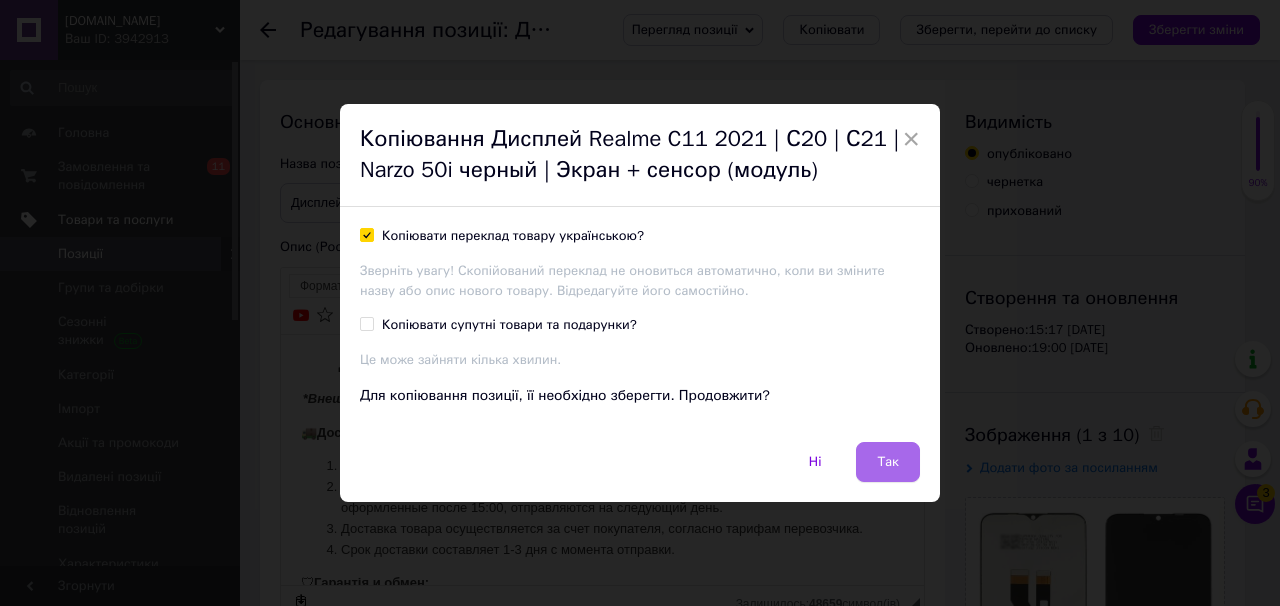 click on "Так" at bounding box center [888, 462] 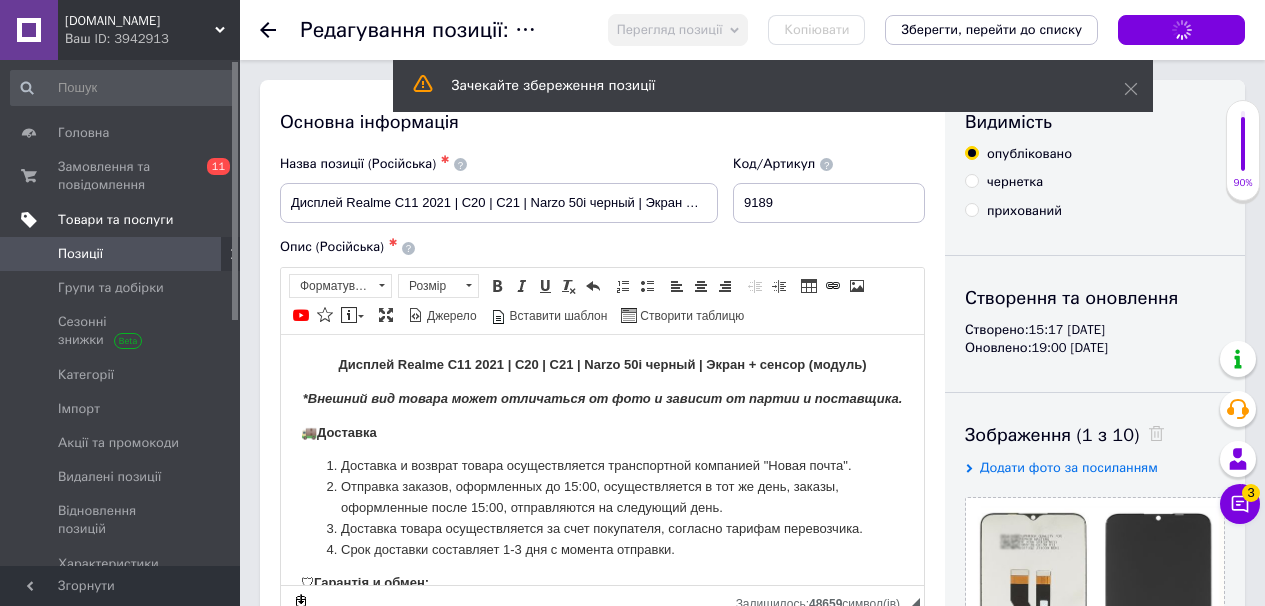 checkbox on "true" 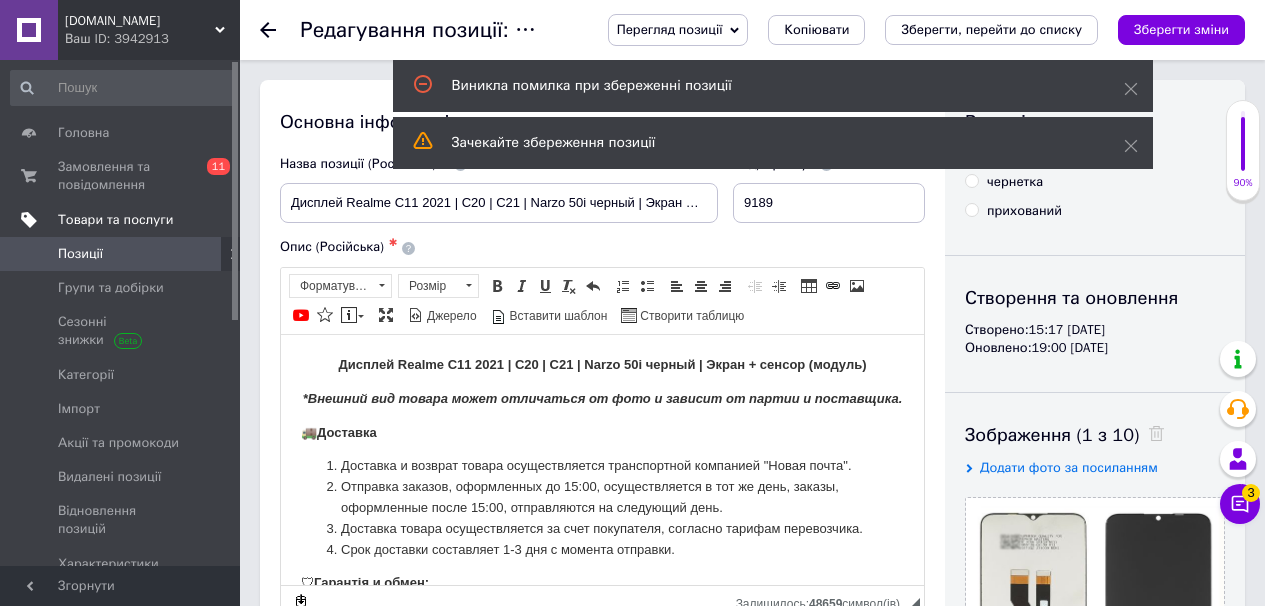 click on "Позиції" at bounding box center [121, 254] 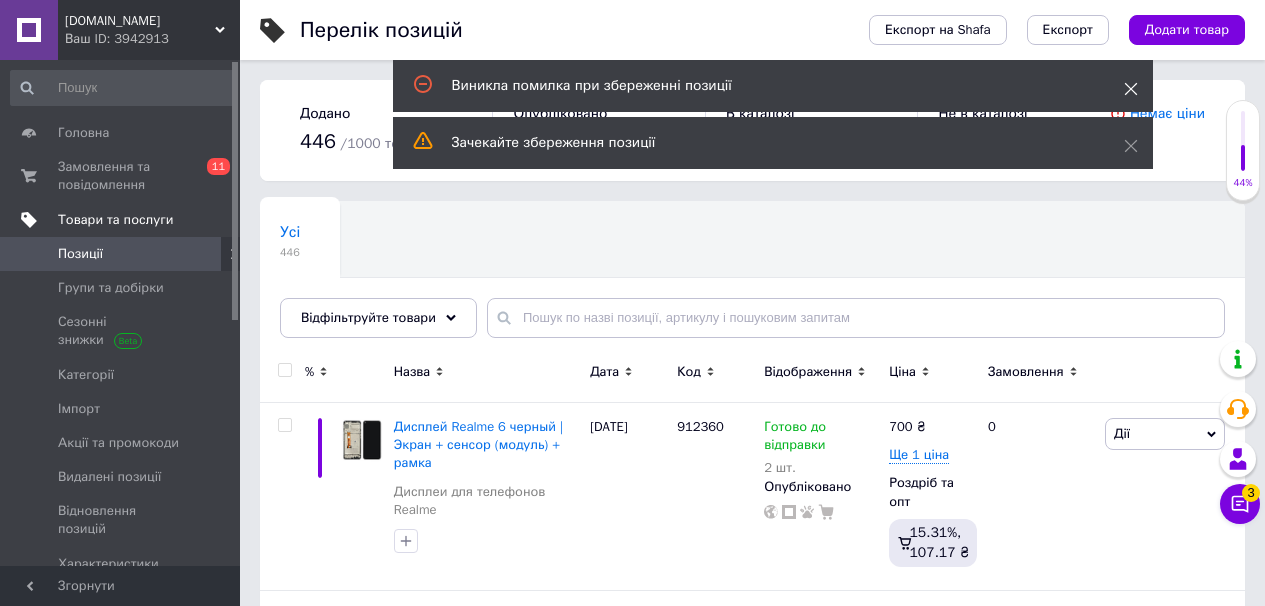 click 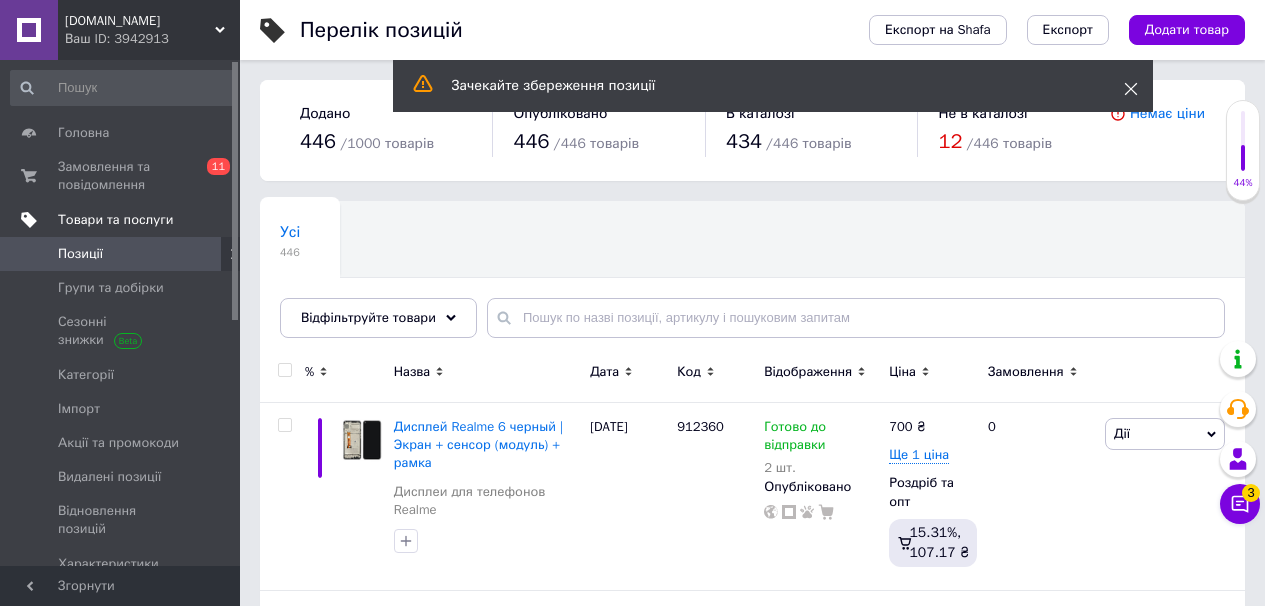 click 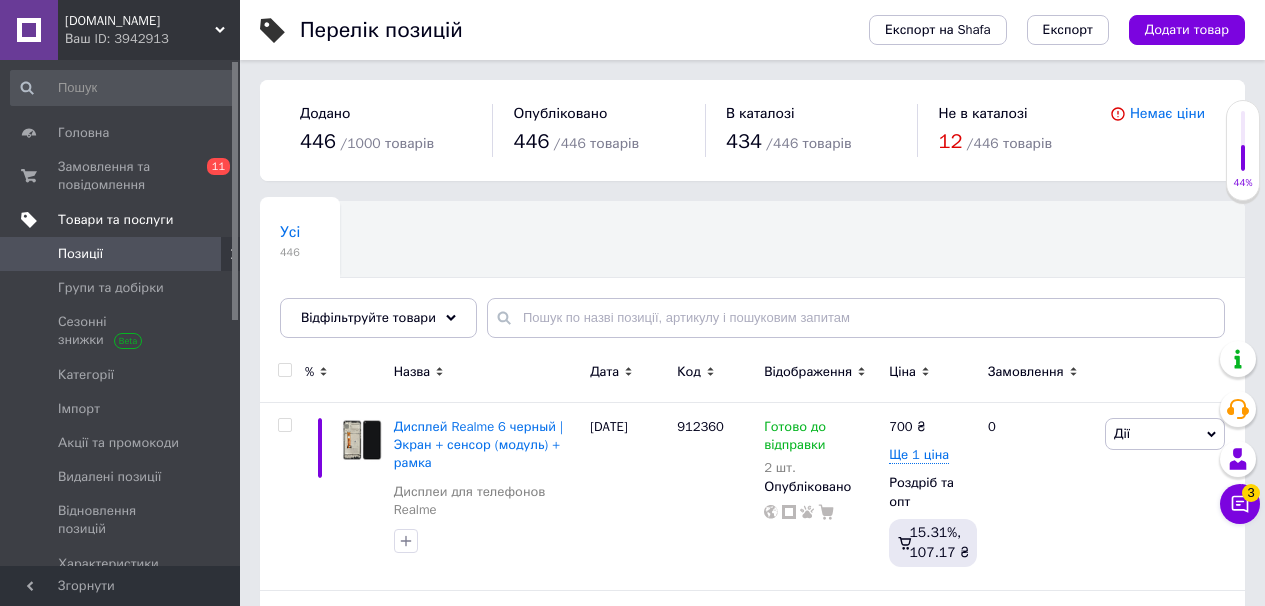 click on "Позиції" at bounding box center (121, 254) 